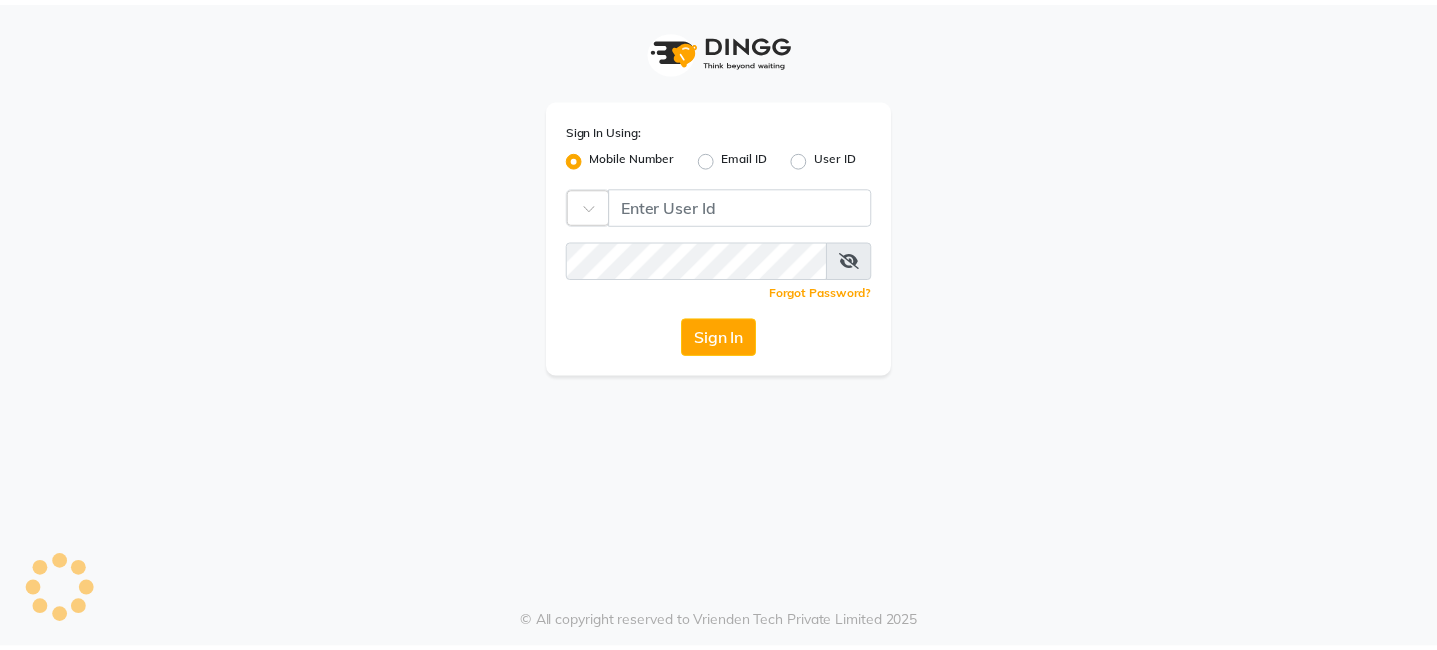 scroll, scrollTop: 0, scrollLeft: 0, axis: both 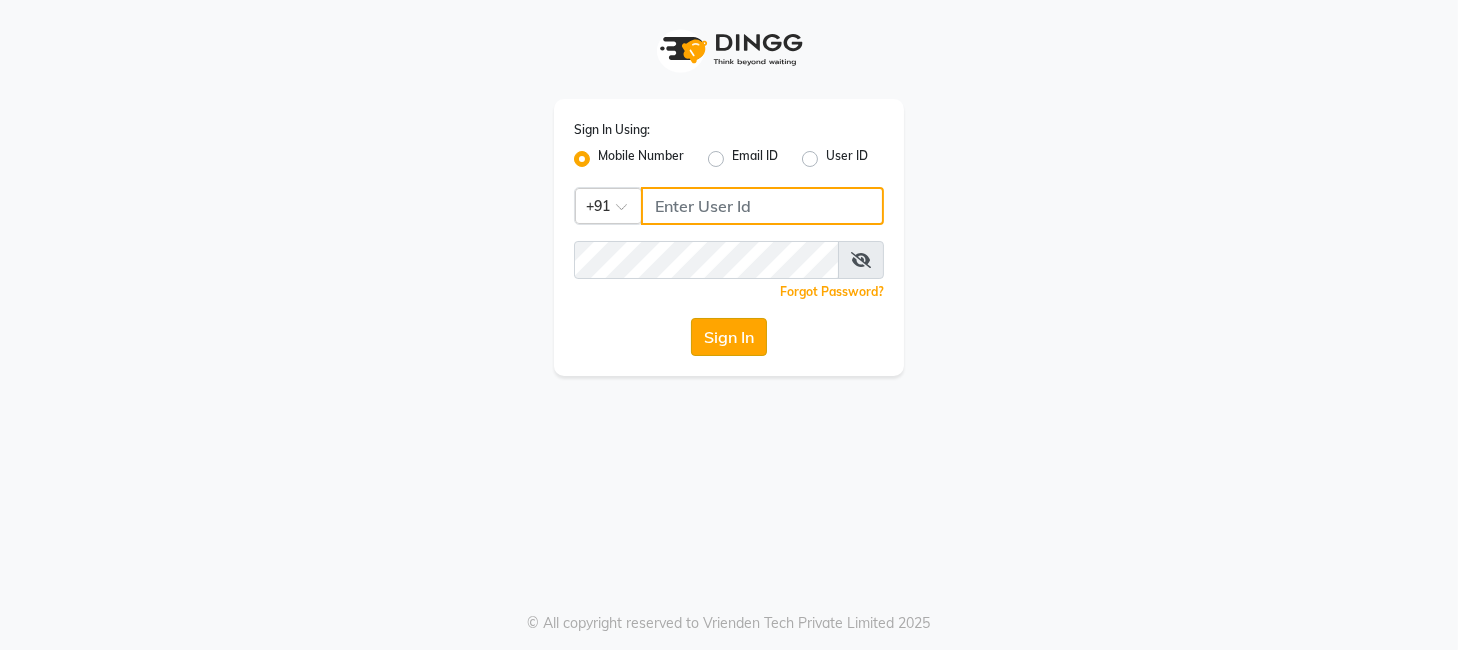 type on "9920724449" 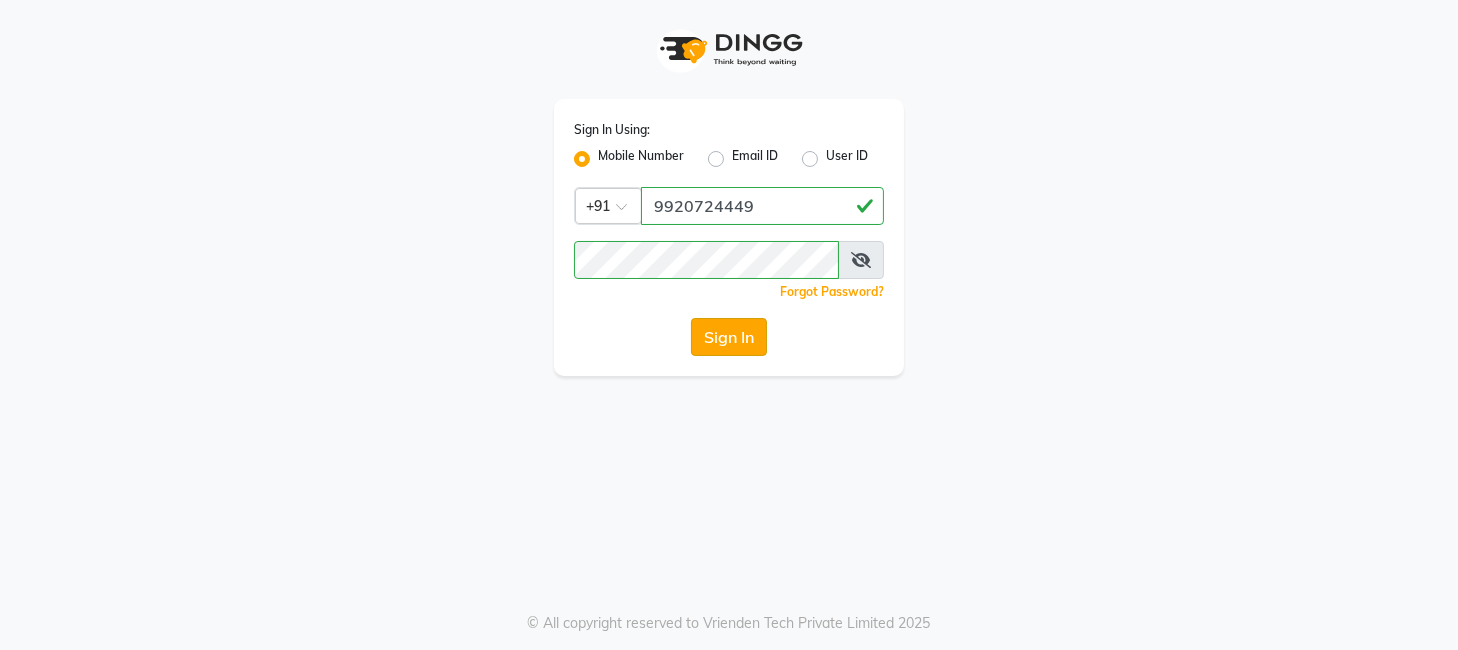 click on "Sign In" 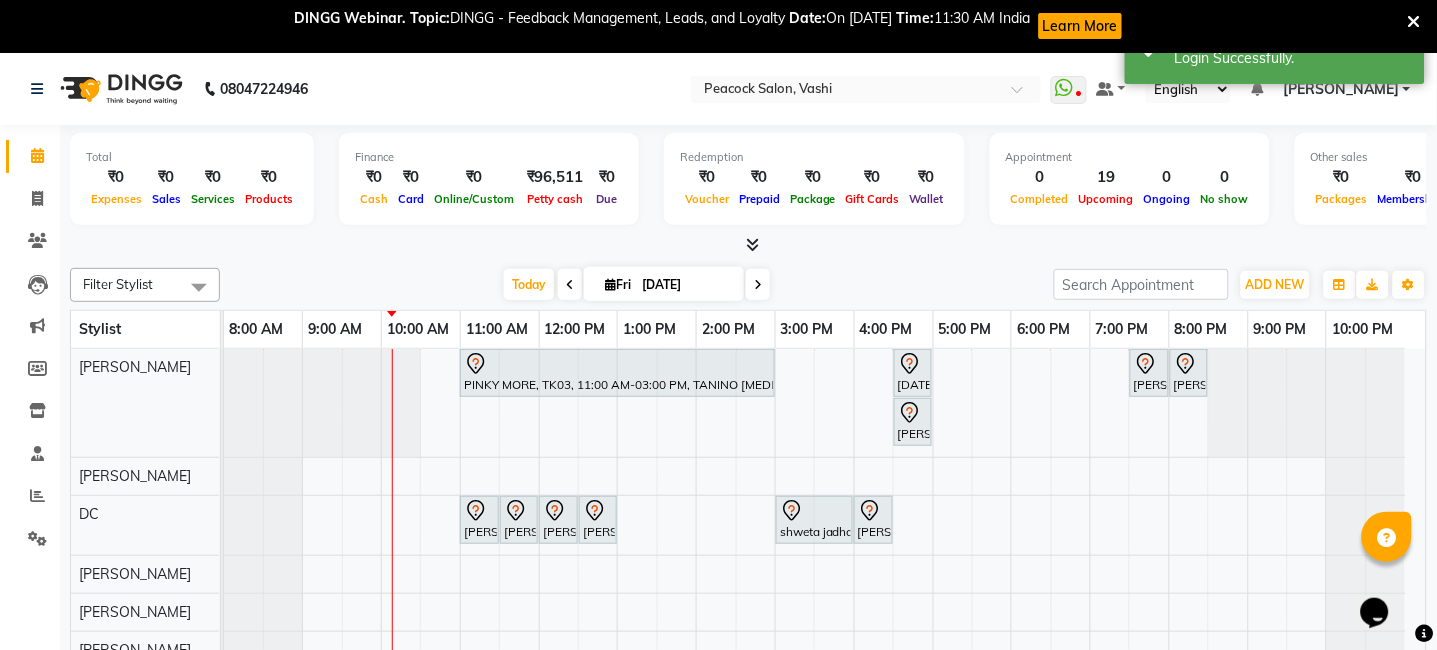 scroll, scrollTop: 0, scrollLeft: 0, axis: both 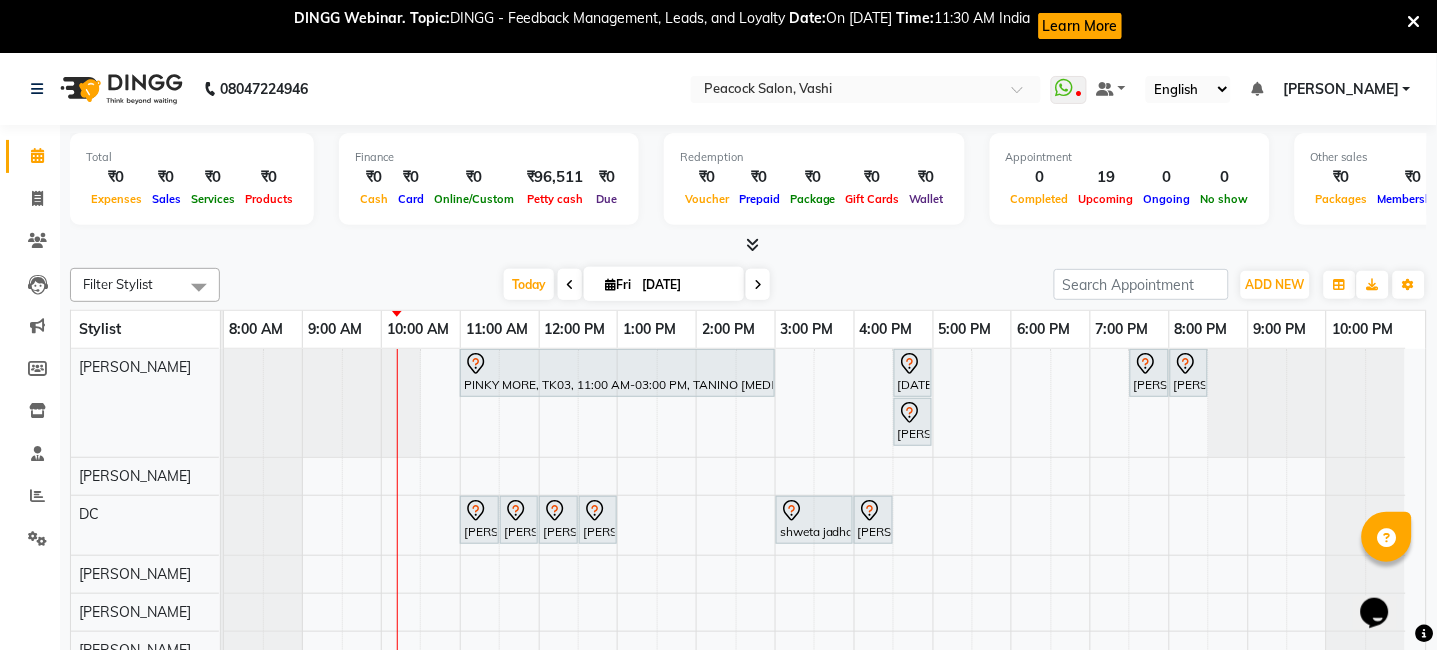 click at bounding box center [1414, 22] 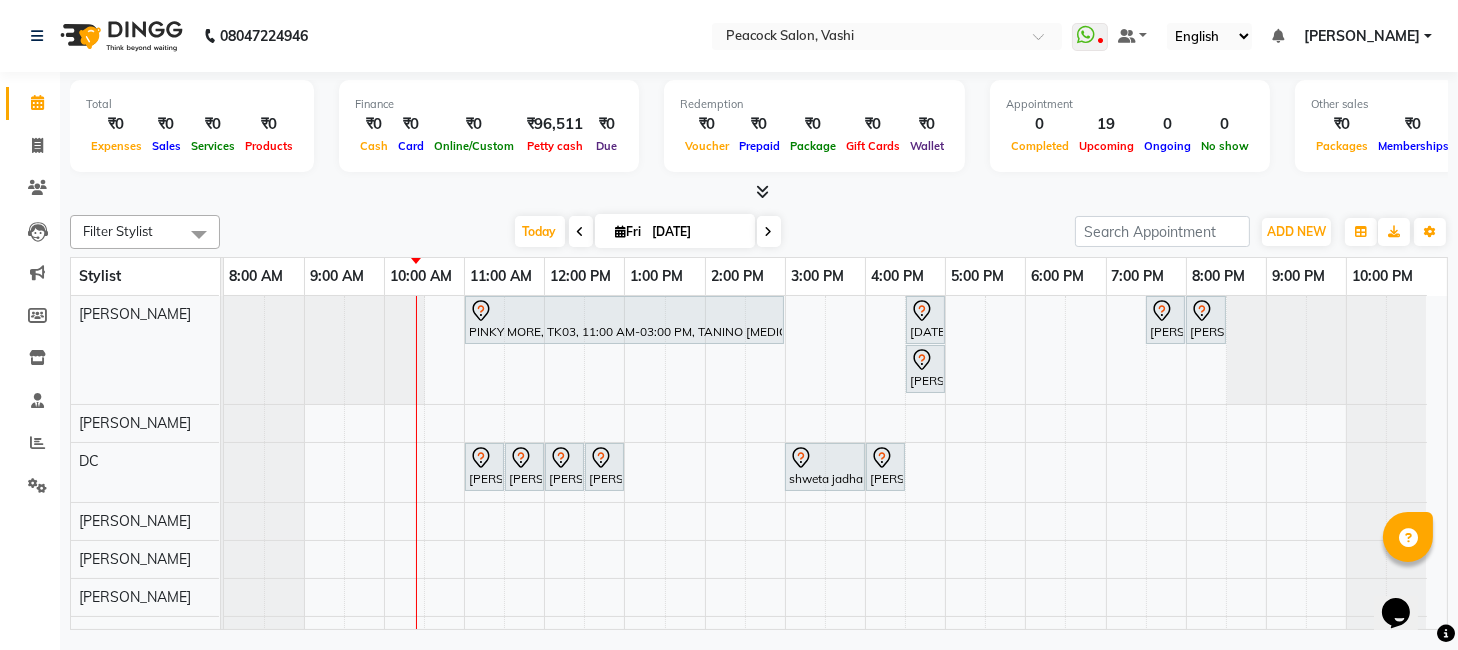 click at bounding box center (581, 231) 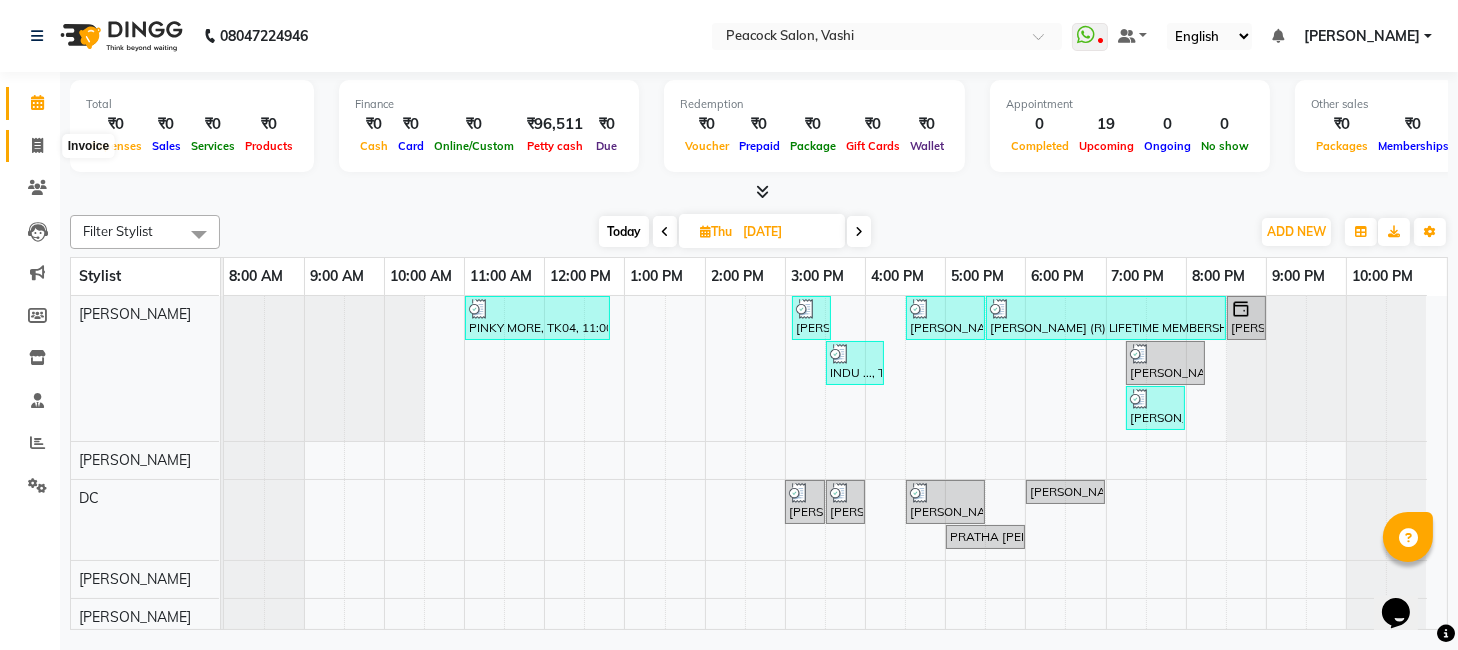 click 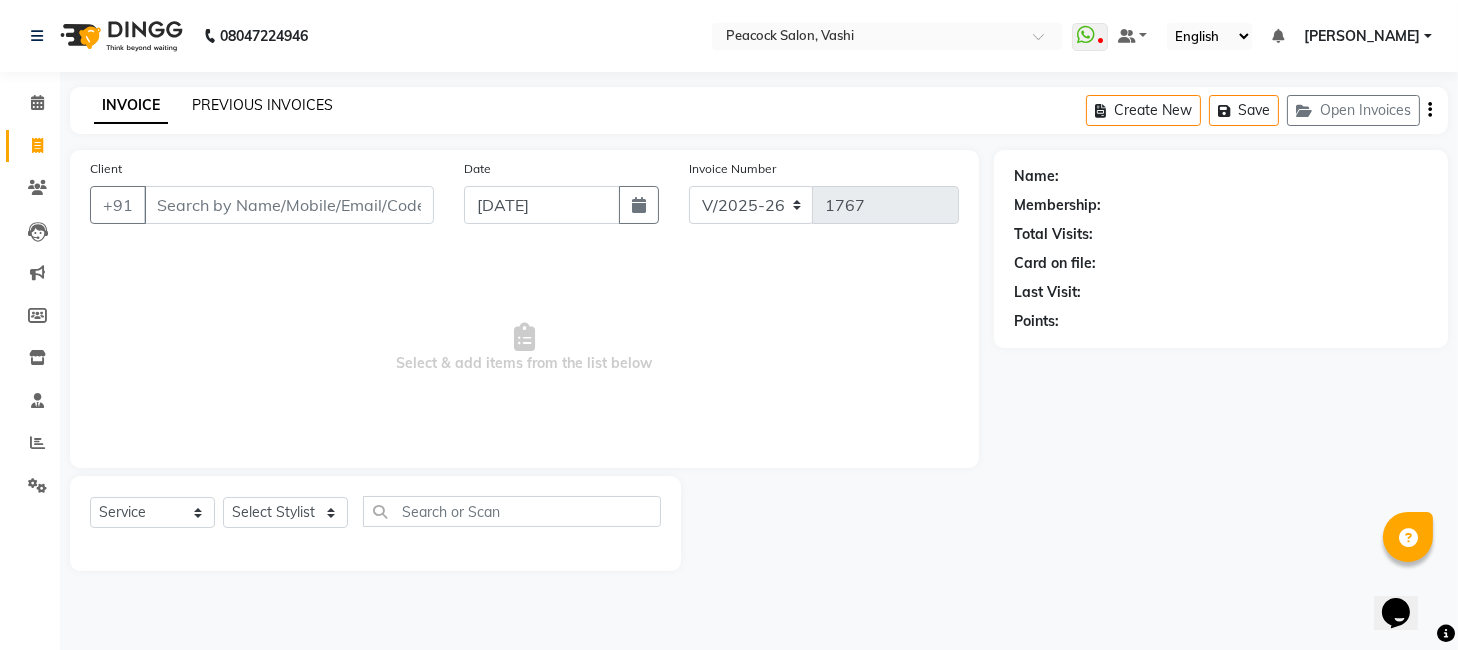 click on "PREVIOUS INVOICES" 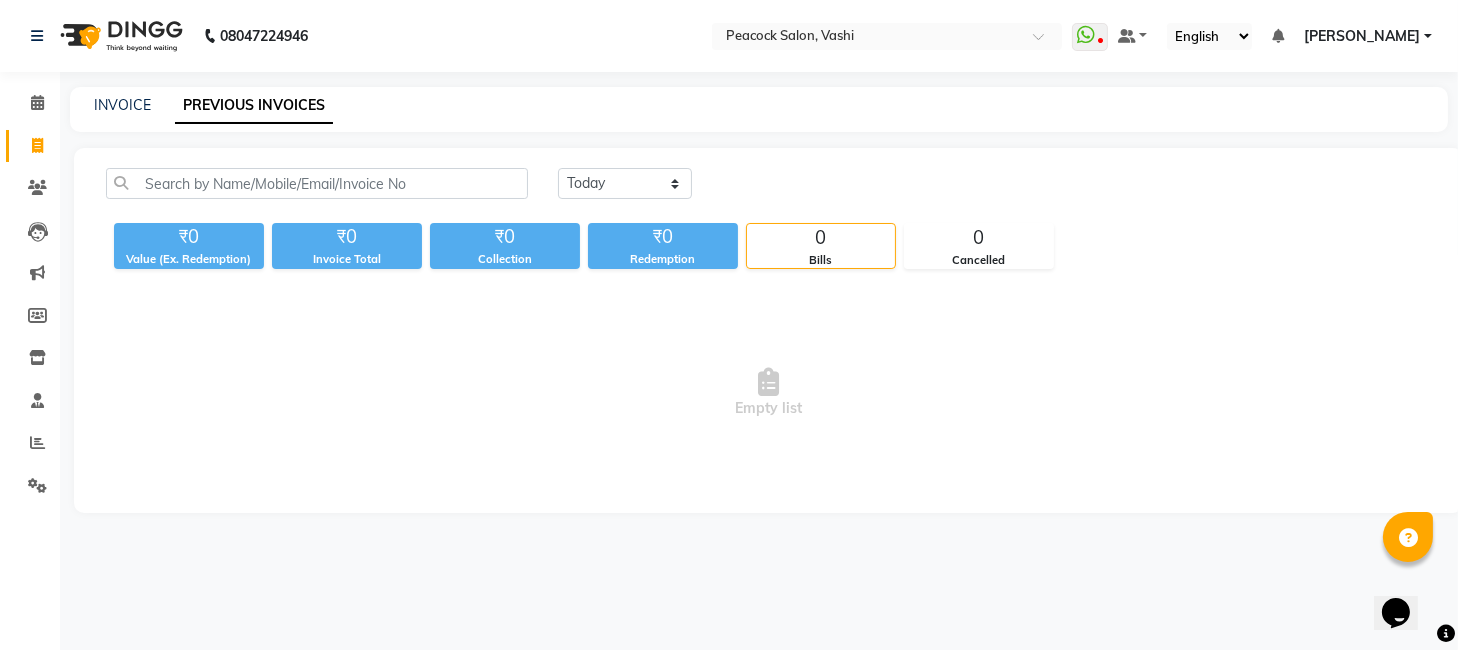 click on "Today Yesterday Custom Range ₹0 Value (Ex. Redemption) ₹0 Invoice Total  ₹0 Collection ₹0 Redemption 0 Bills 0 Cancelled  Empty list" 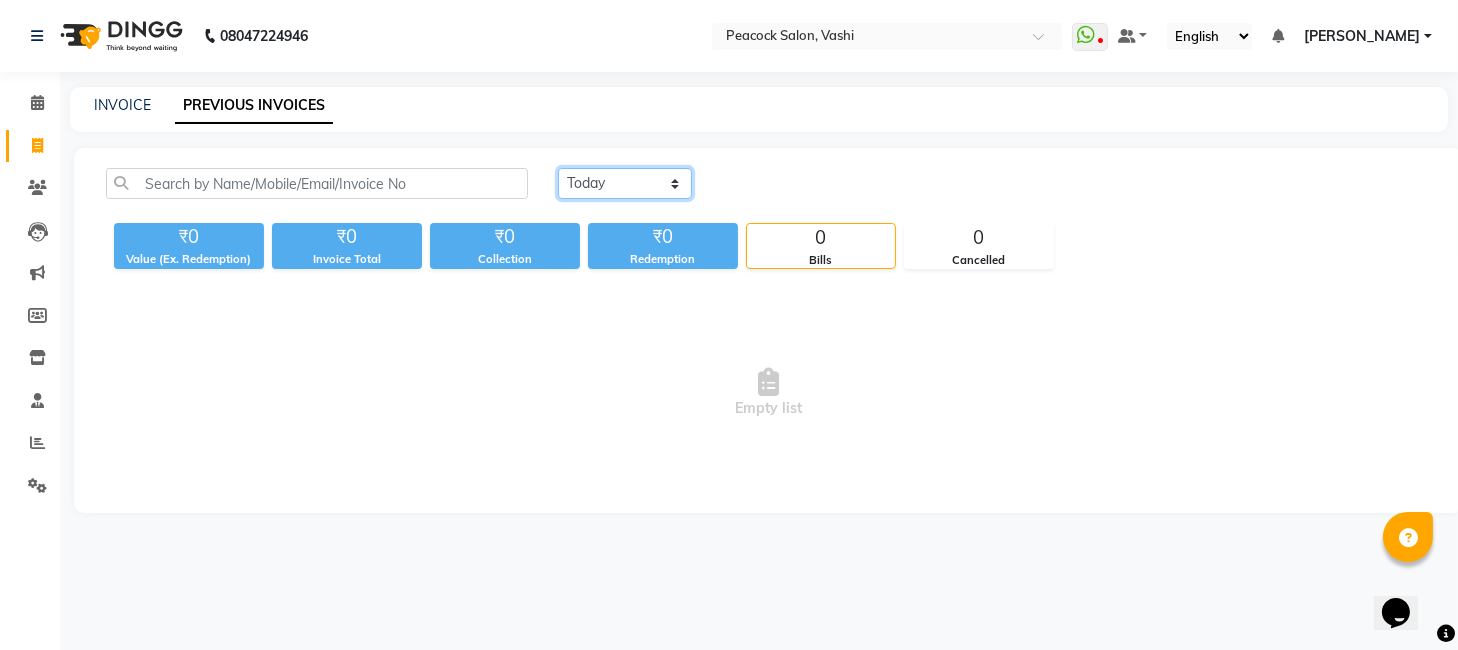 click on "Today Yesterday Custom Range" 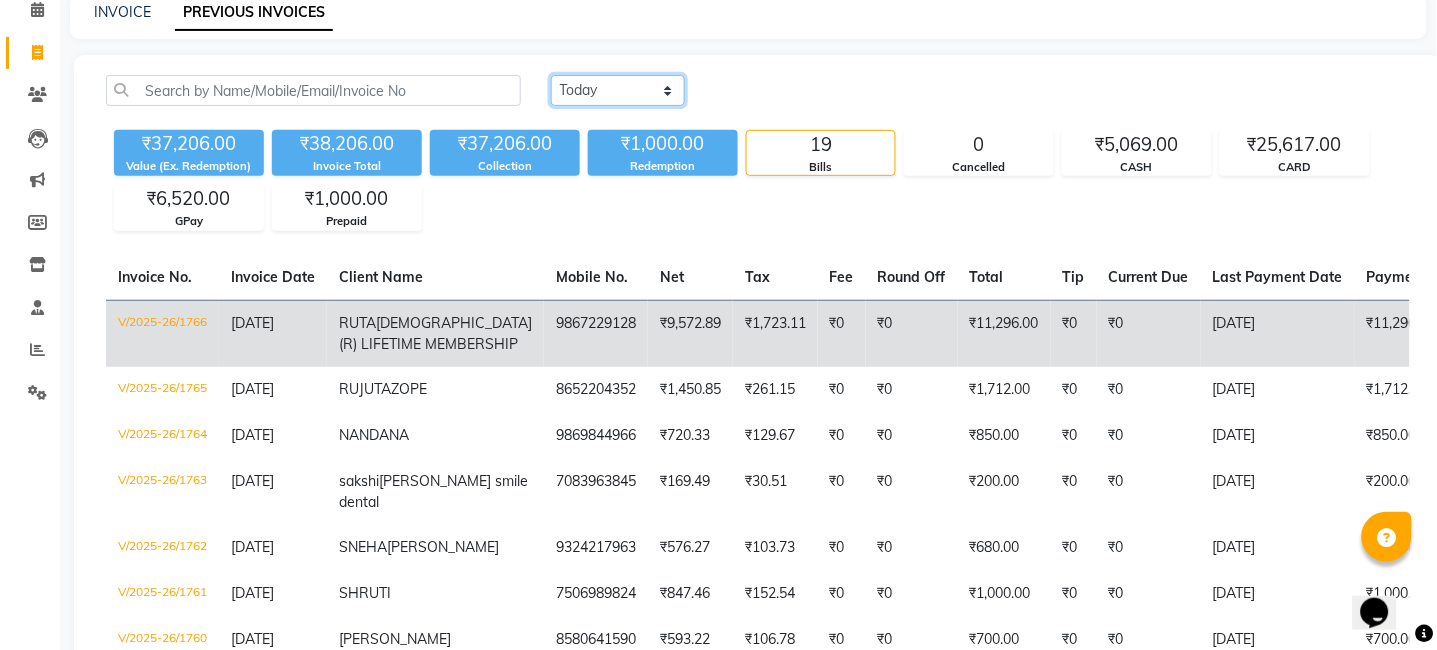scroll, scrollTop: 0, scrollLeft: 0, axis: both 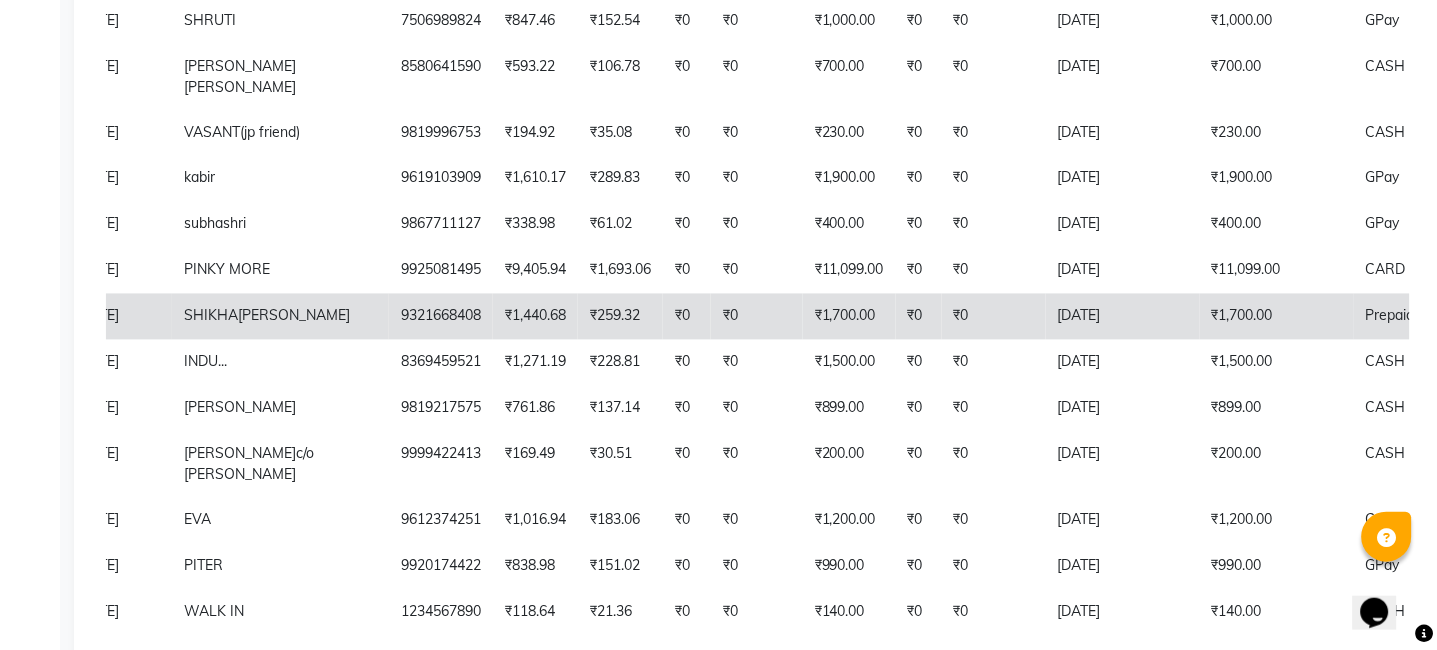 click on "[DATE]" 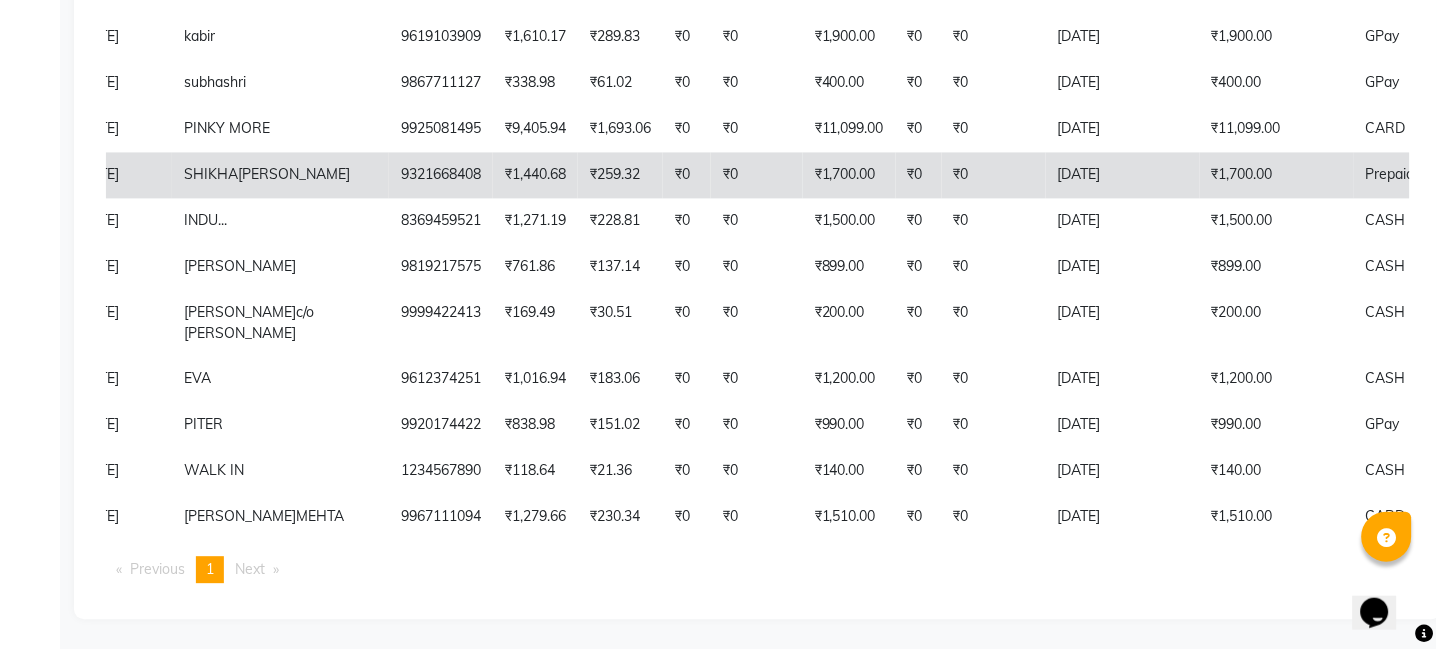 scroll, scrollTop: 983, scrollLeft: 0, axis: vertical 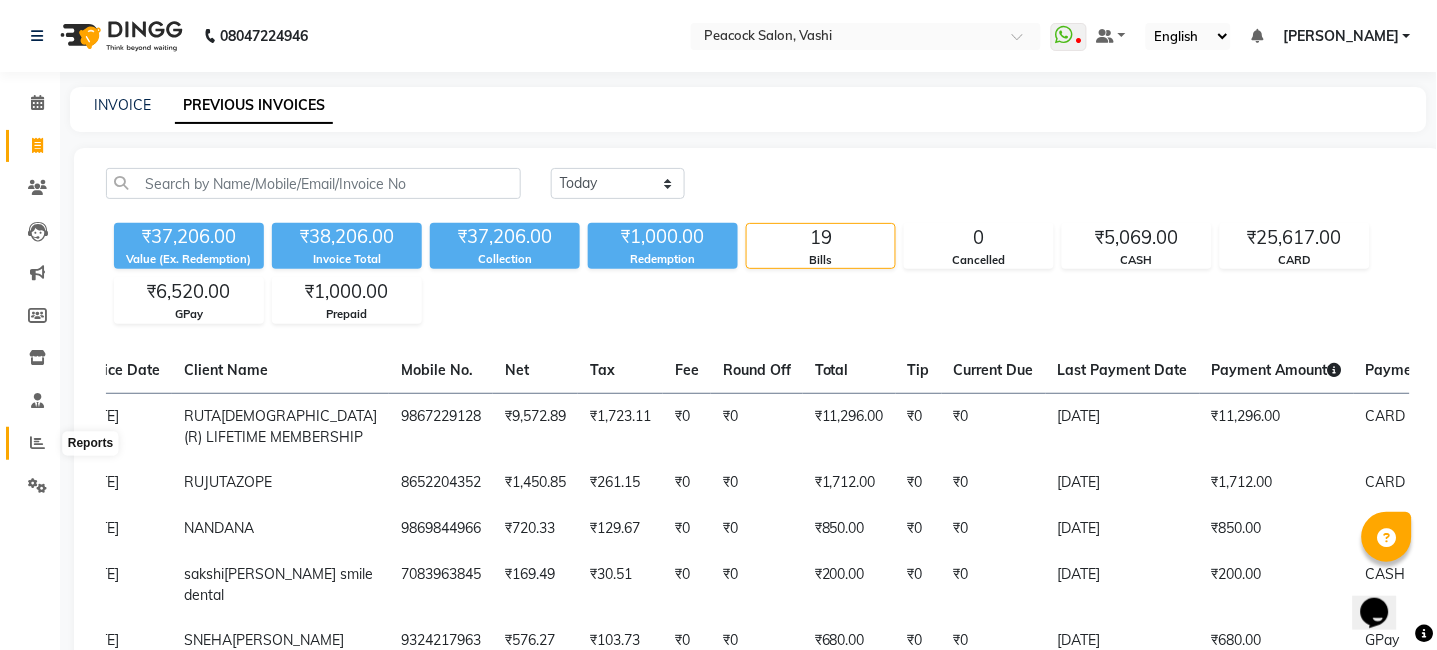 click 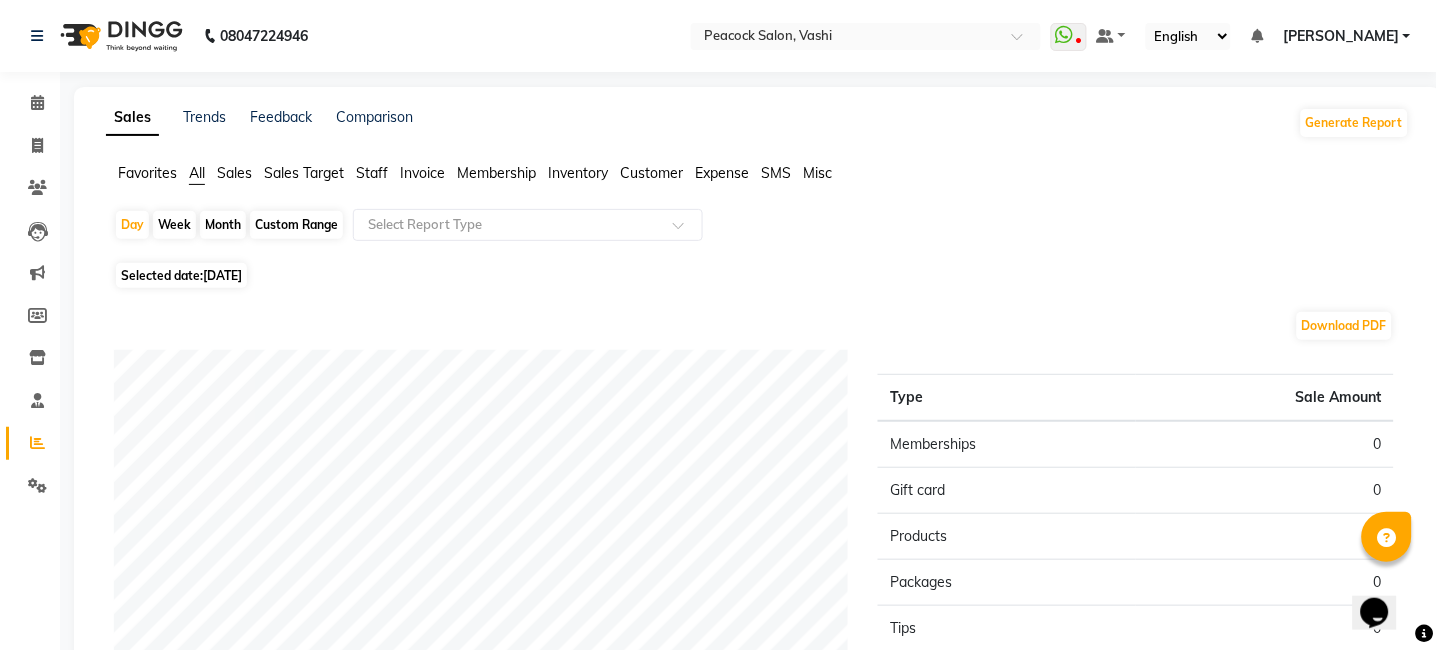 click on "Staff" 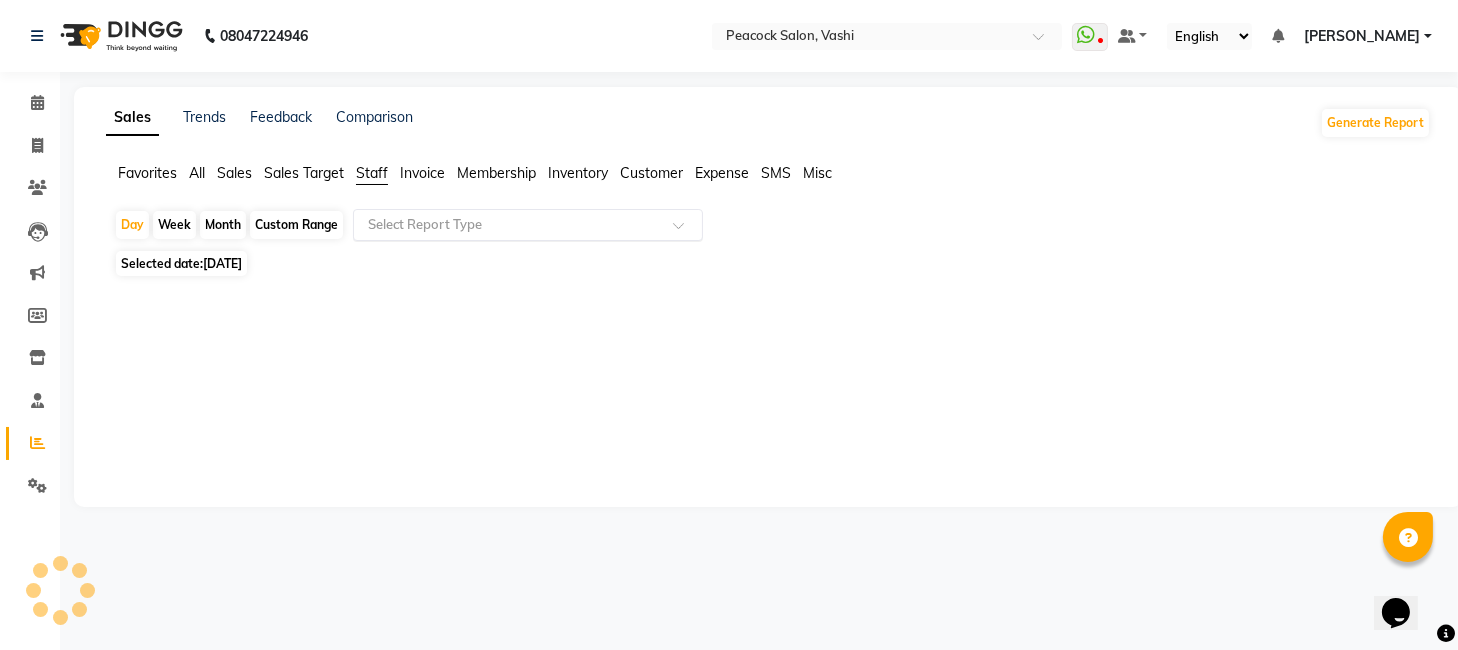 click 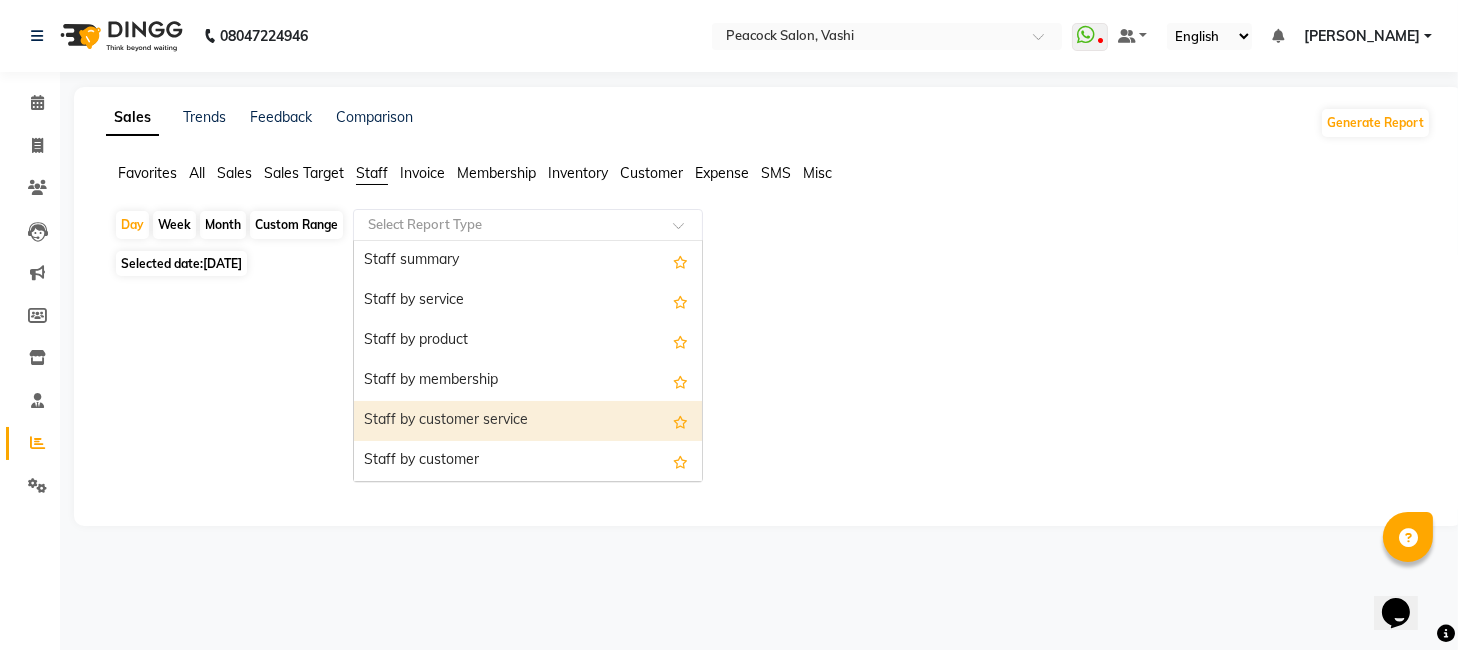 click 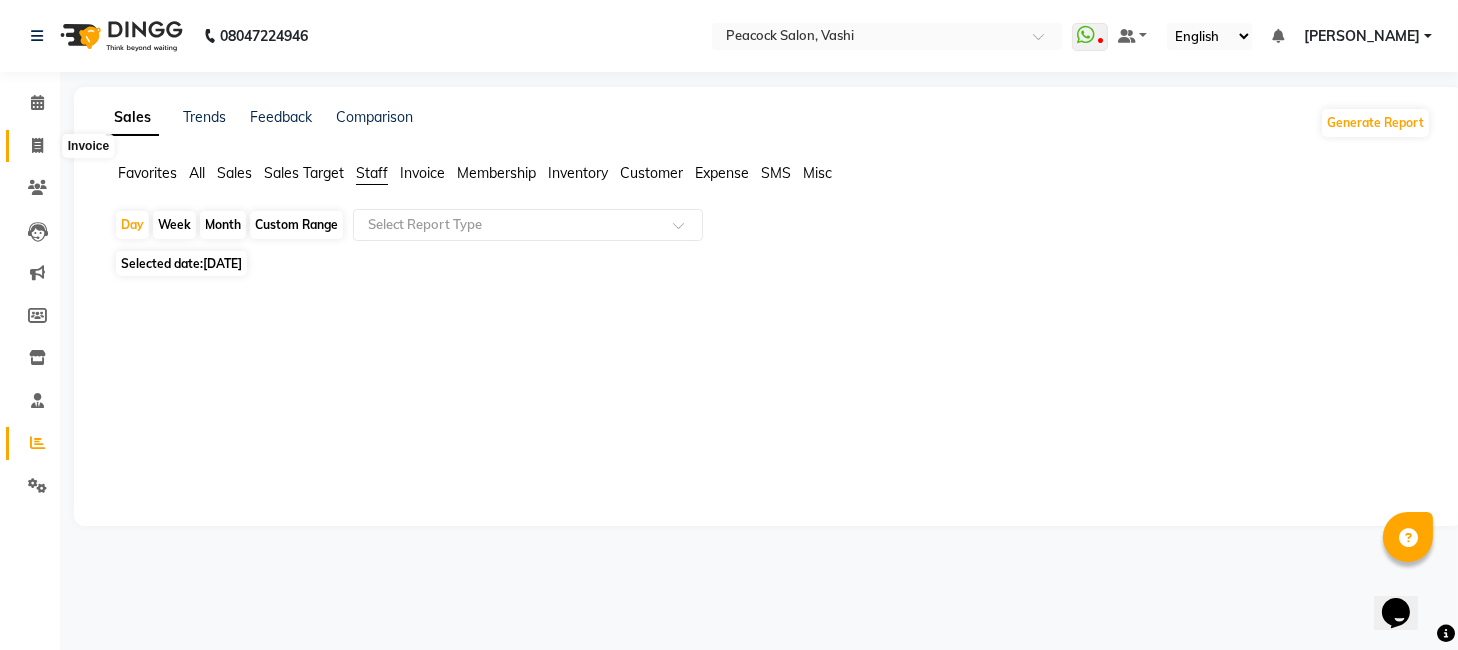 click 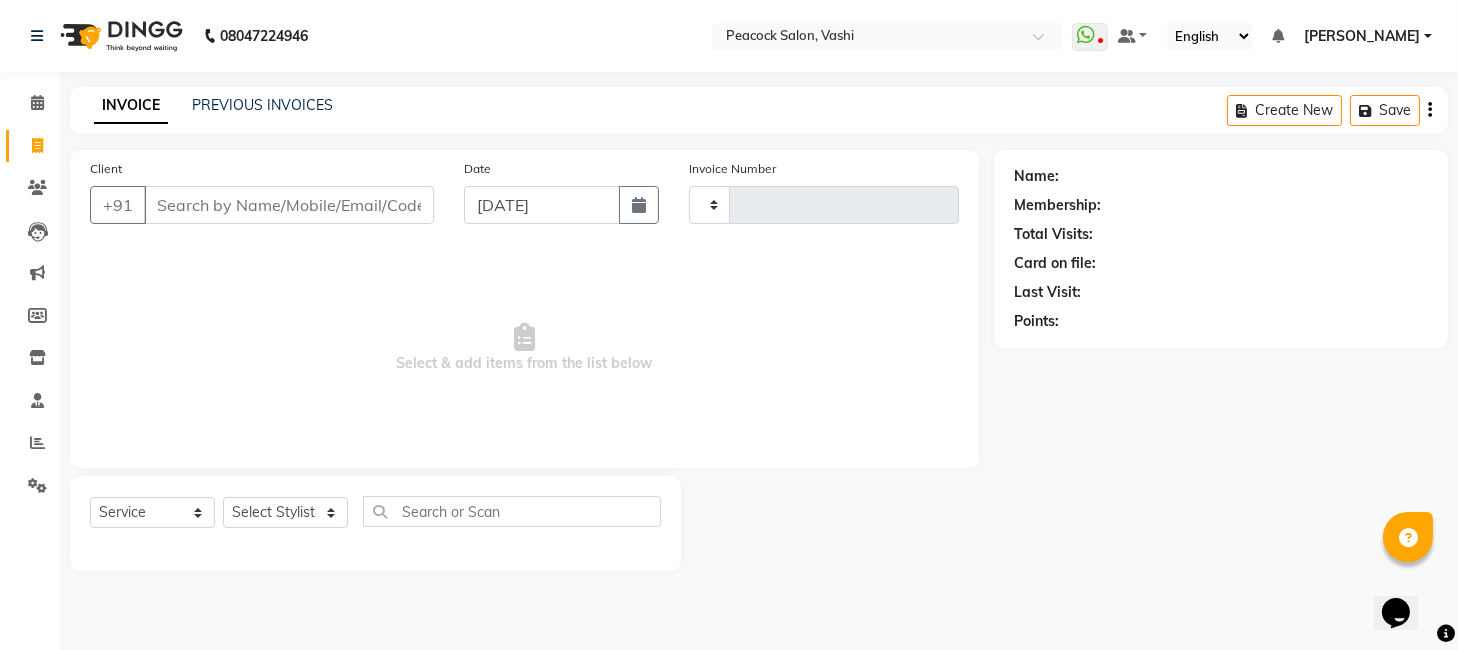 type on "1767" 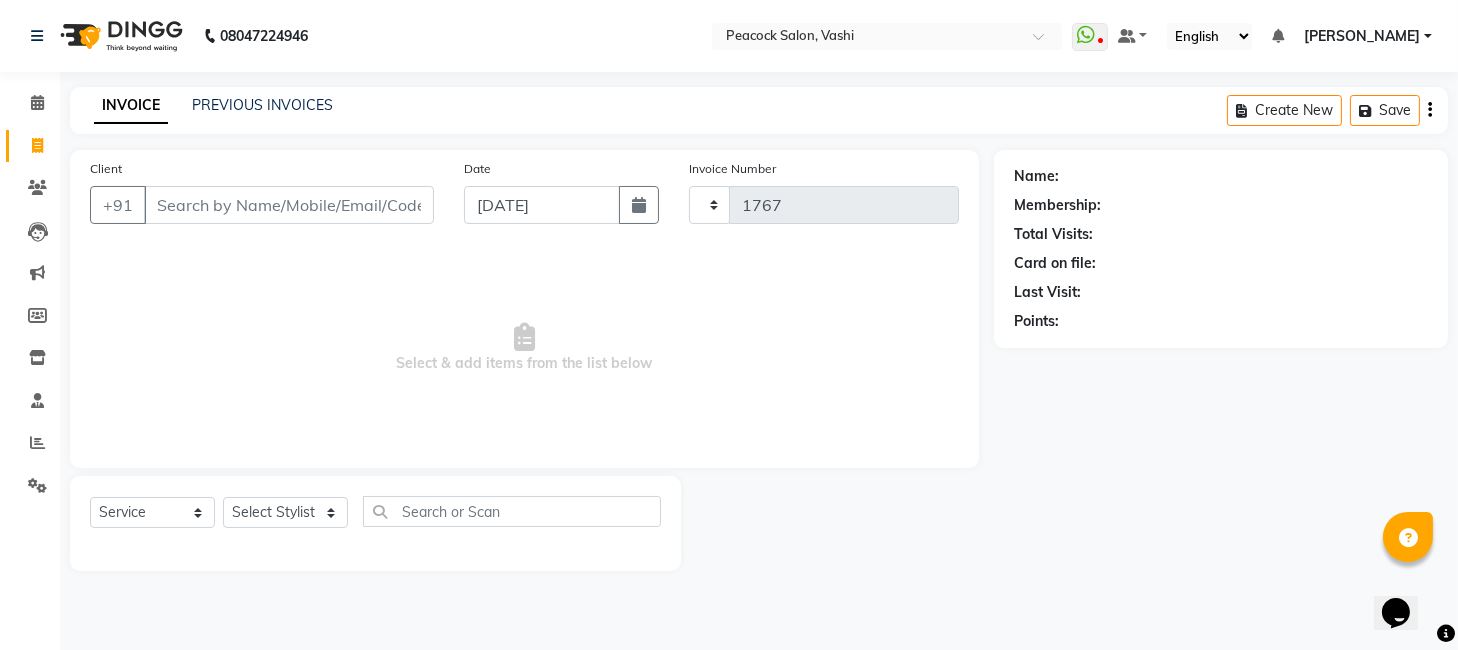 select on "619" 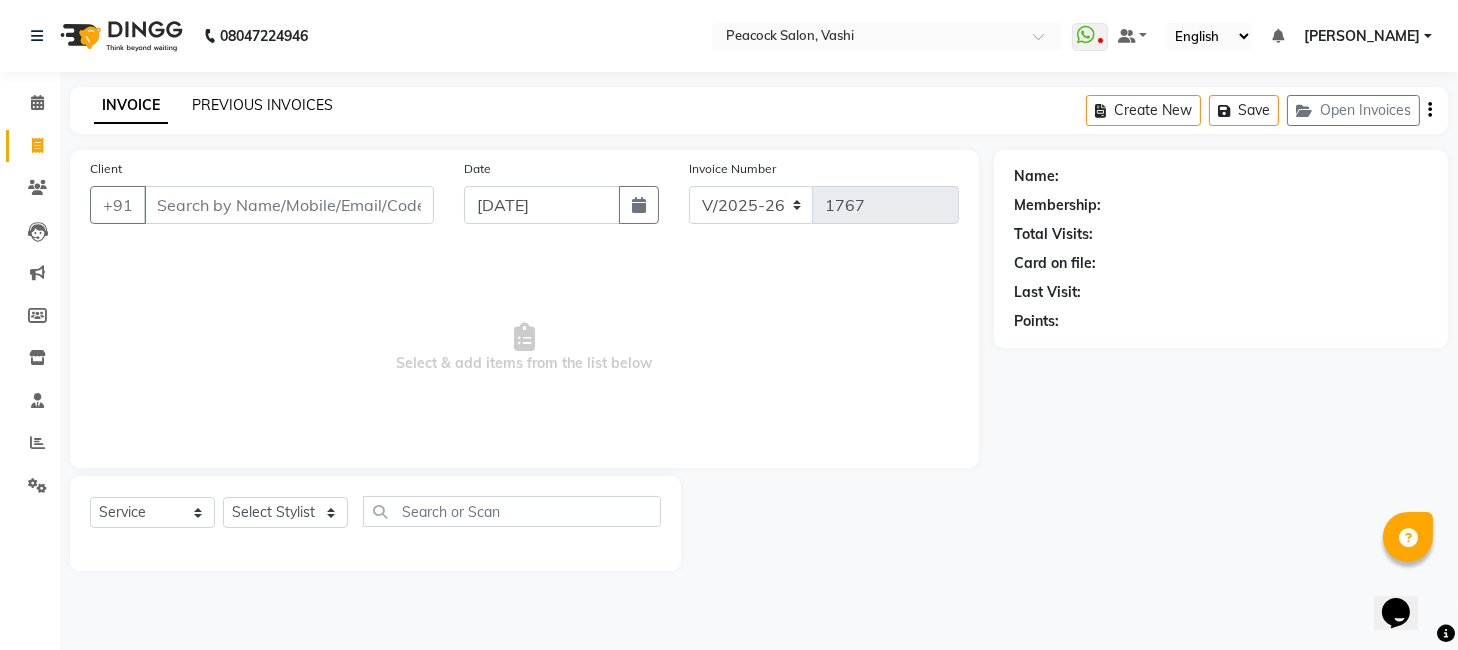 click on "PREVIOUS INVOICES" 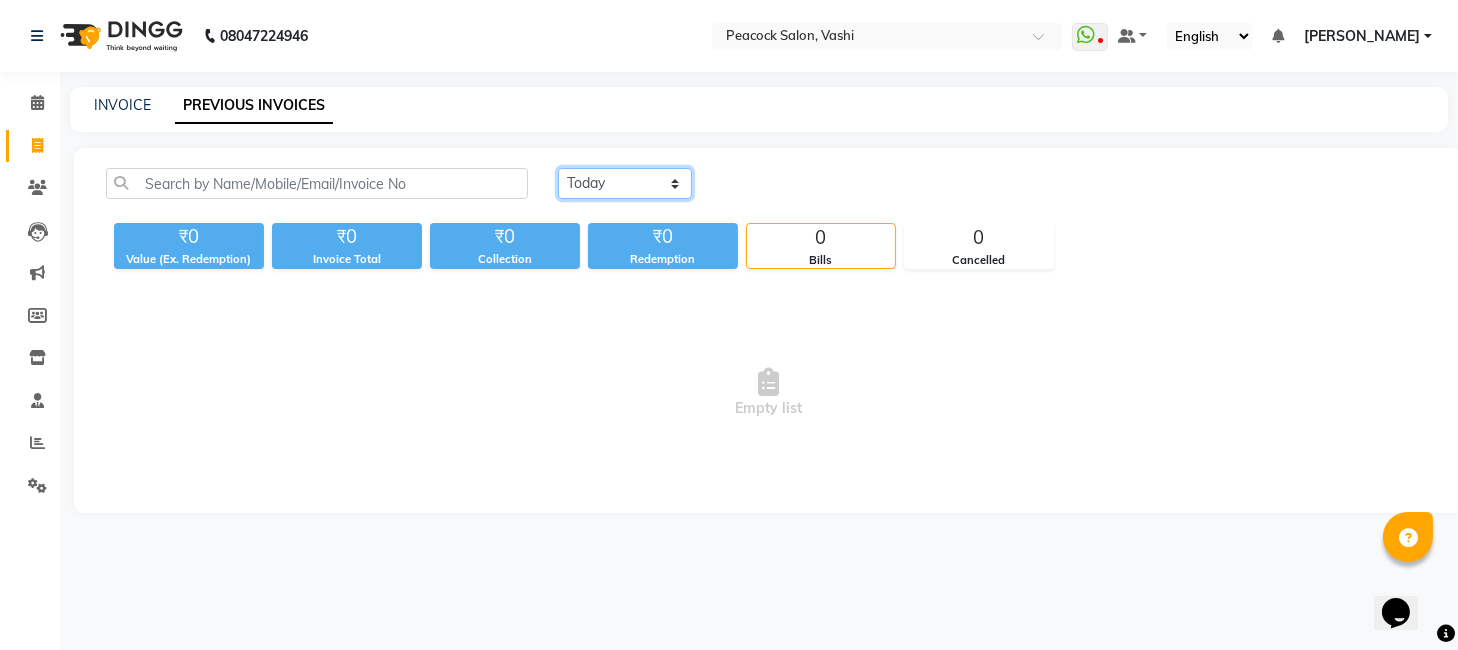 click on "Today Yesterday Custom Range" 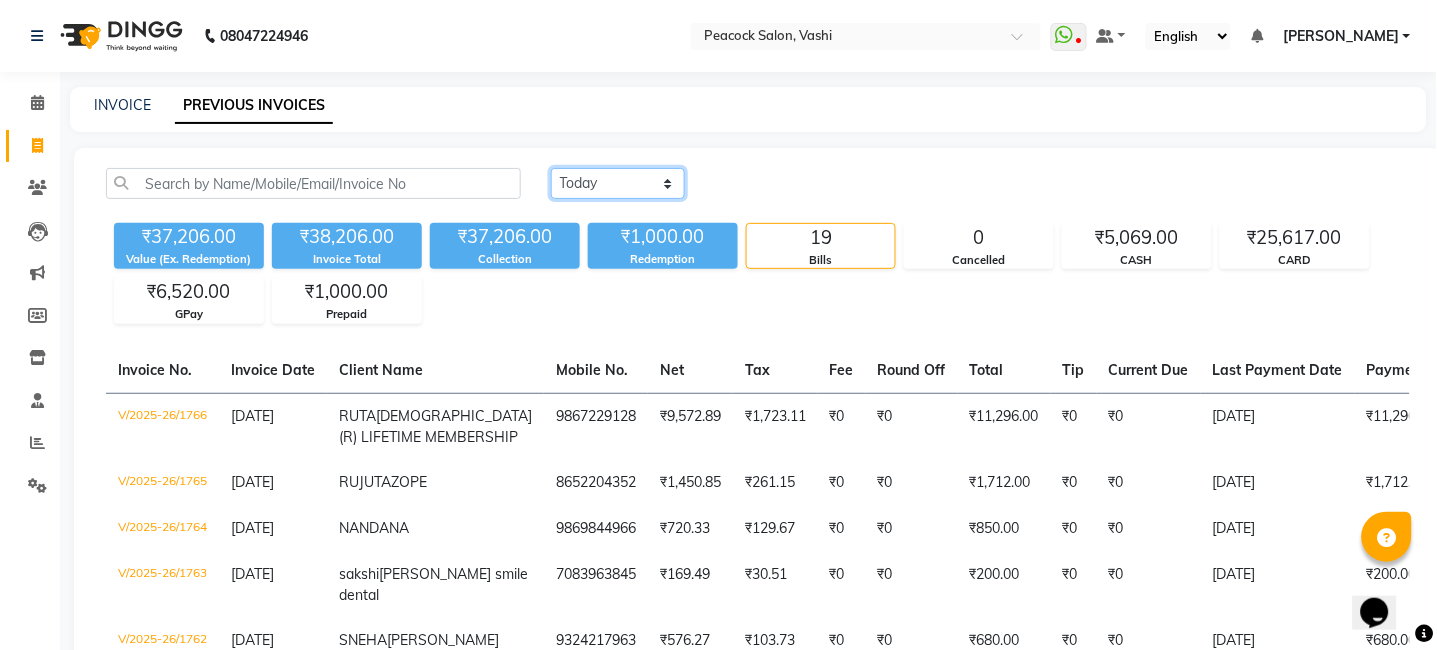 scroll, scrollTop: 221, scrollLeft: 0, axis: vertical 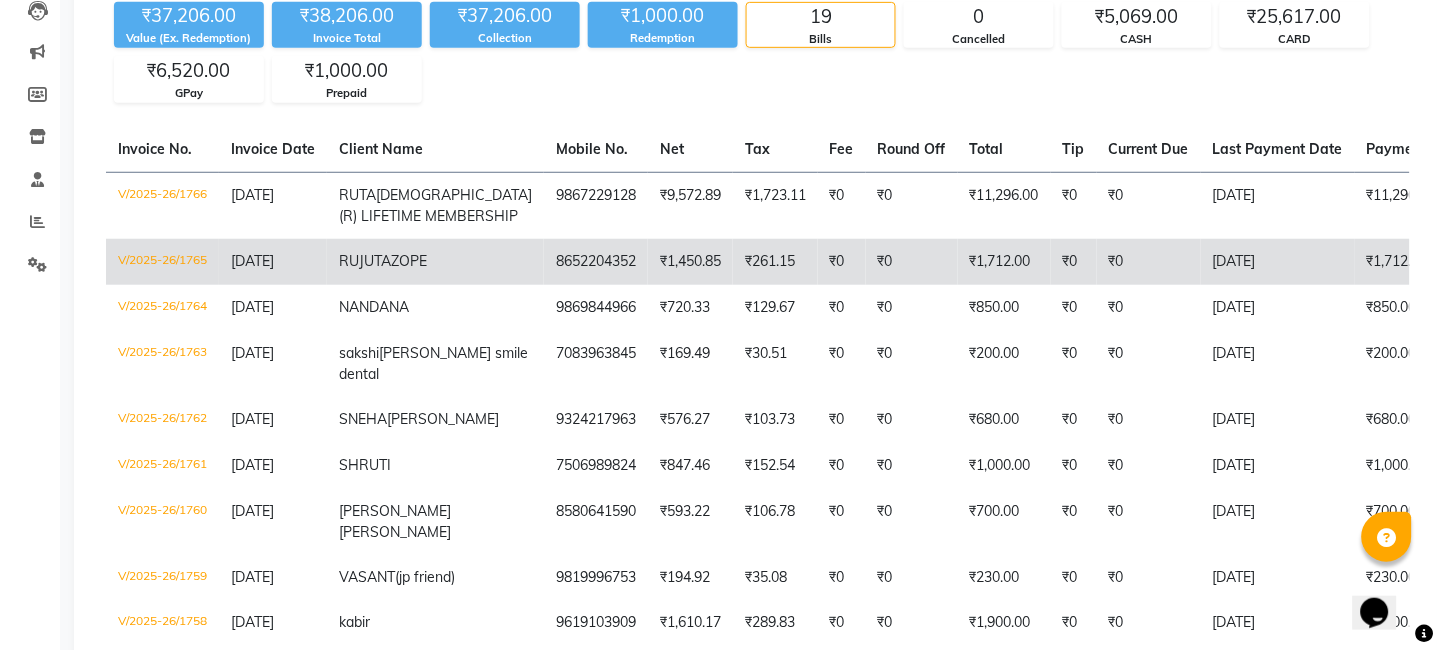 click on "V/2025-26/1765" 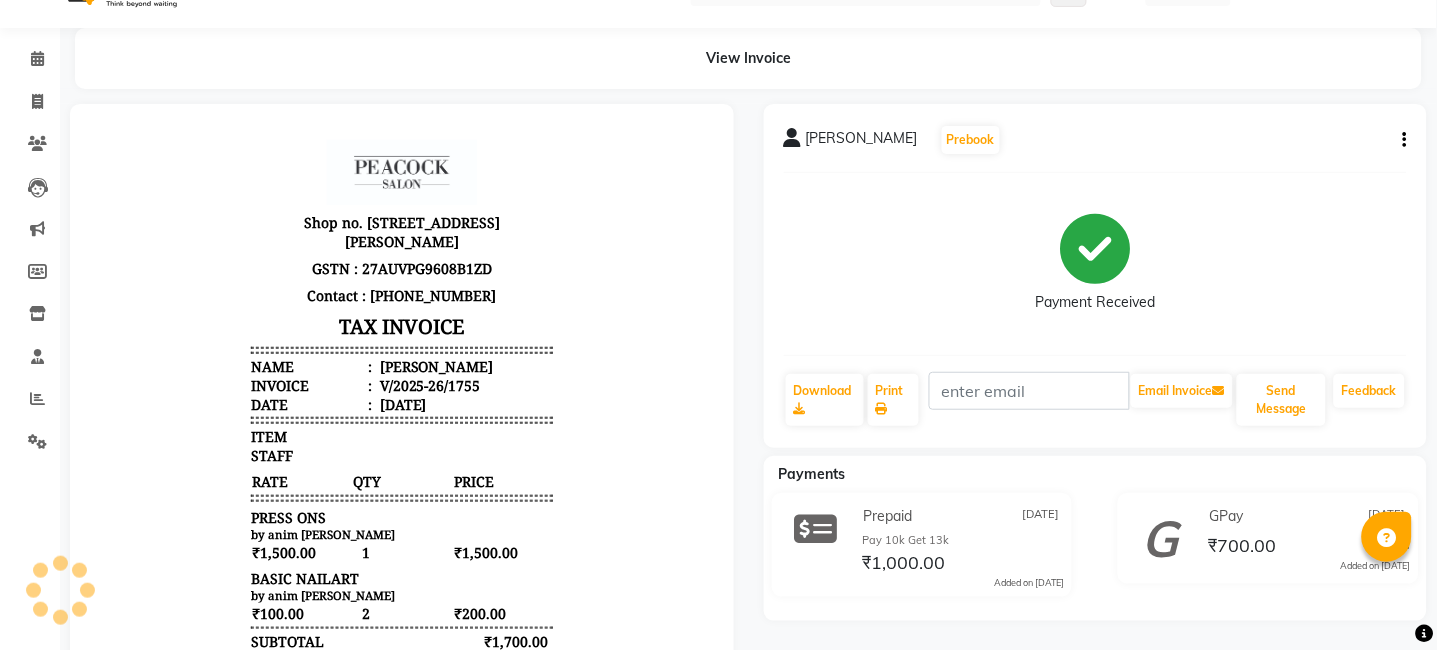 scroll, scrollTop: 0, scrollLeft: 0, axis: both 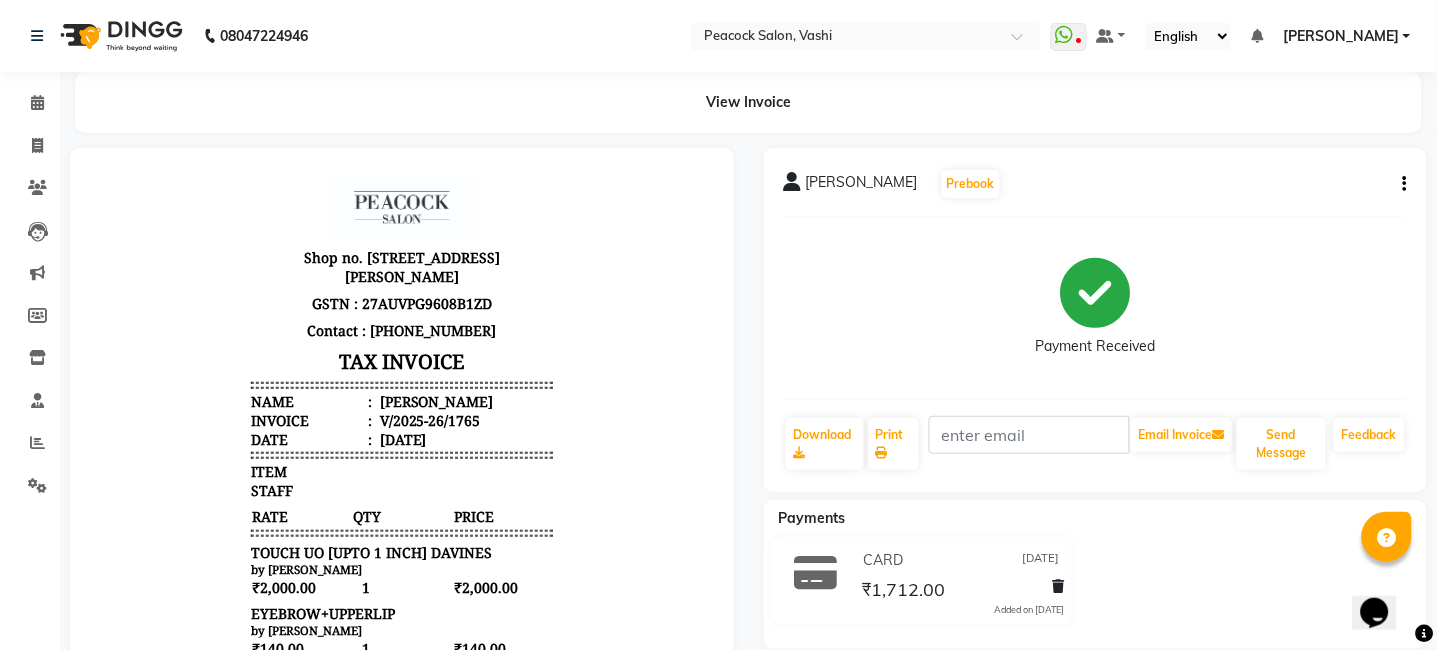 click 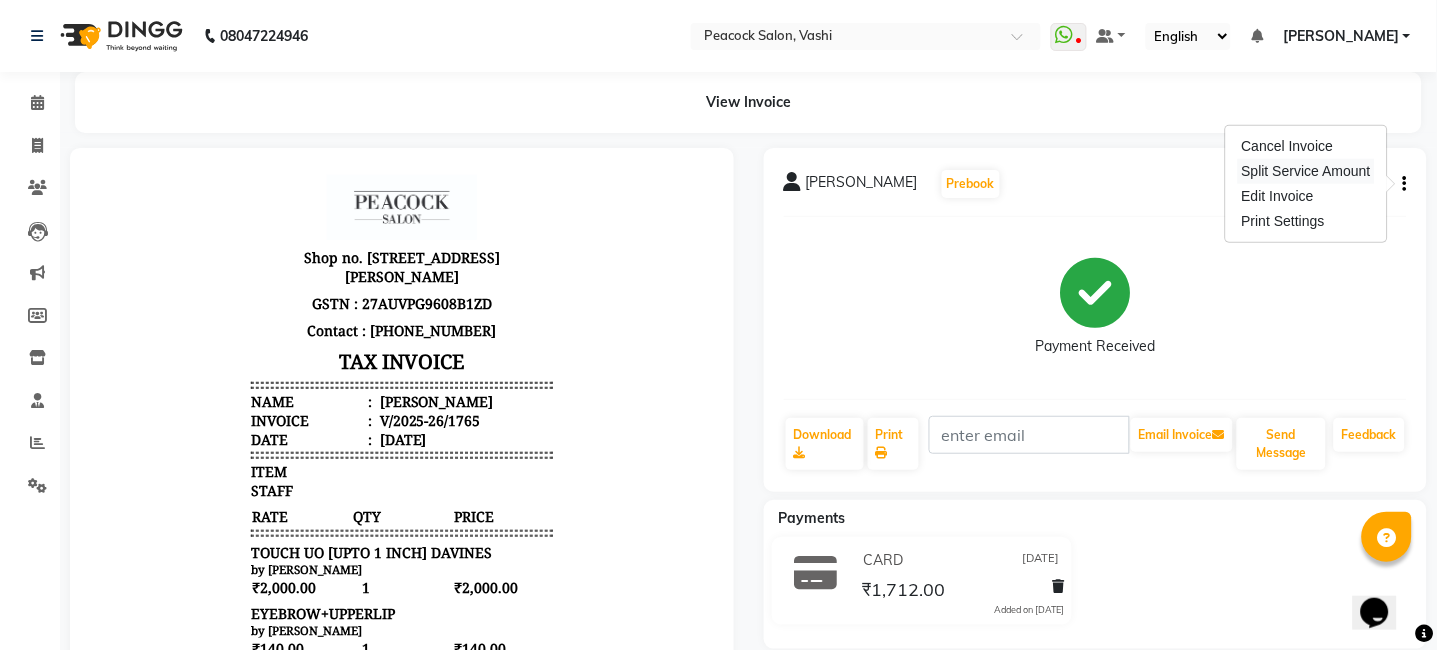 click on "Split Service Amount" at bounding box center (1306, 171) 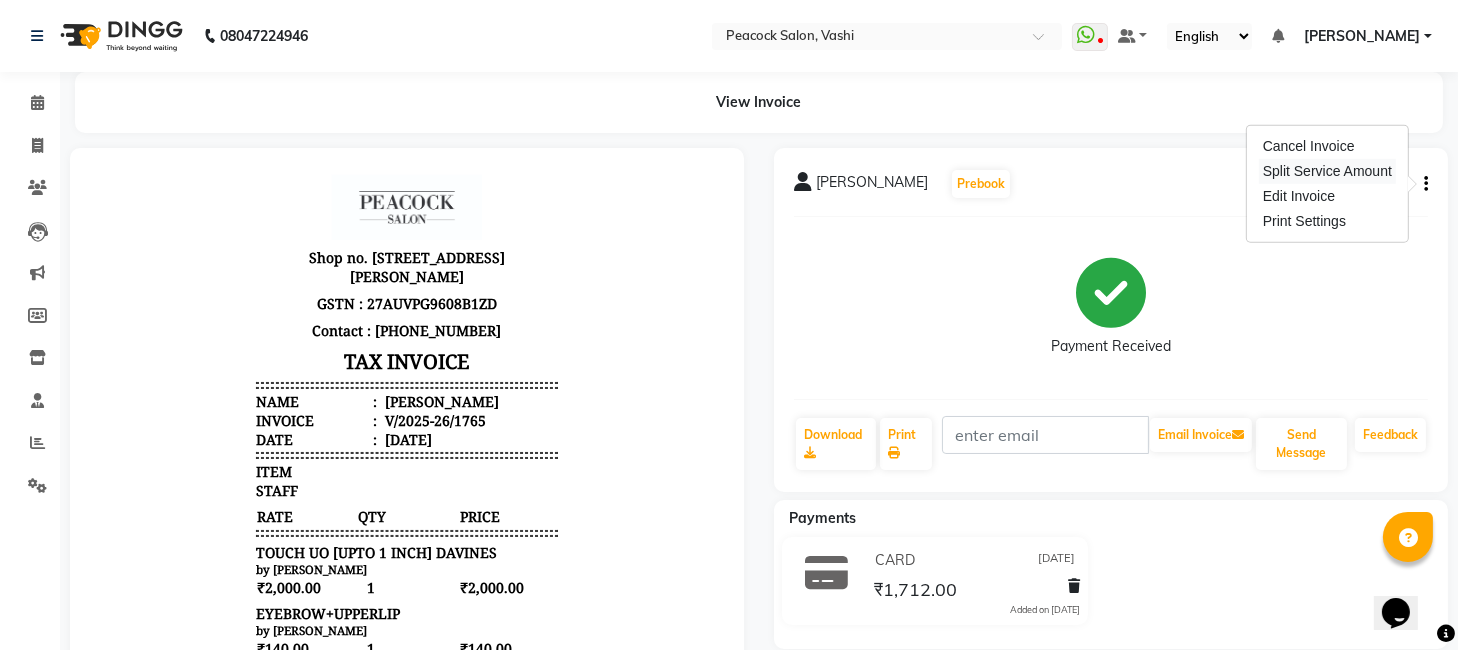 select on "22386" 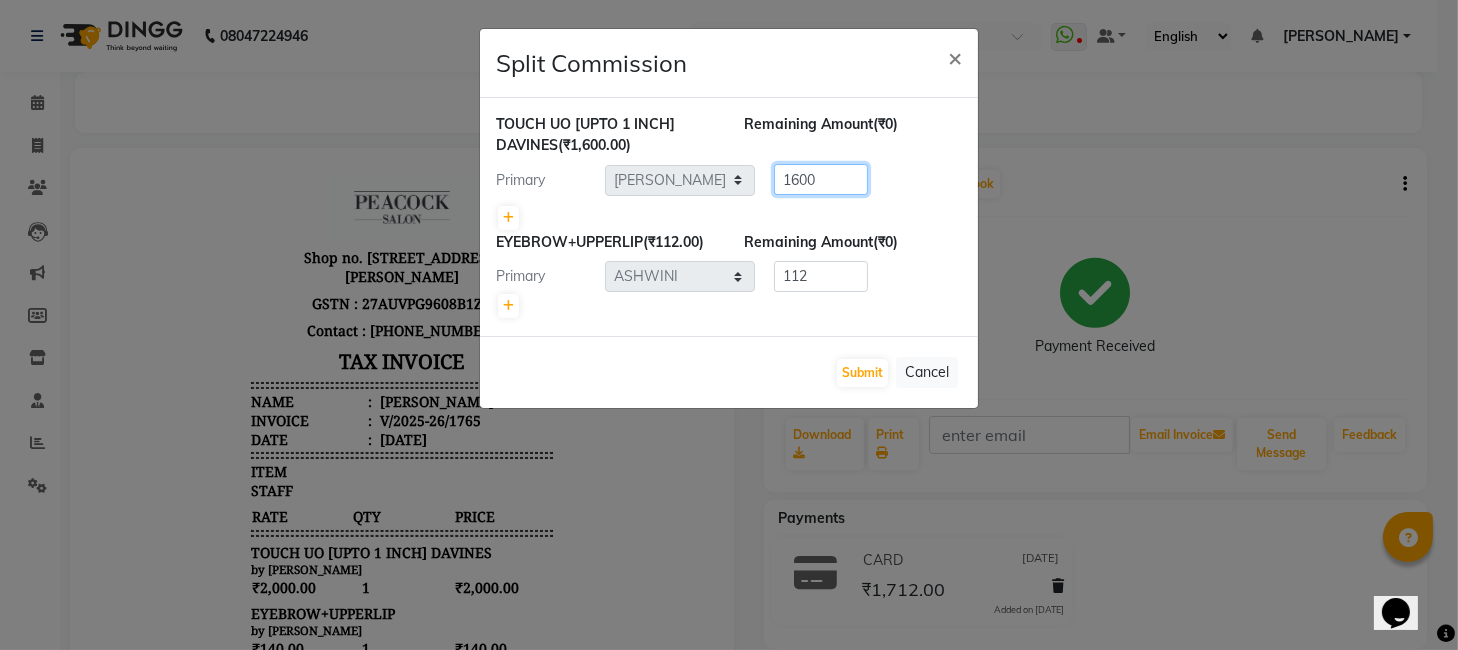 click on "1600" 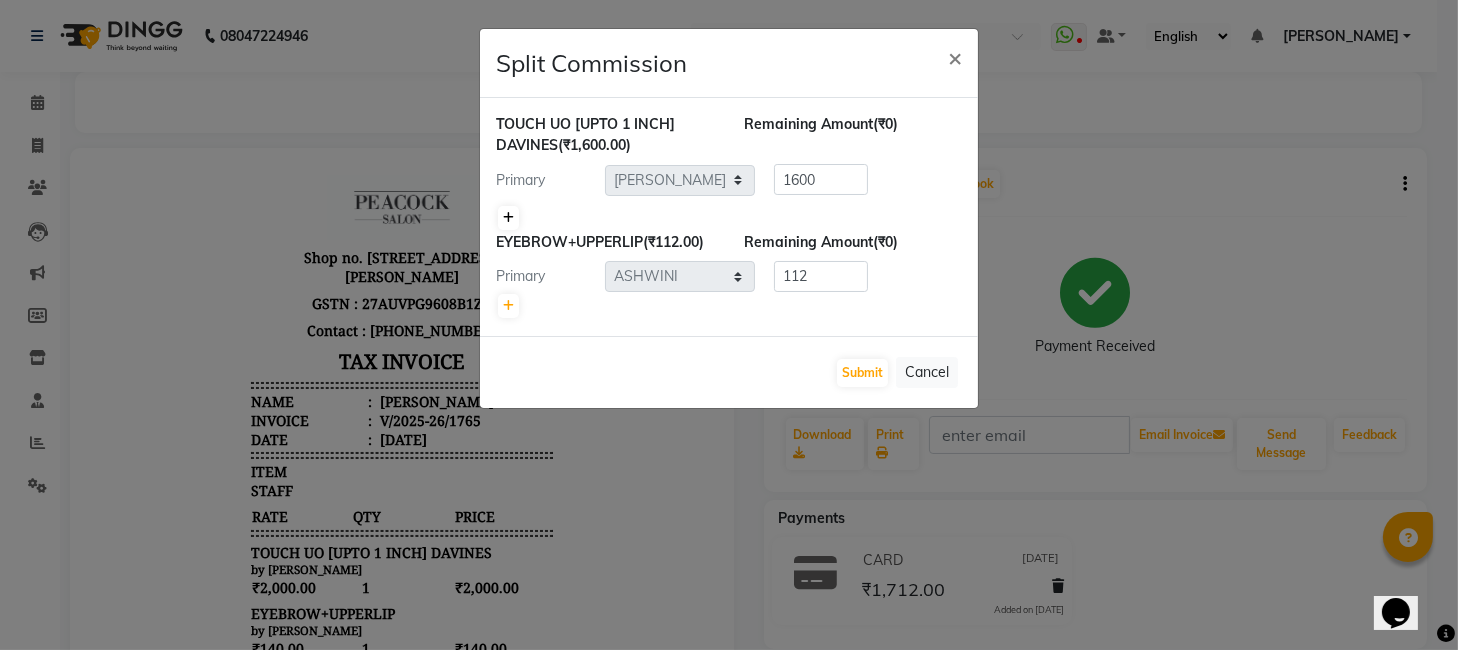 click 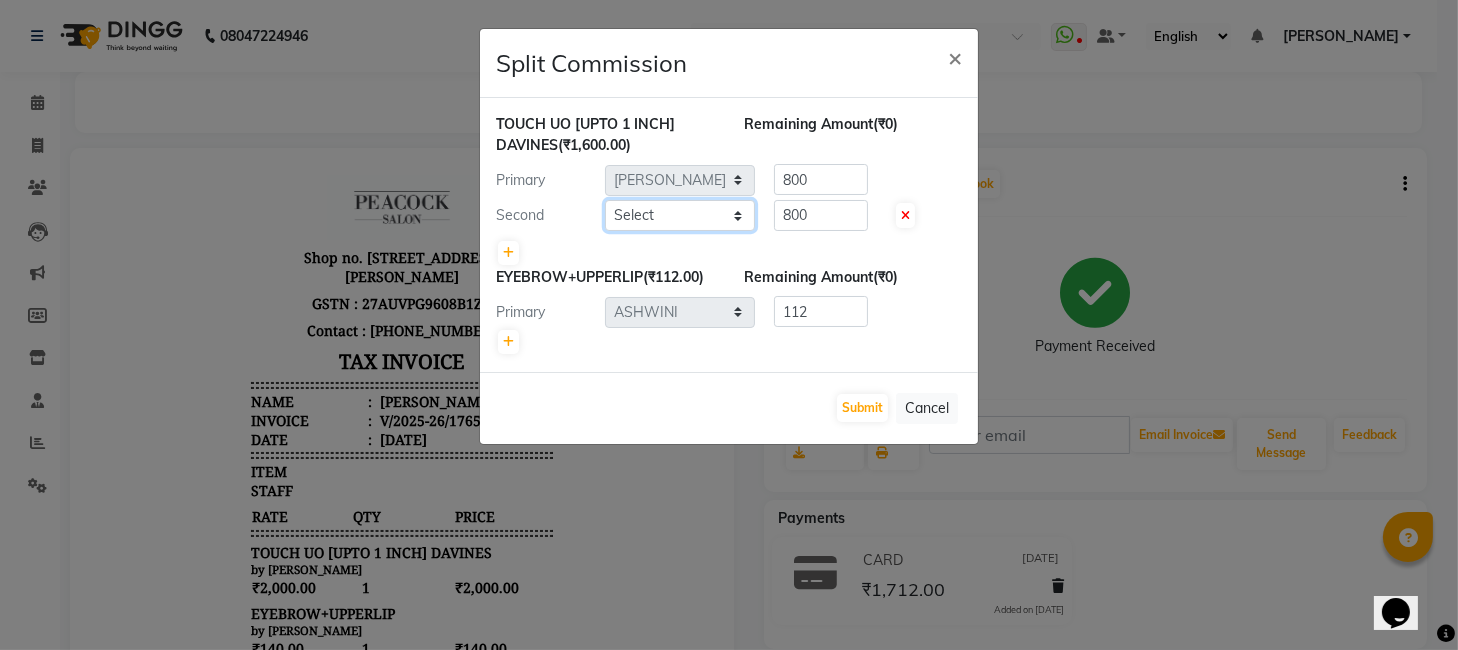 click on "Select  anim shinglai   ANKUSH   ASHWINI    BHAGWATI   DC   Dingg Support   HARSHADA    JOHNY   NITU   PAYAL    PRITI" 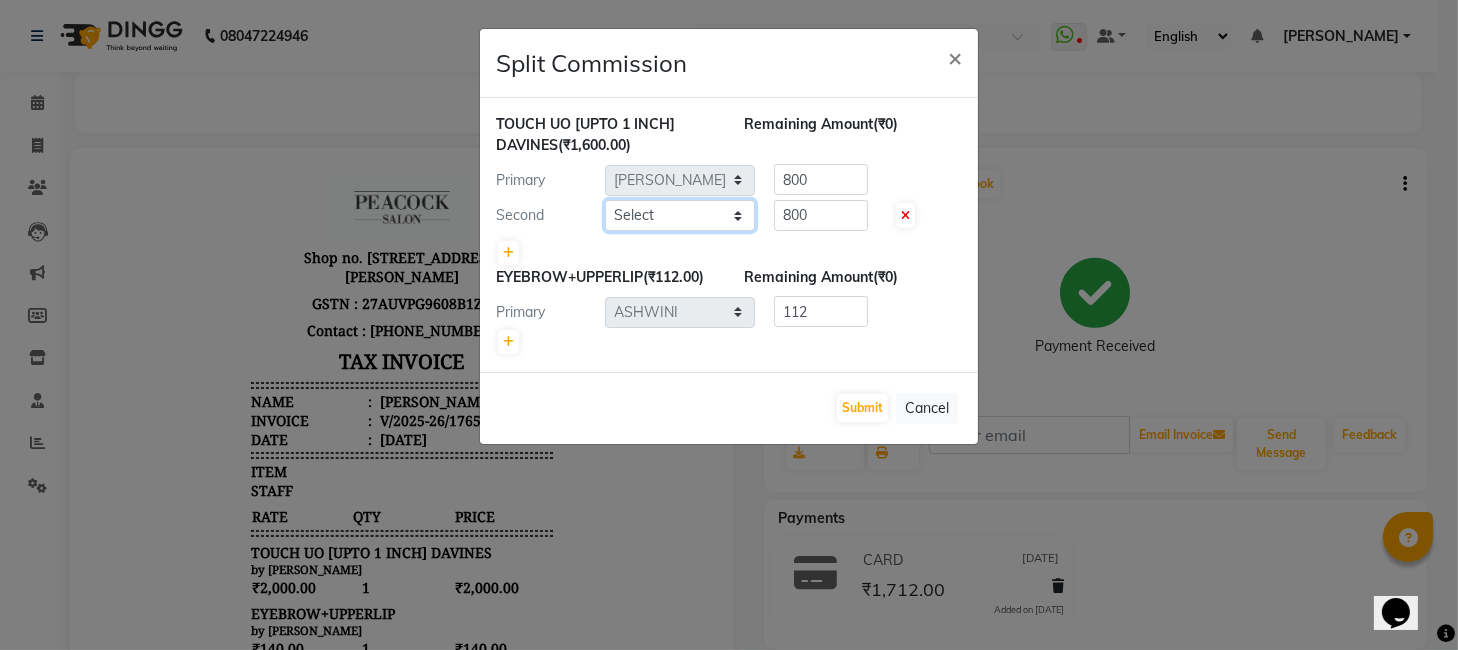select on "37757" 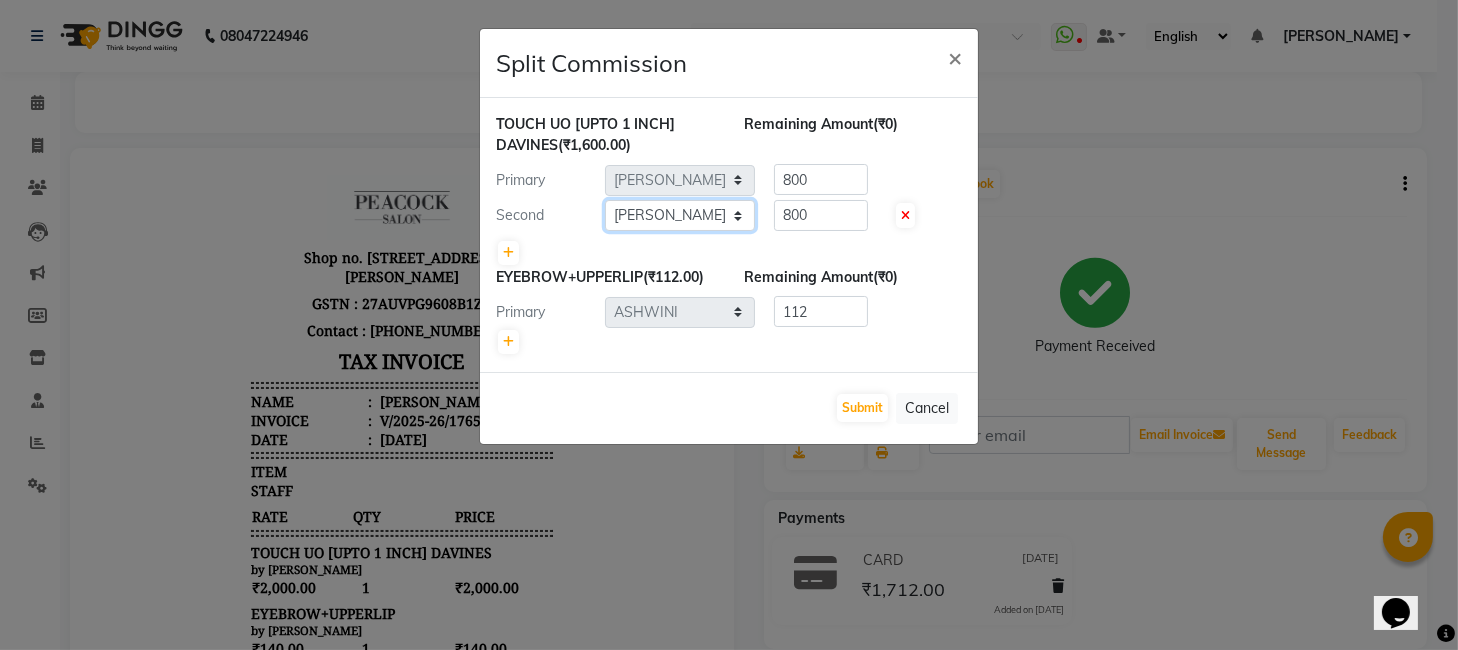 click on "Select  anim shinglai   ANKUSH   ASHWINI    BHAGWATI   DC   Dingg Support   HARSHADA    JOHNY   NITU   PAYAL    PRITI" 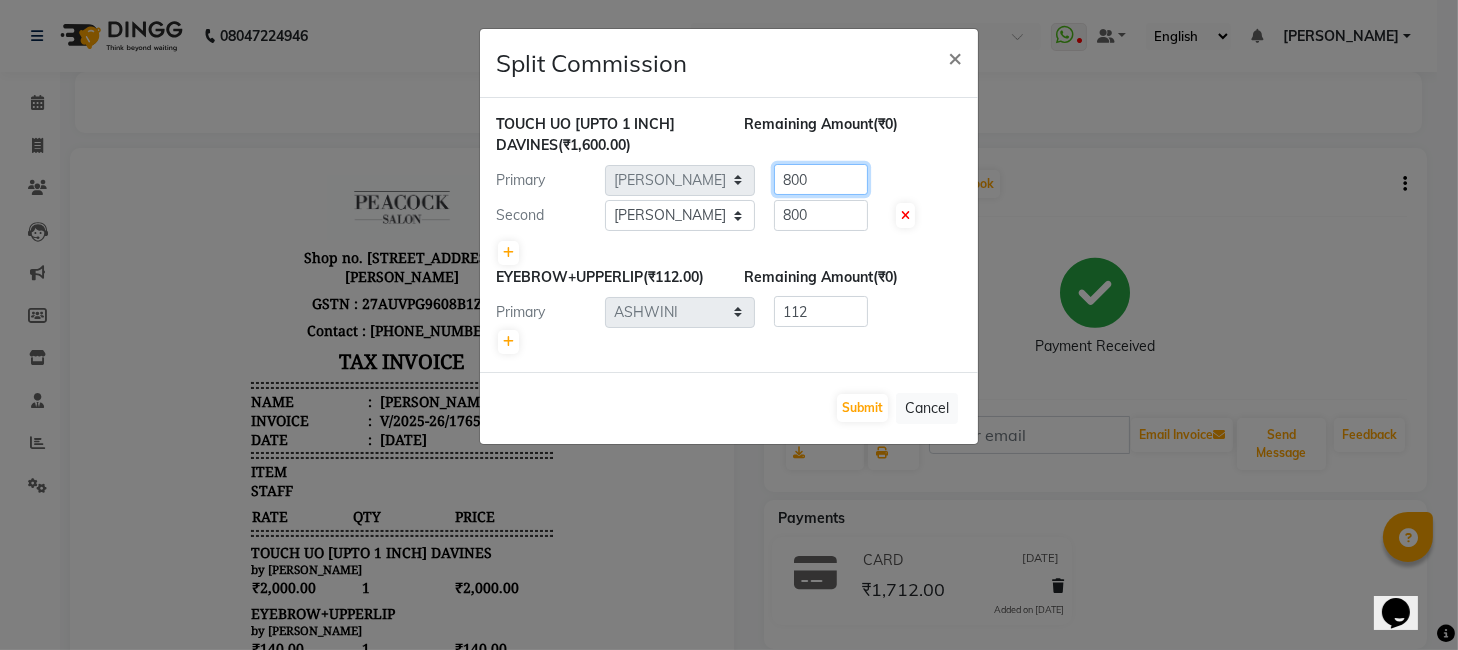 click on "800" 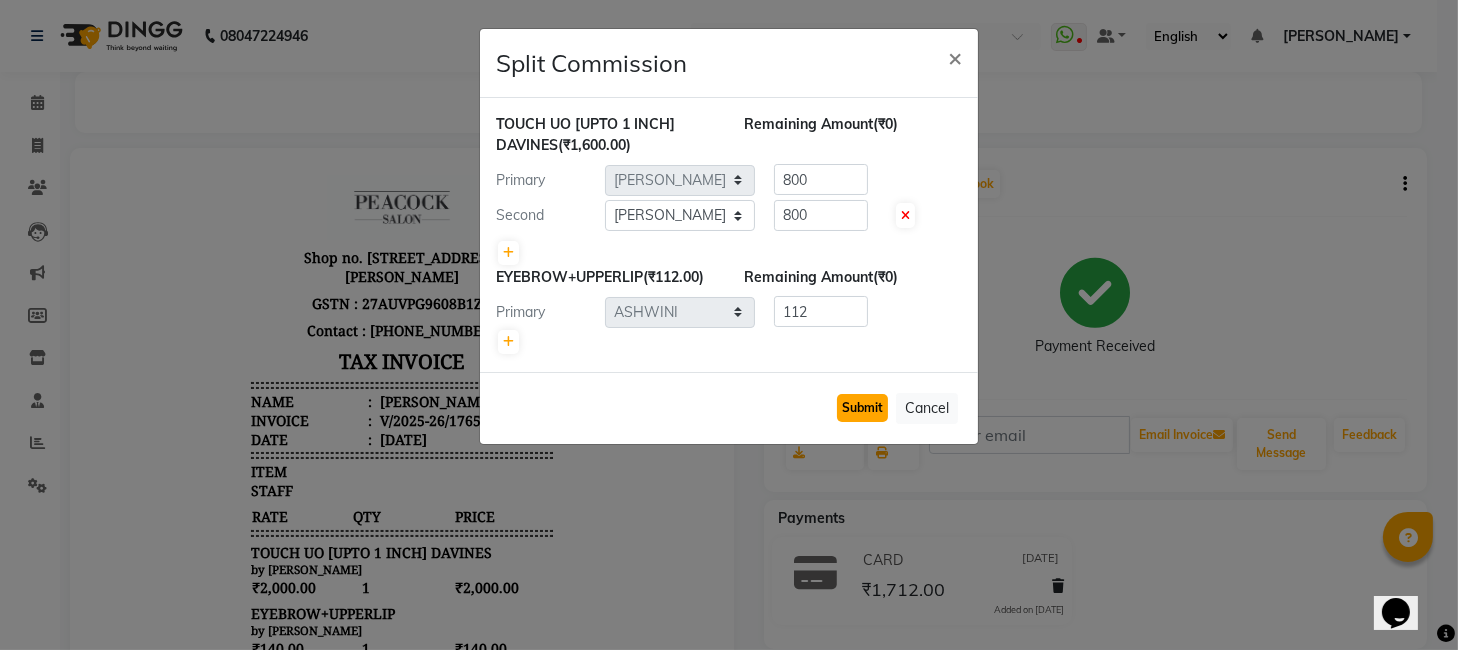 click on "Submit" 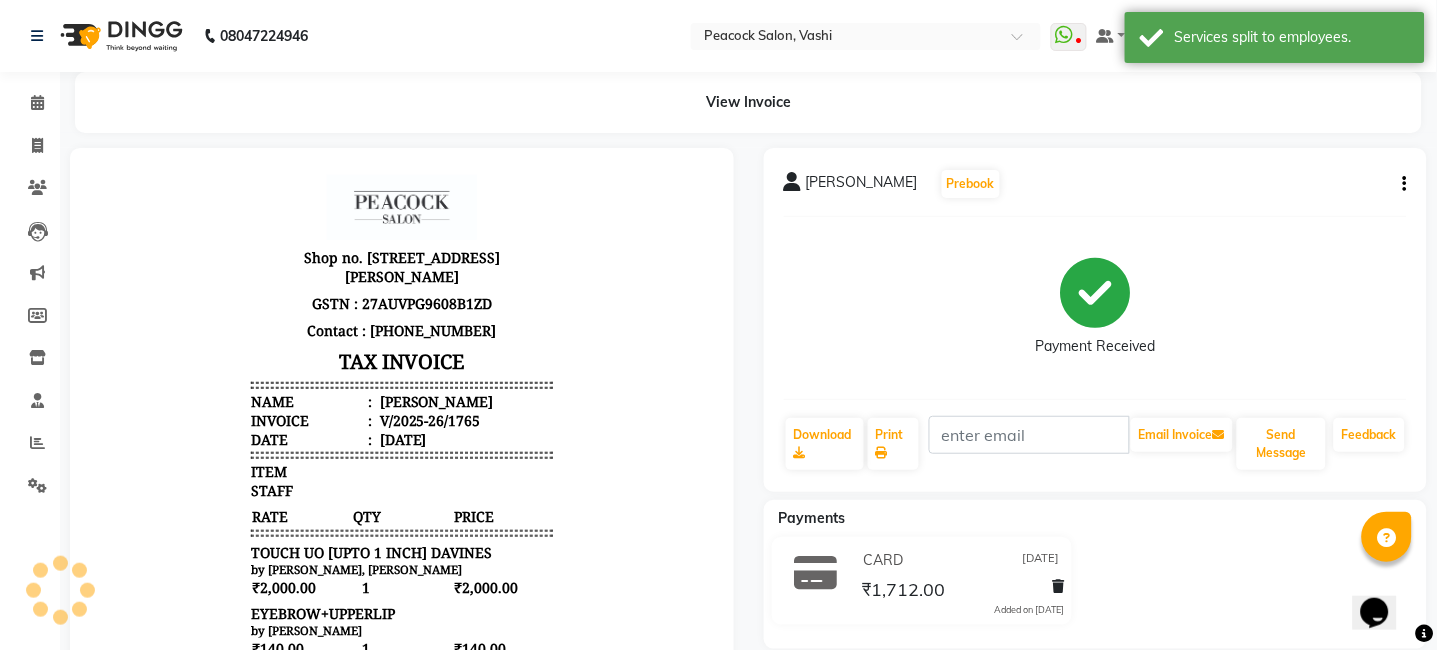 scroll, scrollTop: 16, scrollLeft: 0, axis: vertical 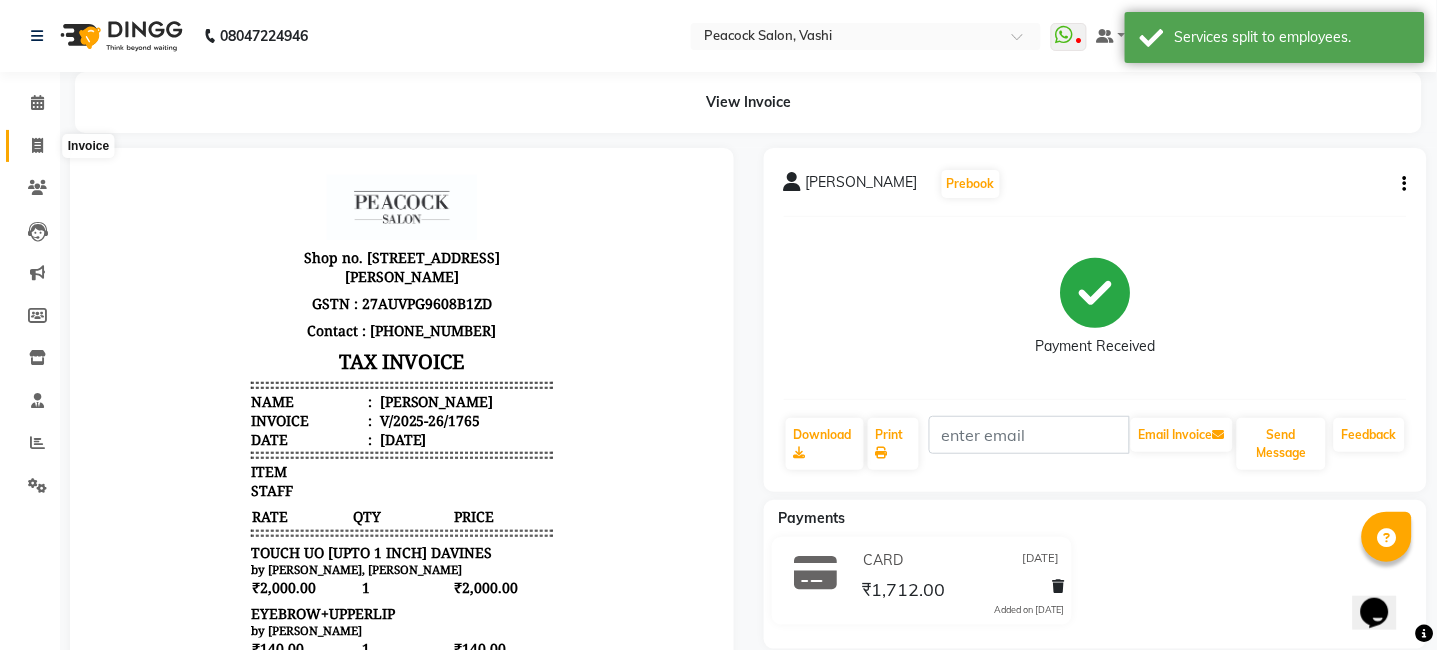click 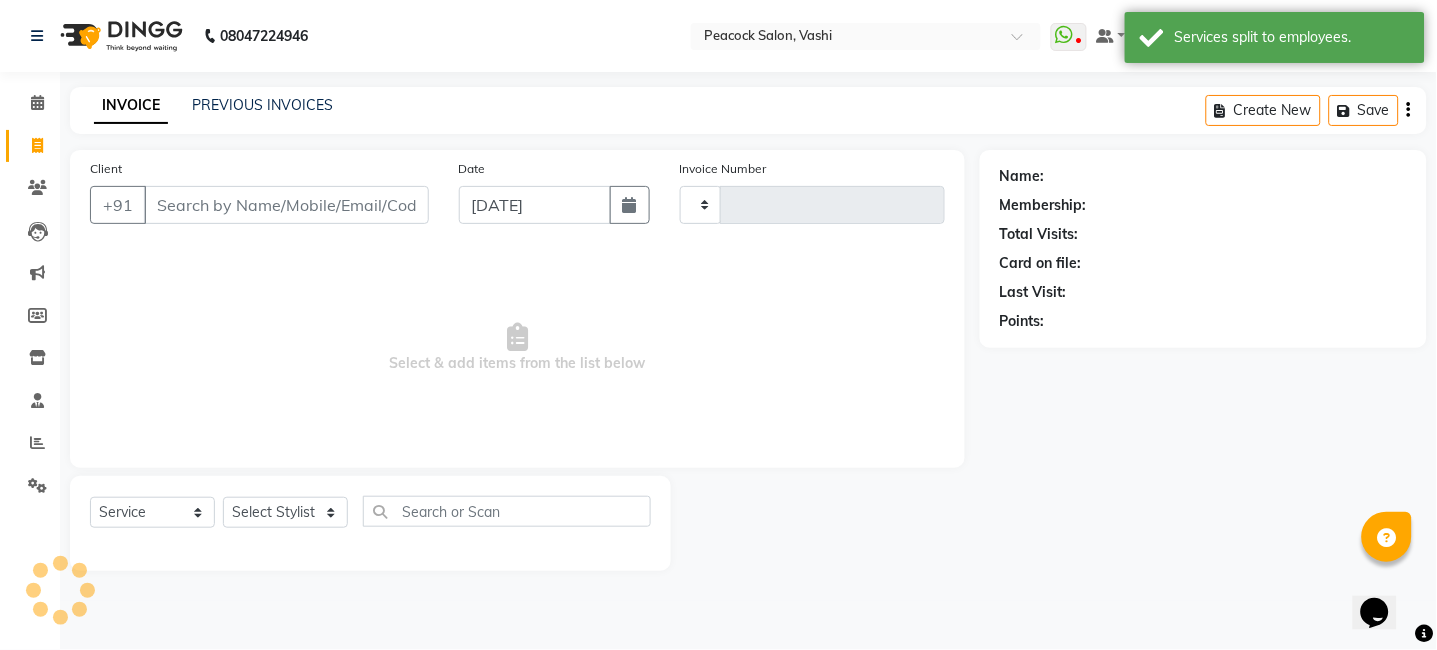type on "1767" 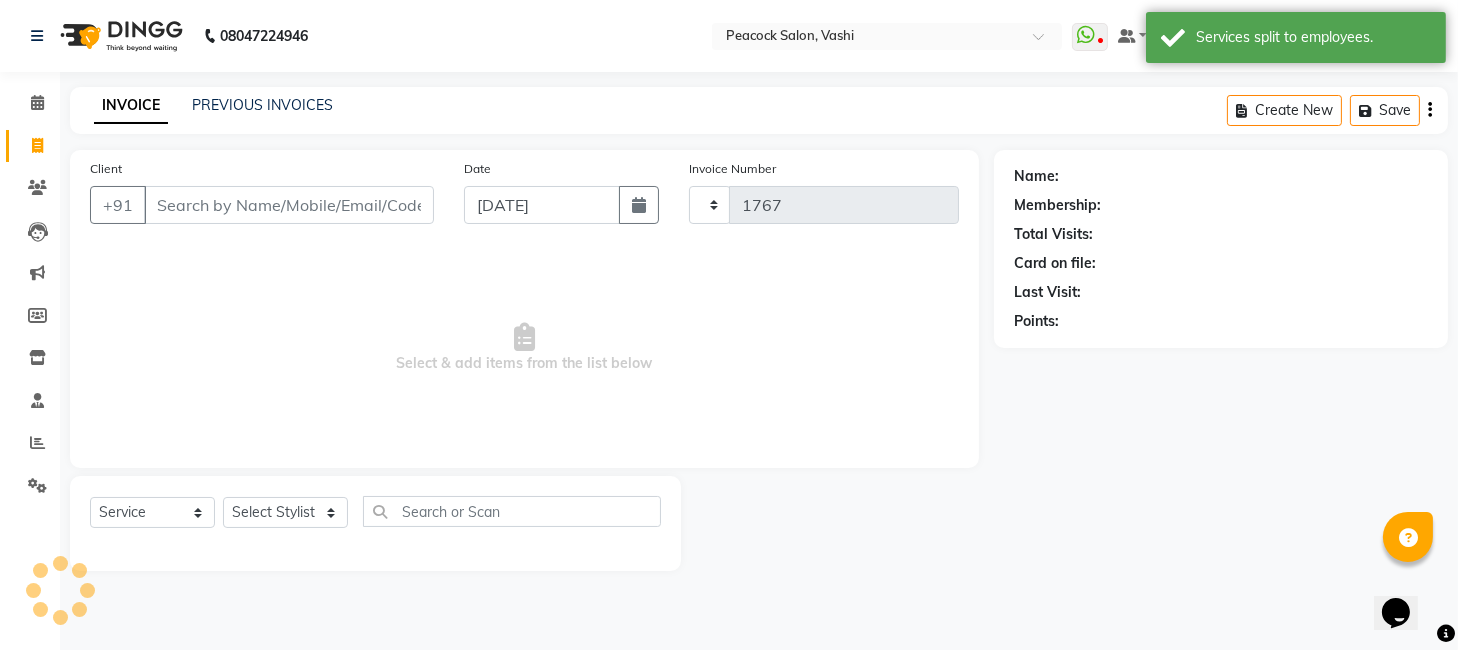 select on "619" 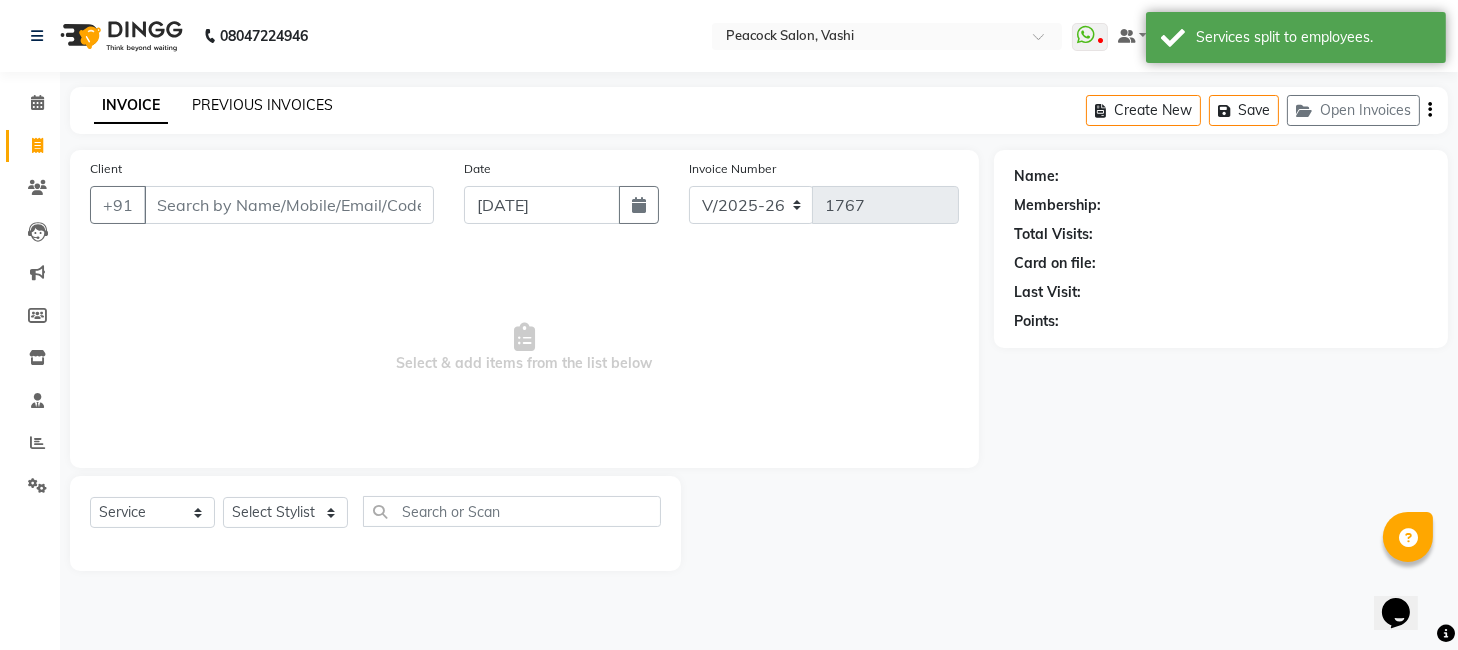 click on "PREVIOUS INVOICES" 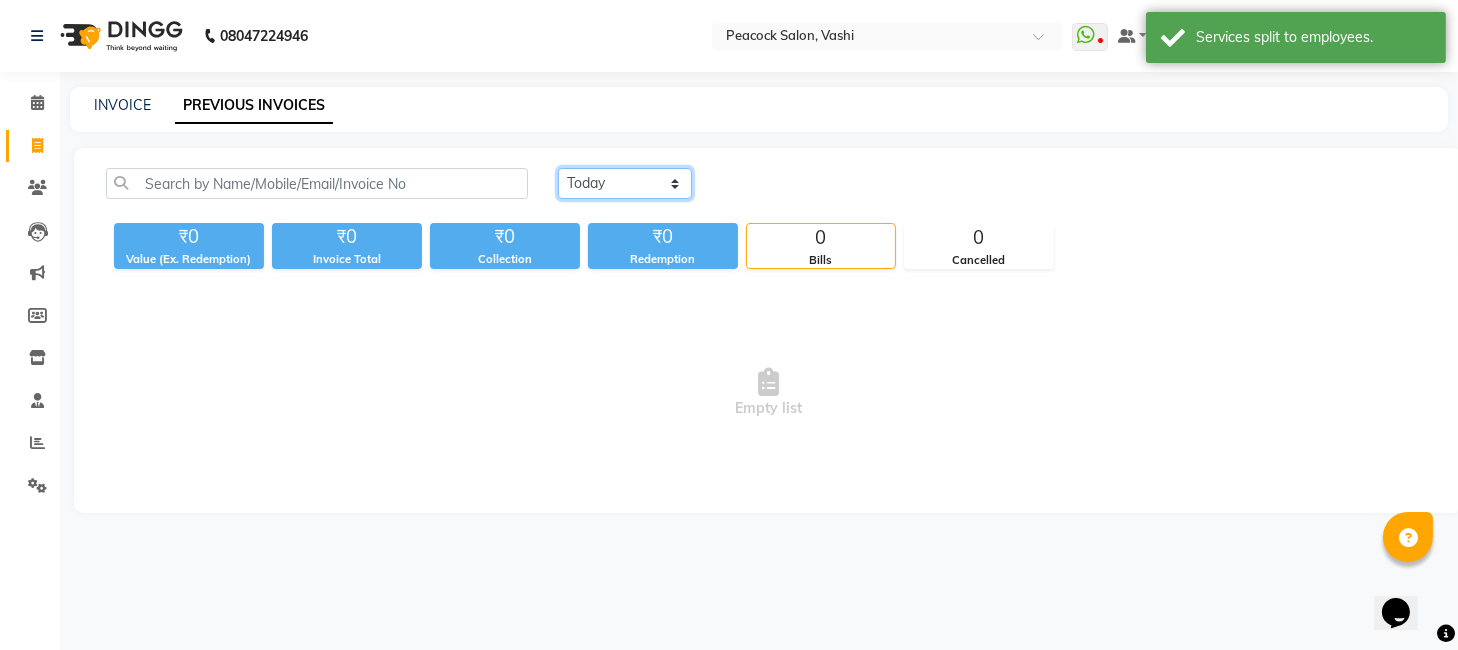 click on "Today Yesterday Custom Range" 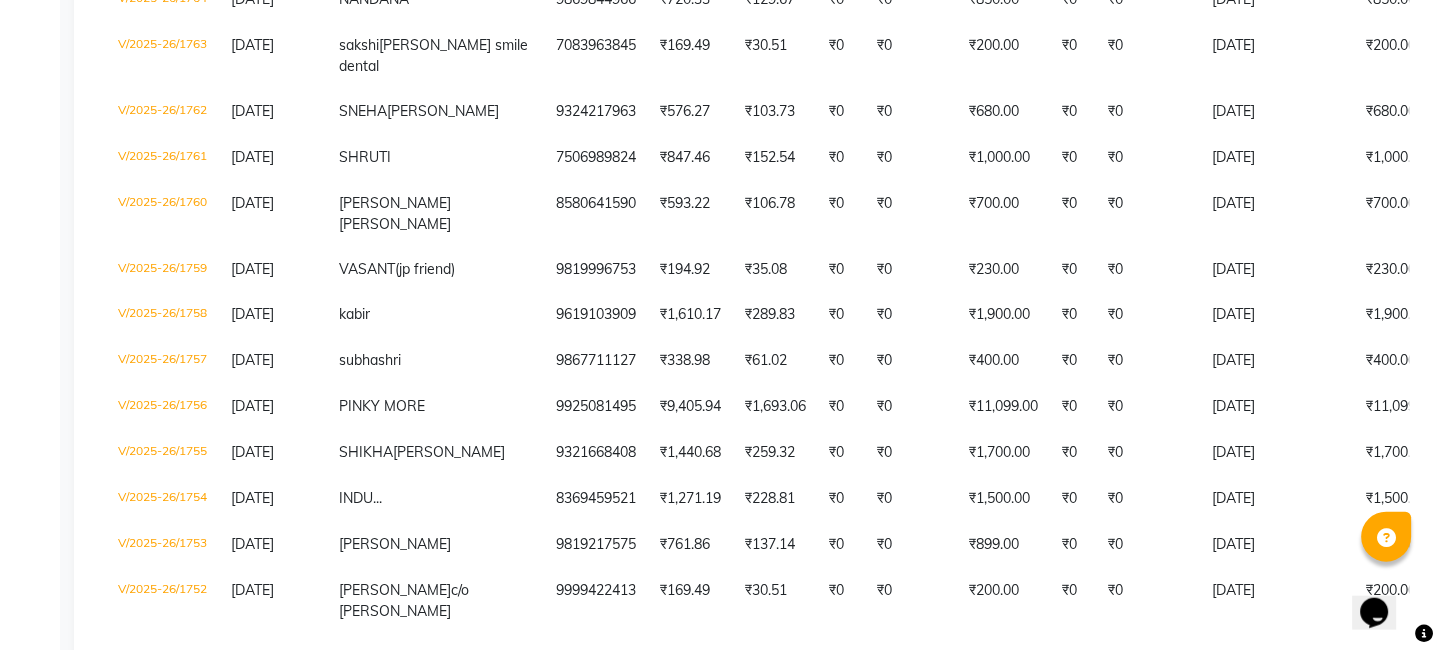 scroll, scrollTop: 551, scrollLeft: 0, axis: vertical 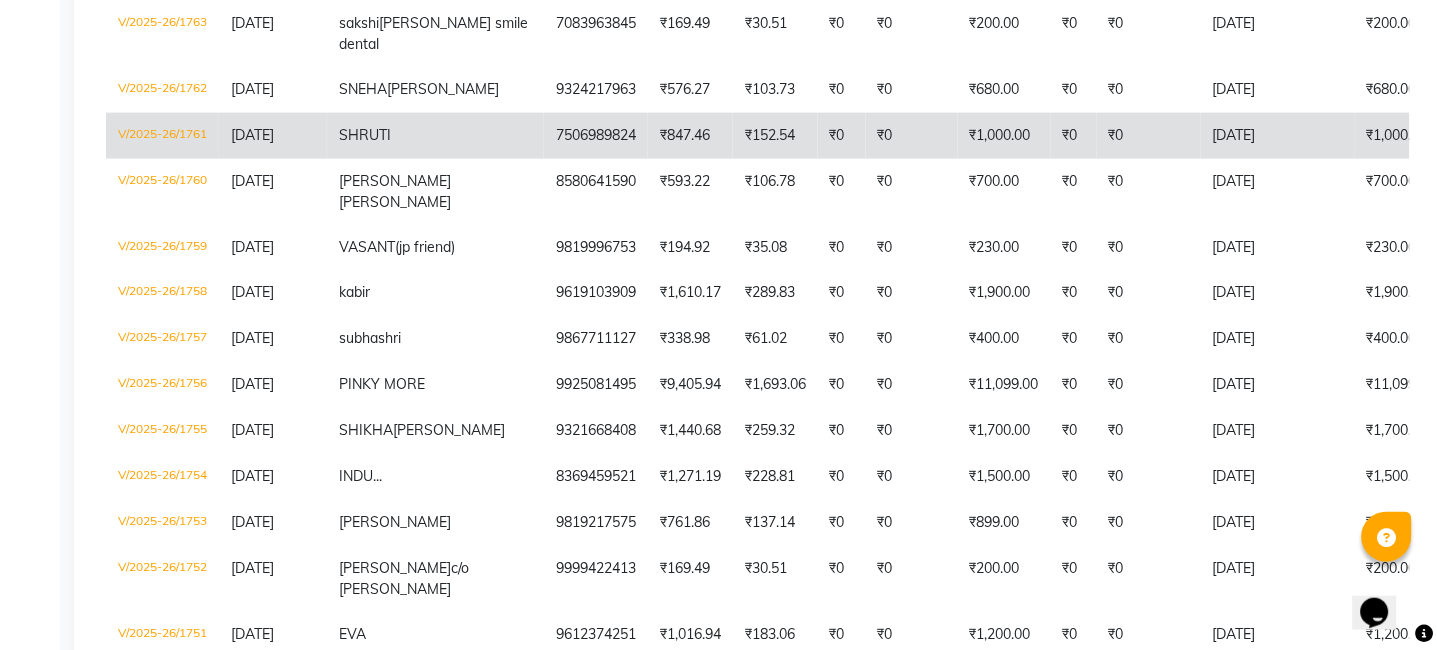click on "V/2025-26/1761" 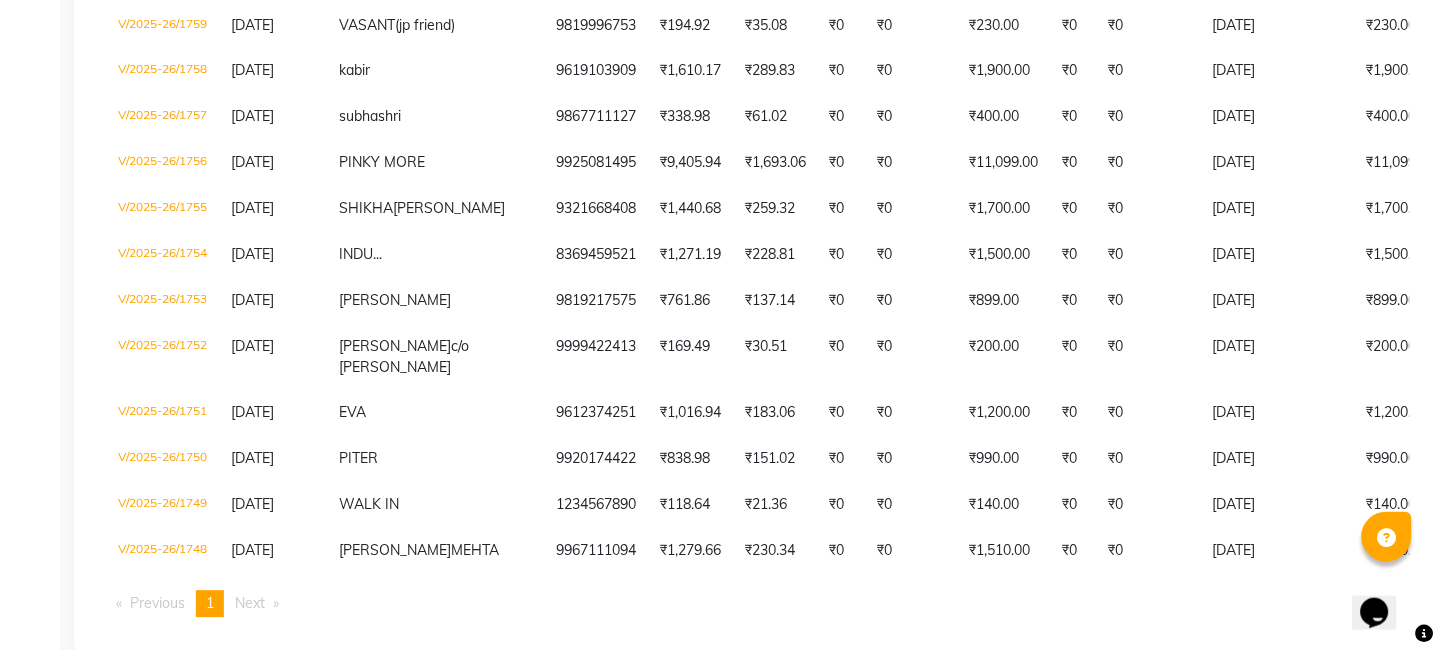 scroll, scrollTop: 204, scrollLeft: 0, axis: vertical 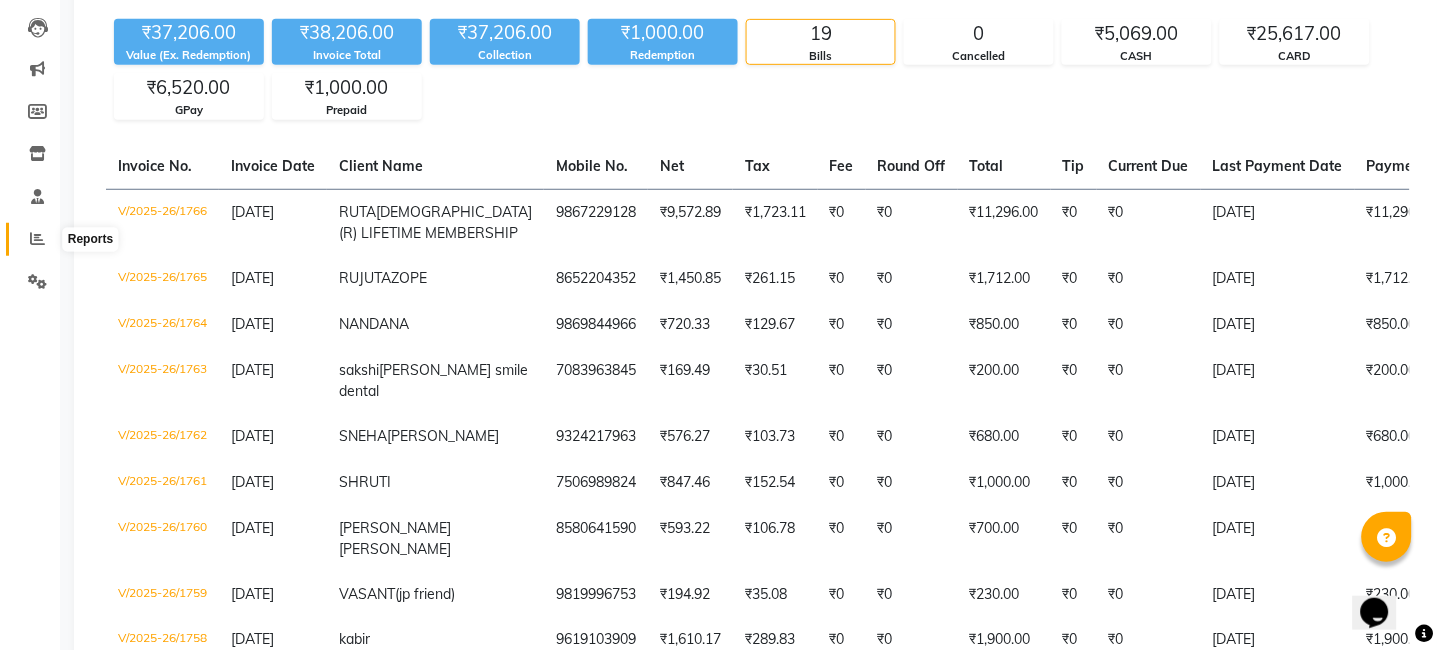 click 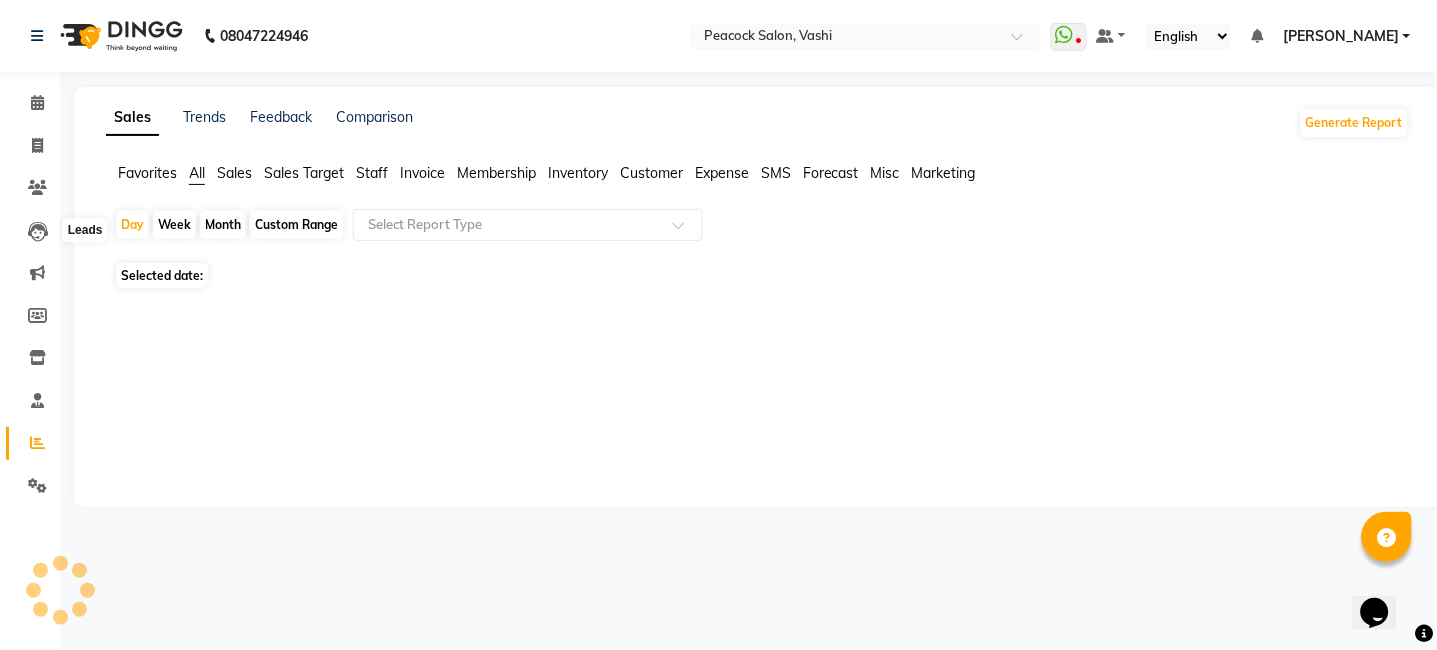 scroll, scrollTop: 0, scrollLeft: 0, axis: both 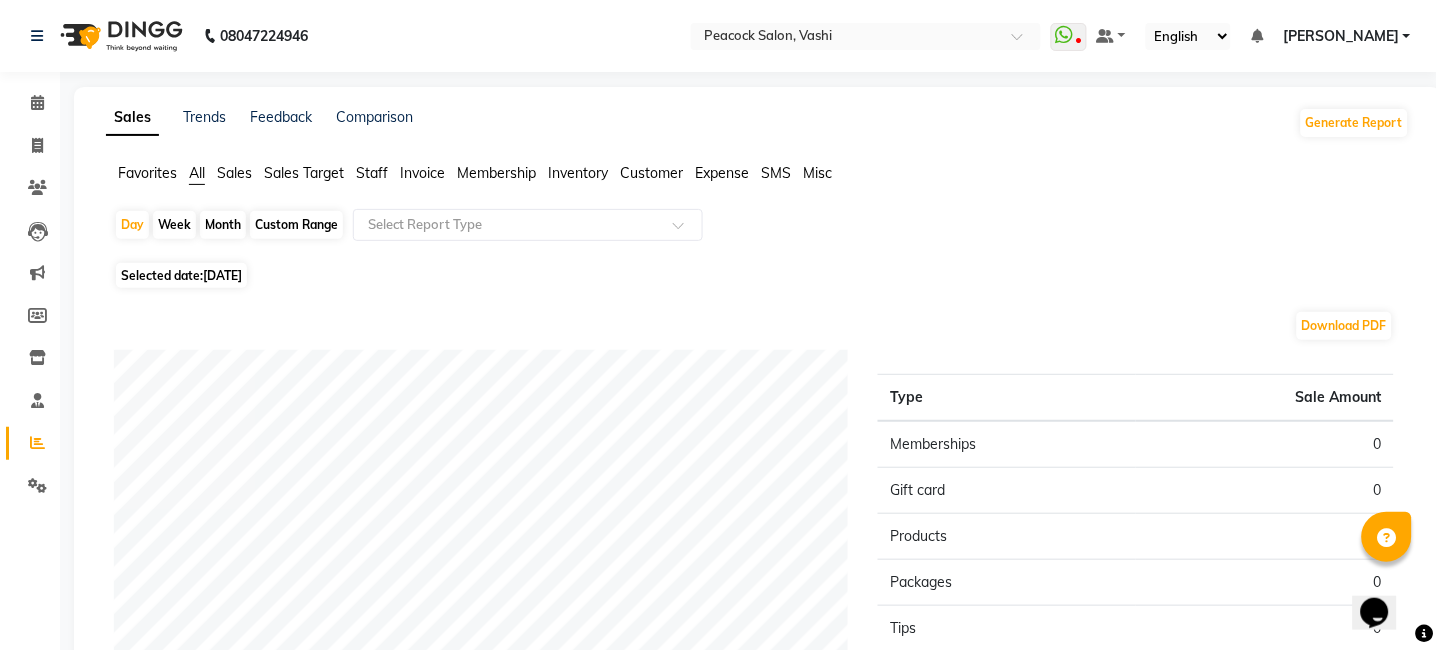 click on "Staff" 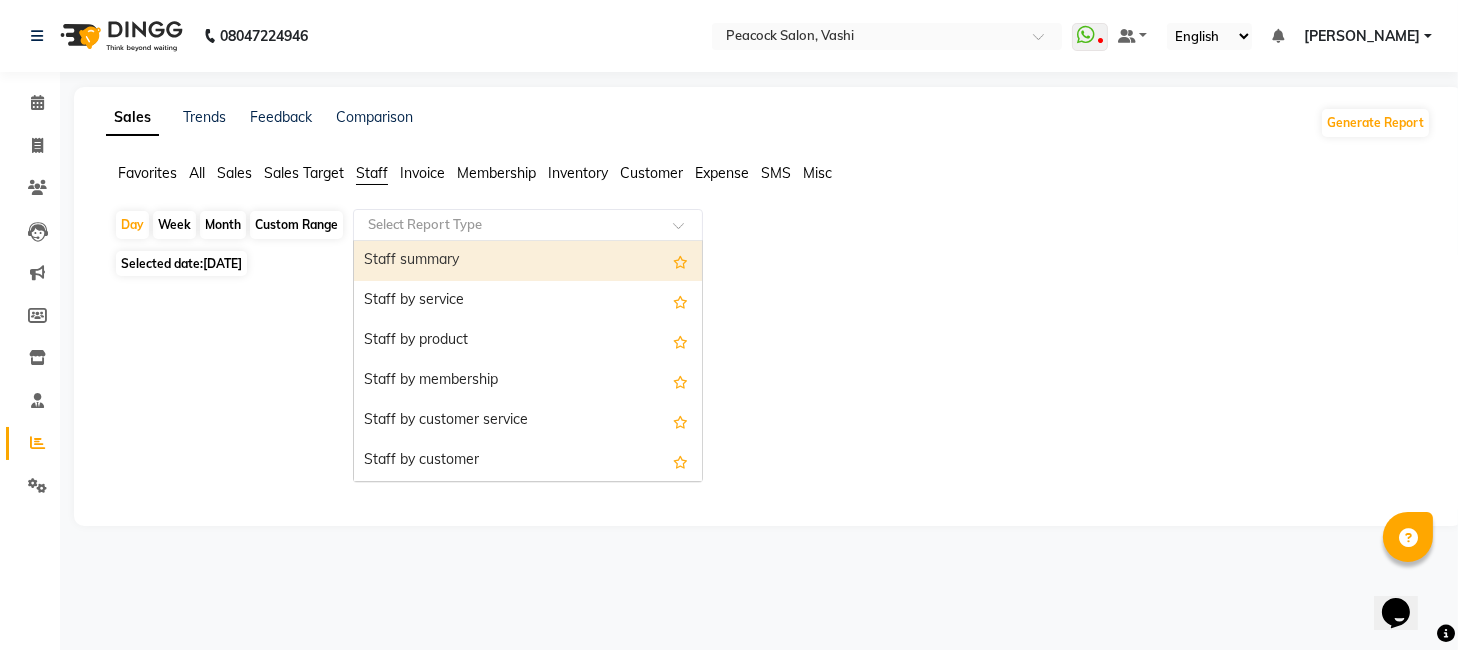 click 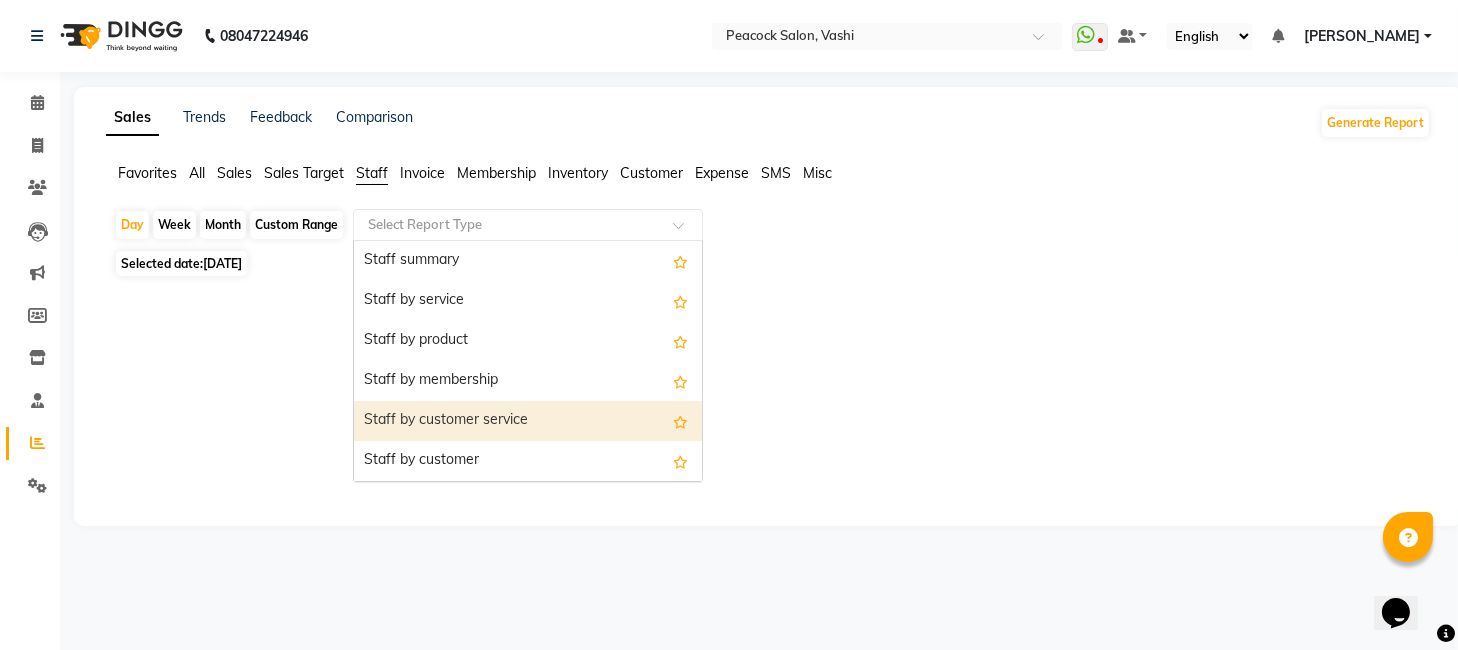 click on "Staff by customer service" at bounding box center (528, 421) 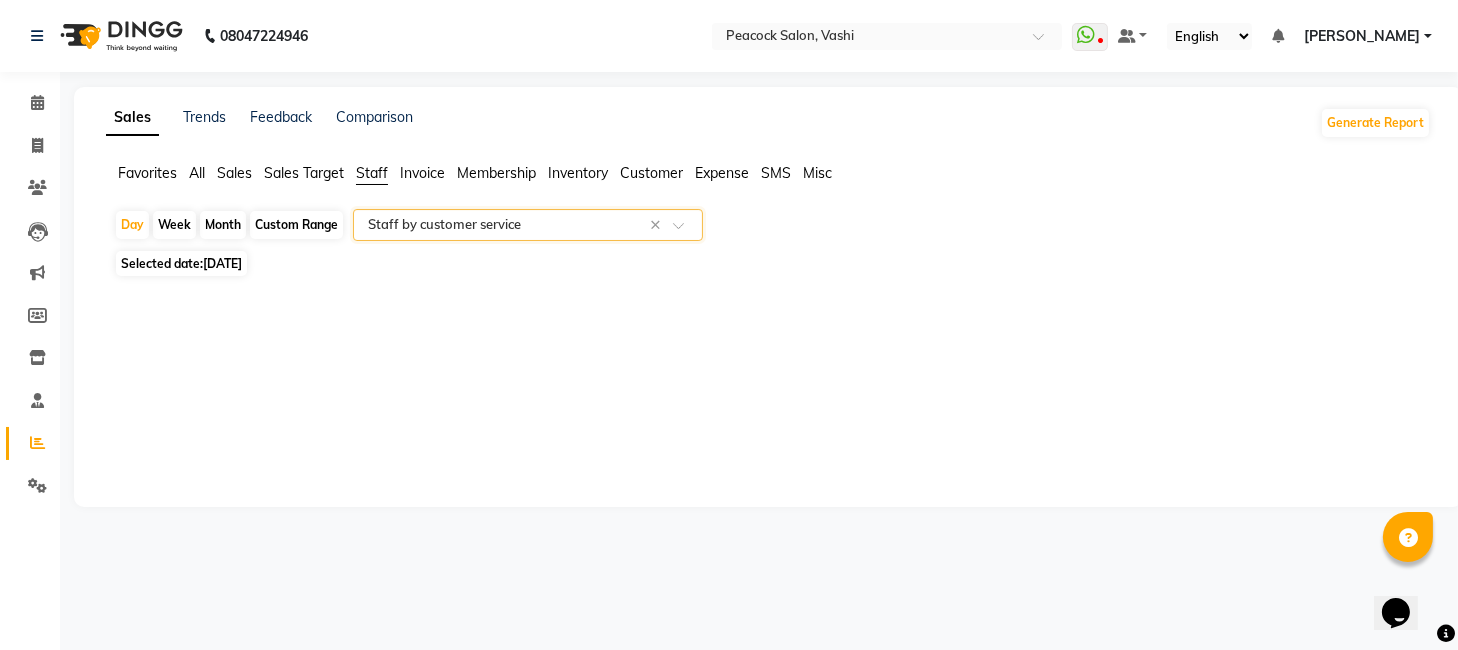 click on "Selected date:  11-07-2025" 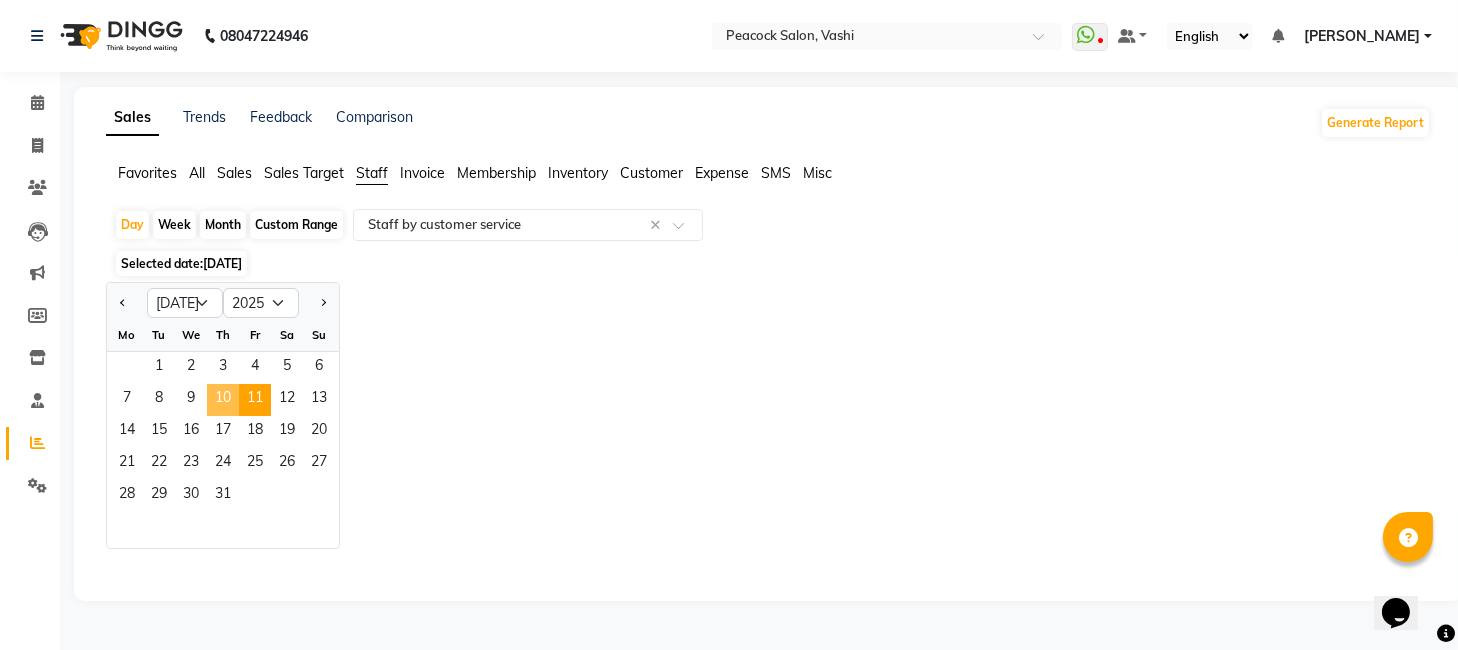 click on "10" 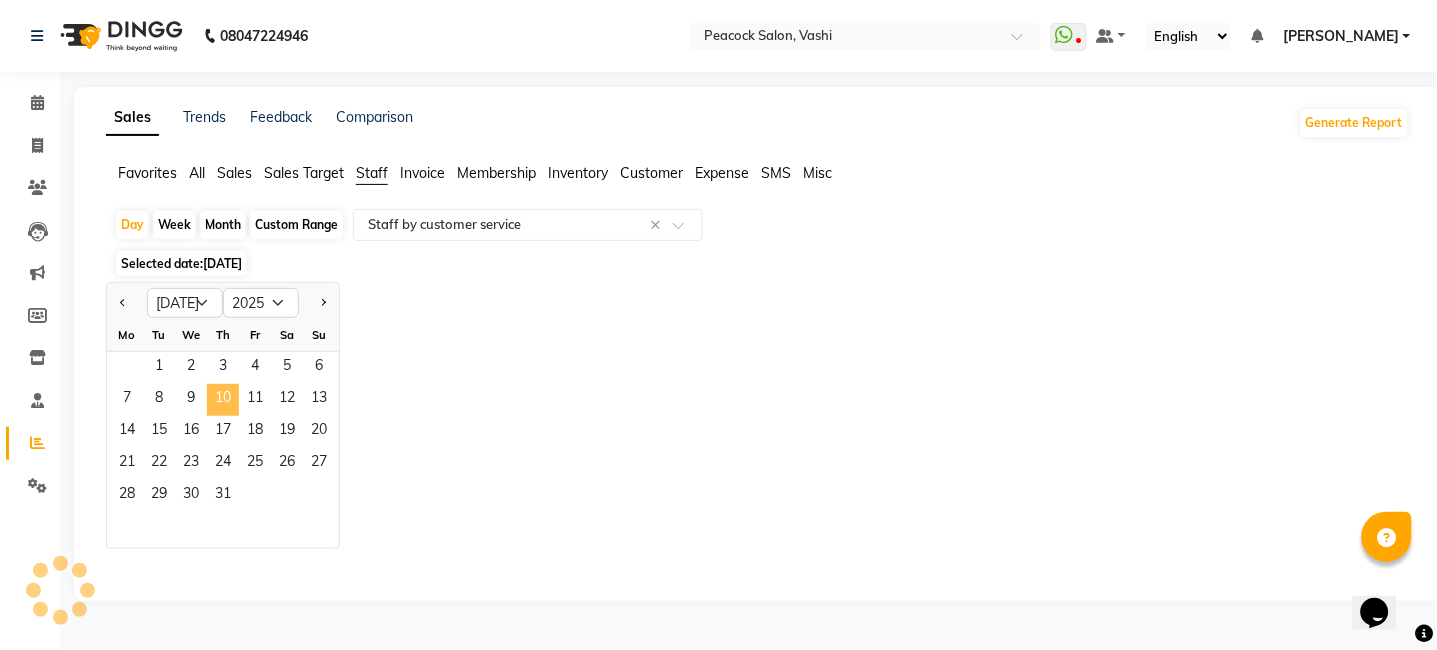 select on "full_report" 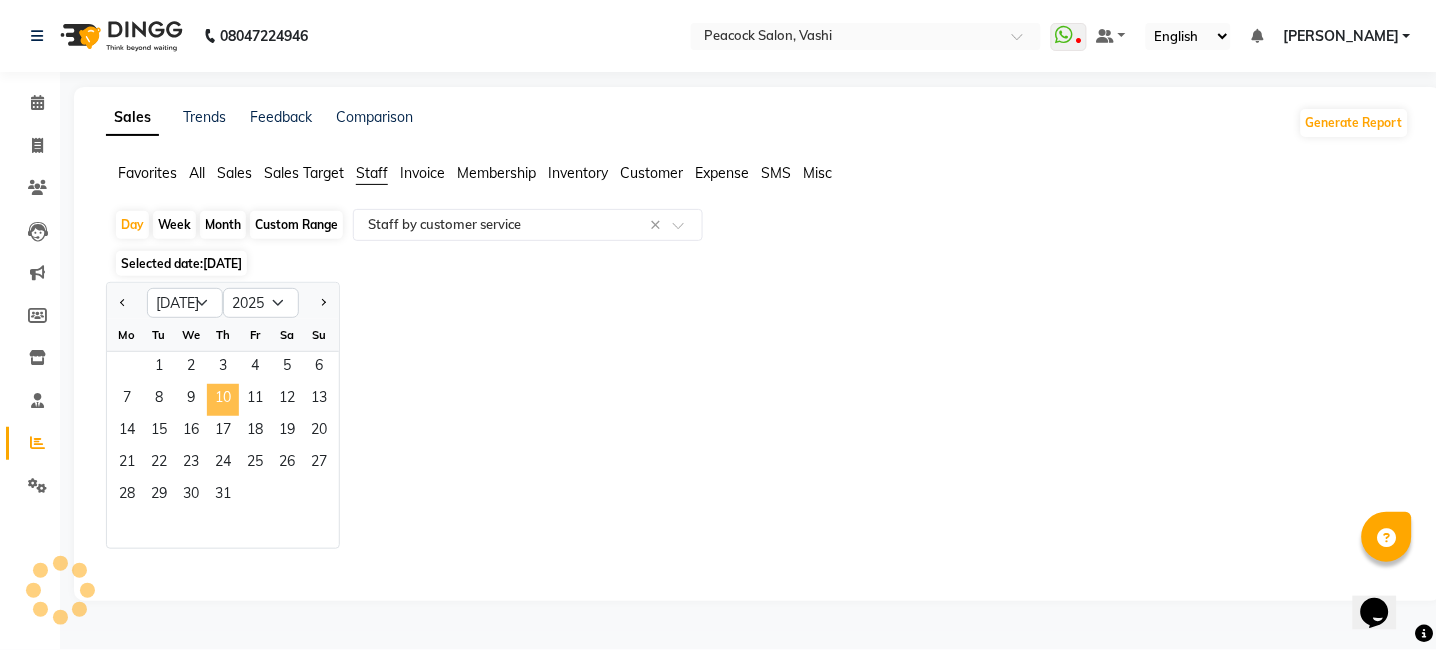 select on "pdf" 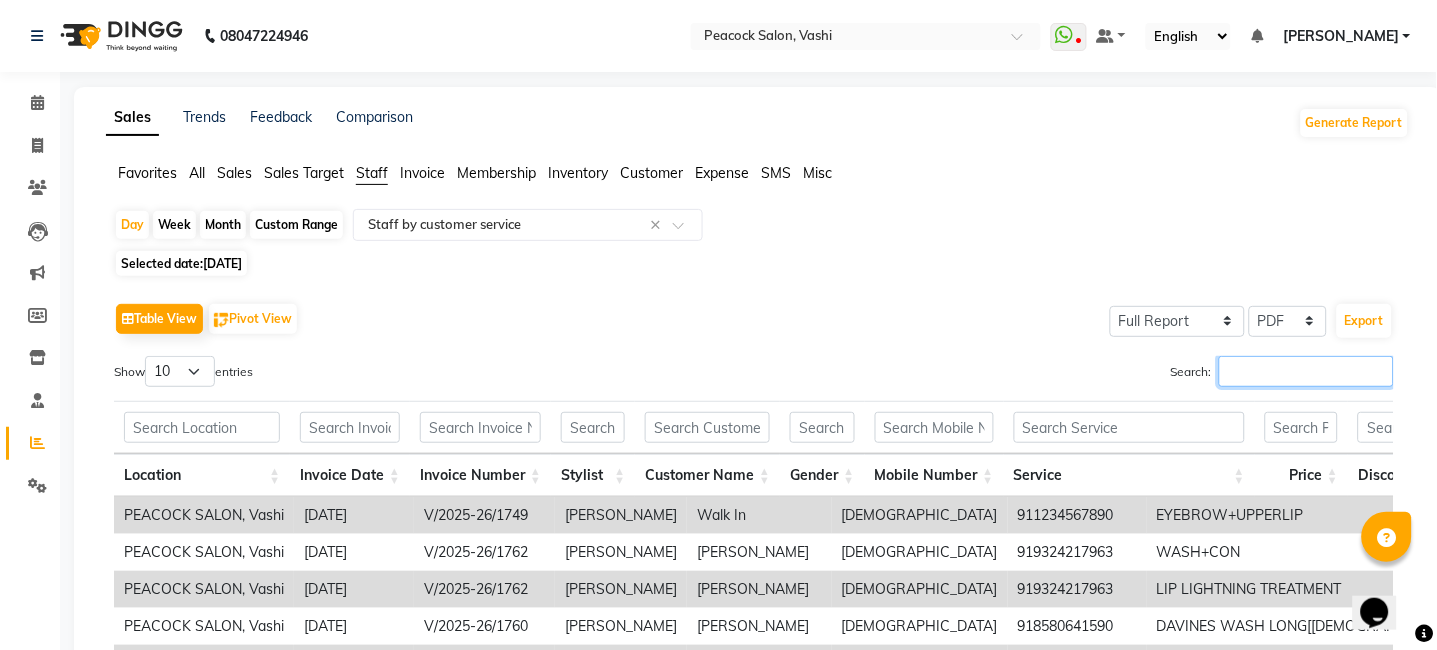 click on "Search:" at bounding box center (1306, 371) 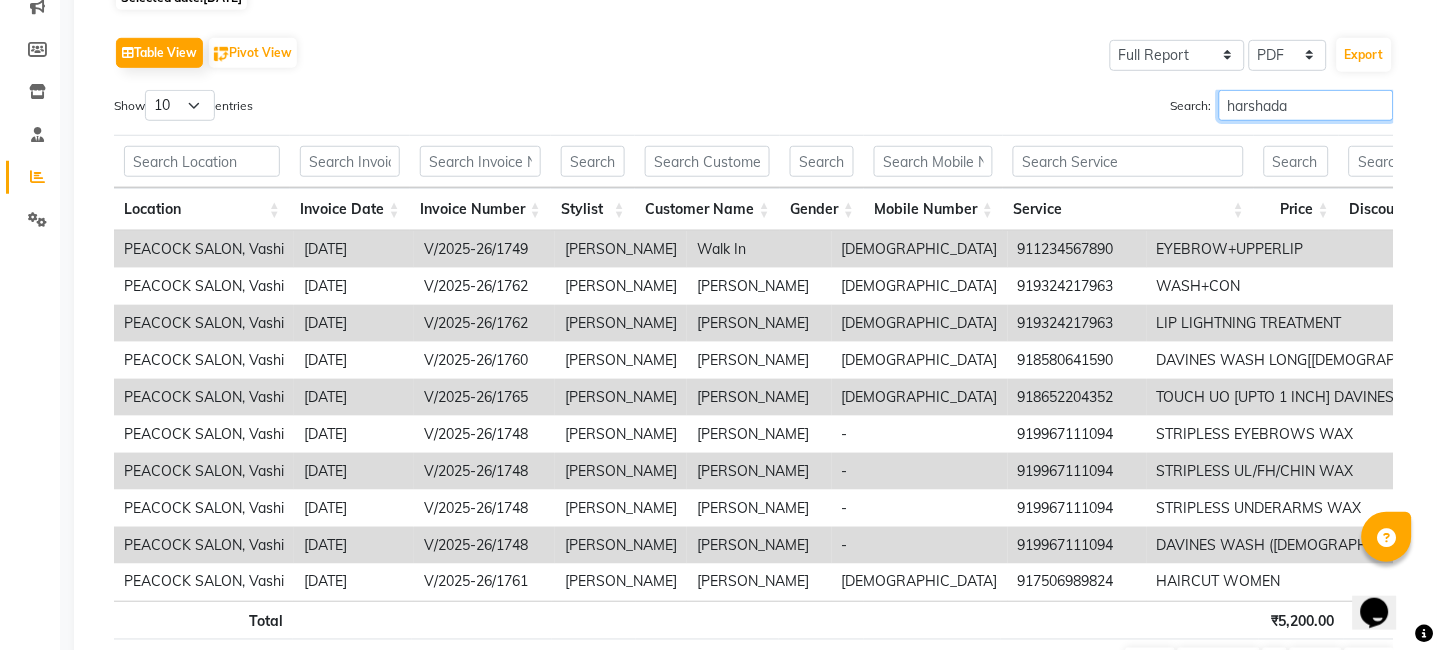 scroll, scrollTop: 320, scrollLeft: 0, axis: vertical 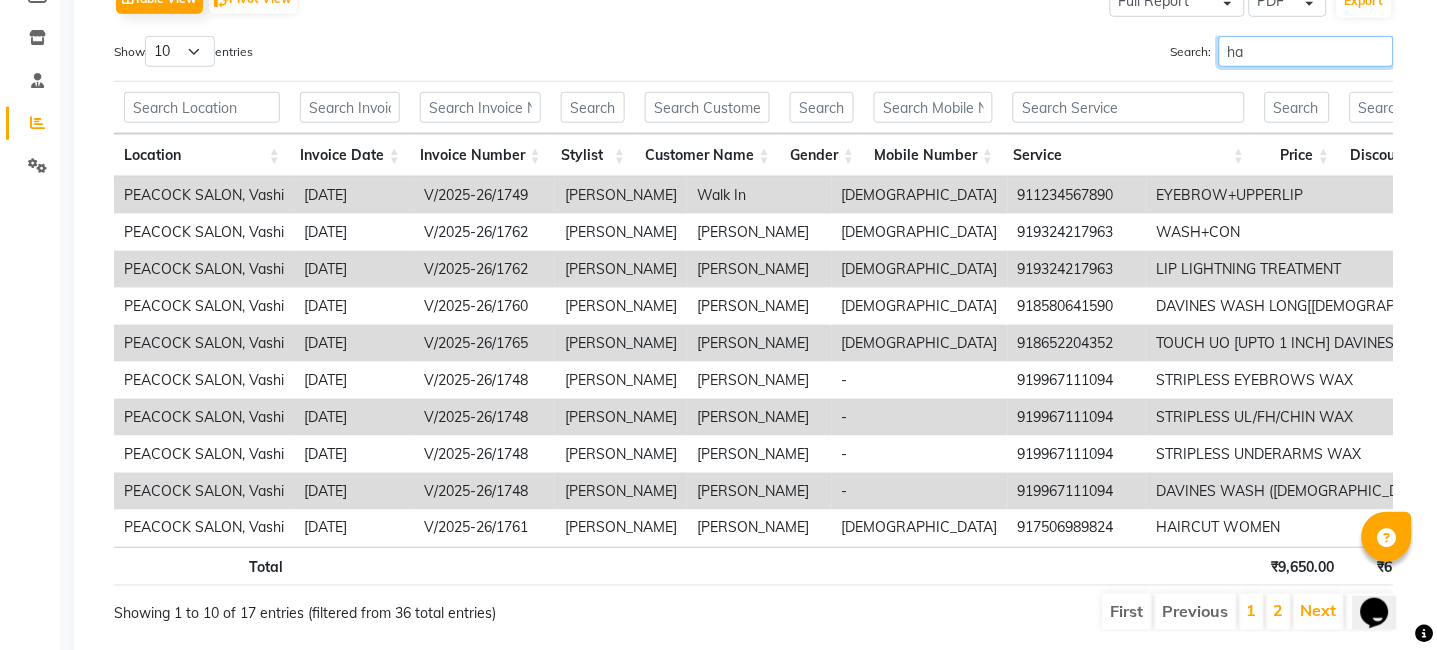 type on "h" 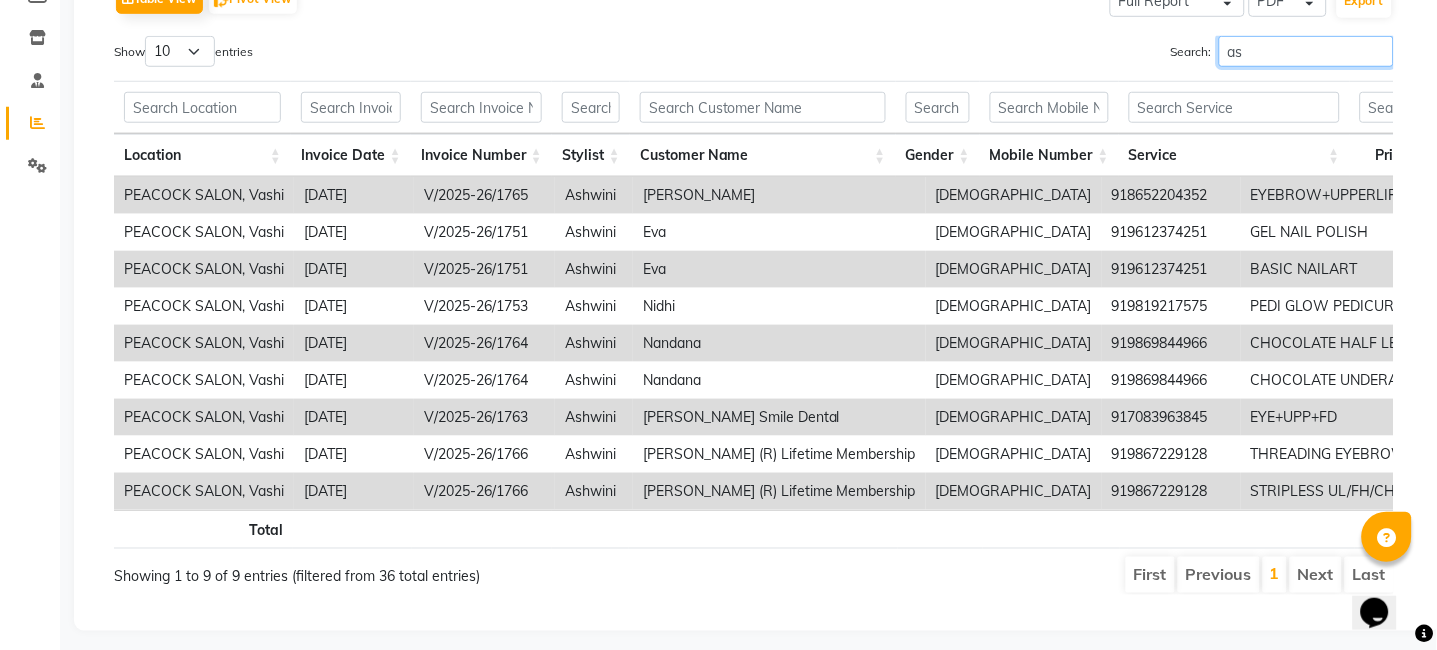 type on "a" 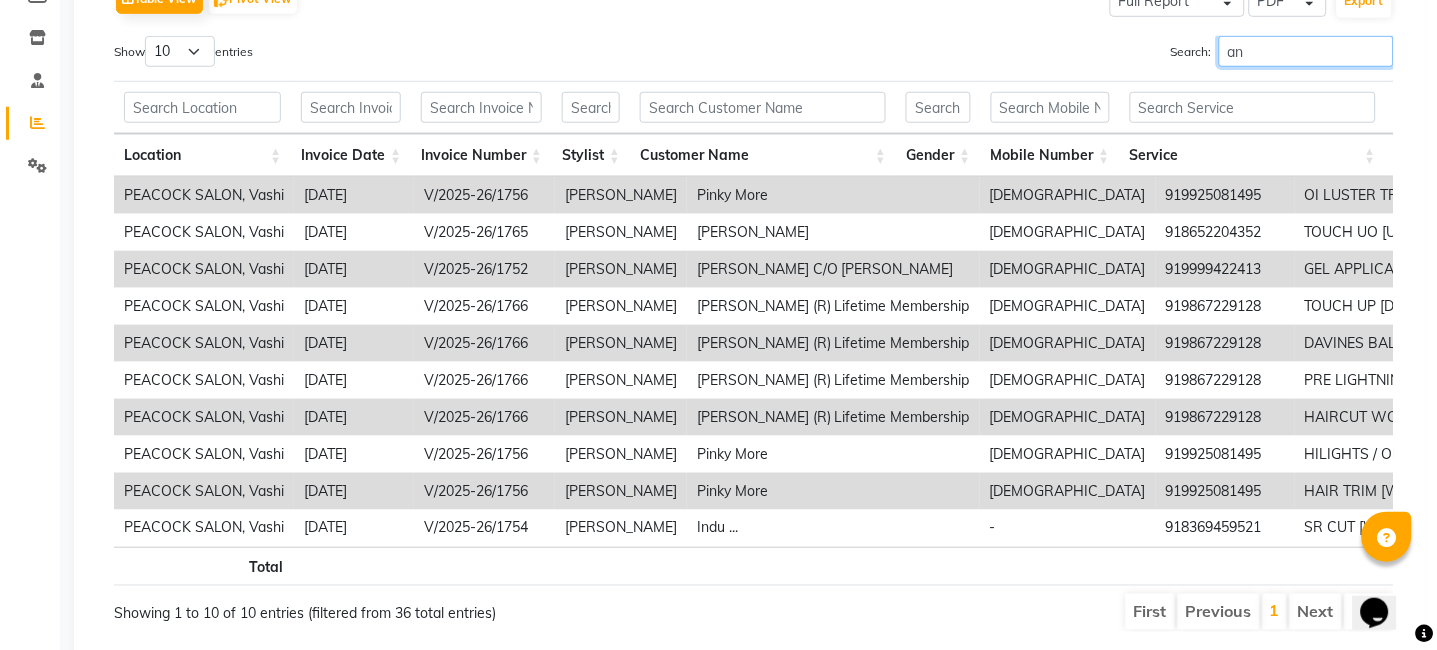 type on "a" 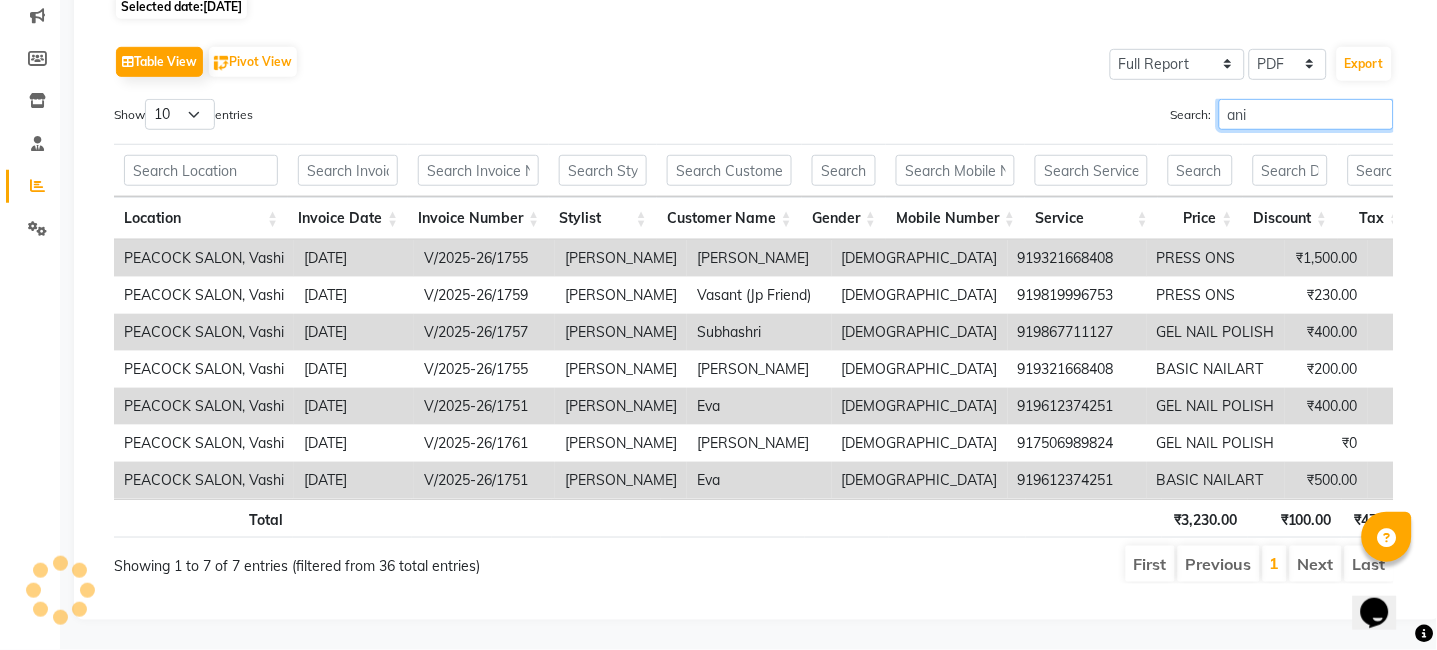 scroll, scrollTop: 297, scrollLeft: 0, axis: vertical 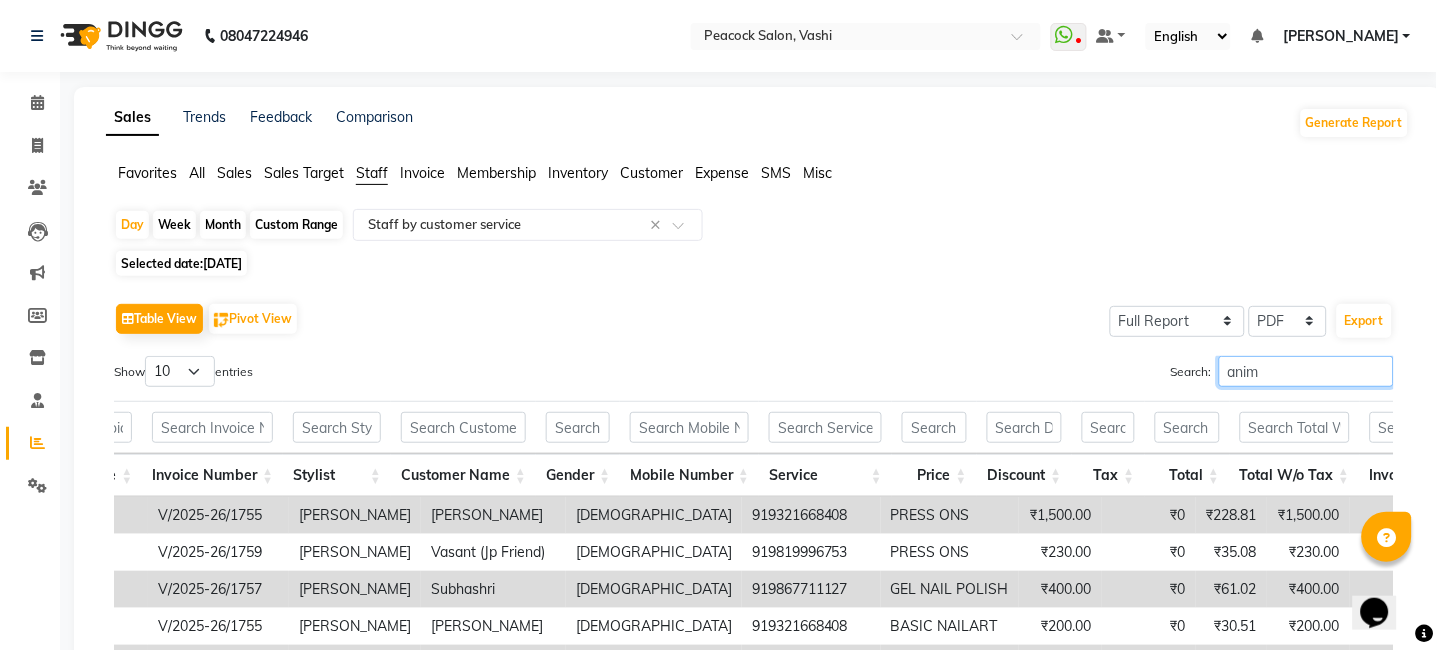 type on "anim" 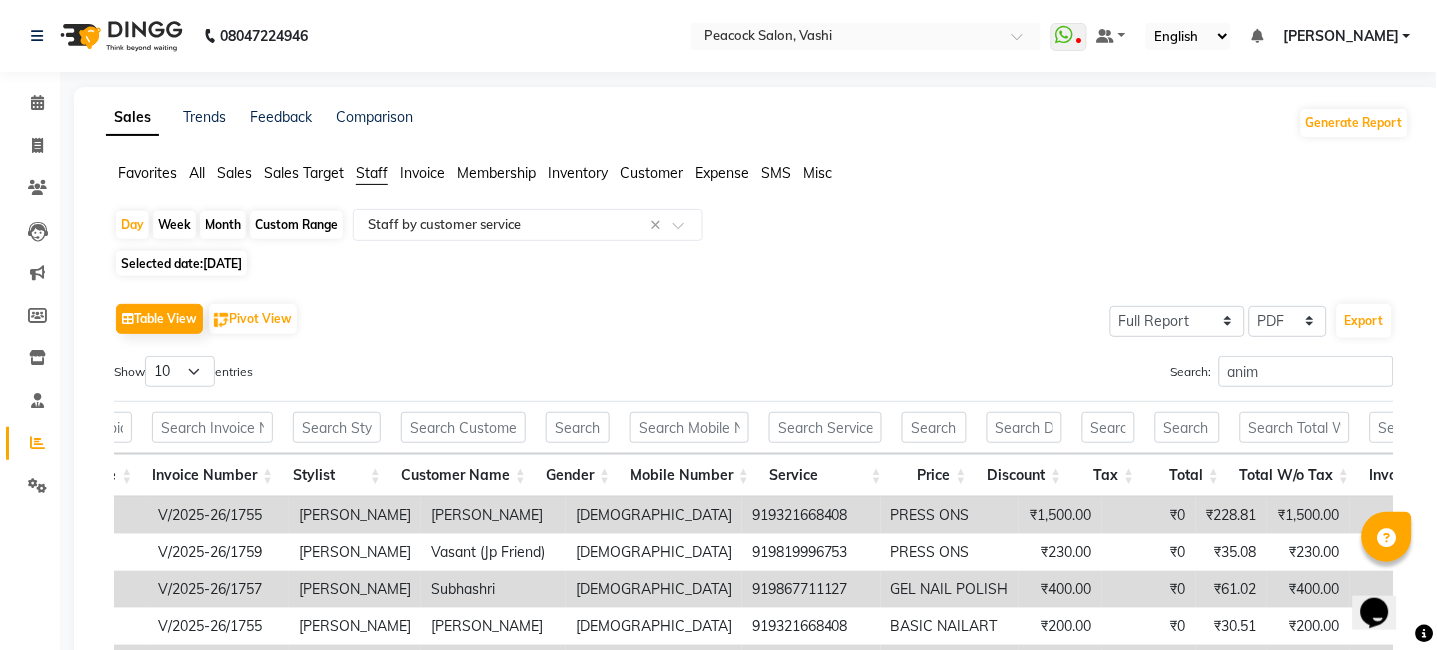 click on "Invoice" 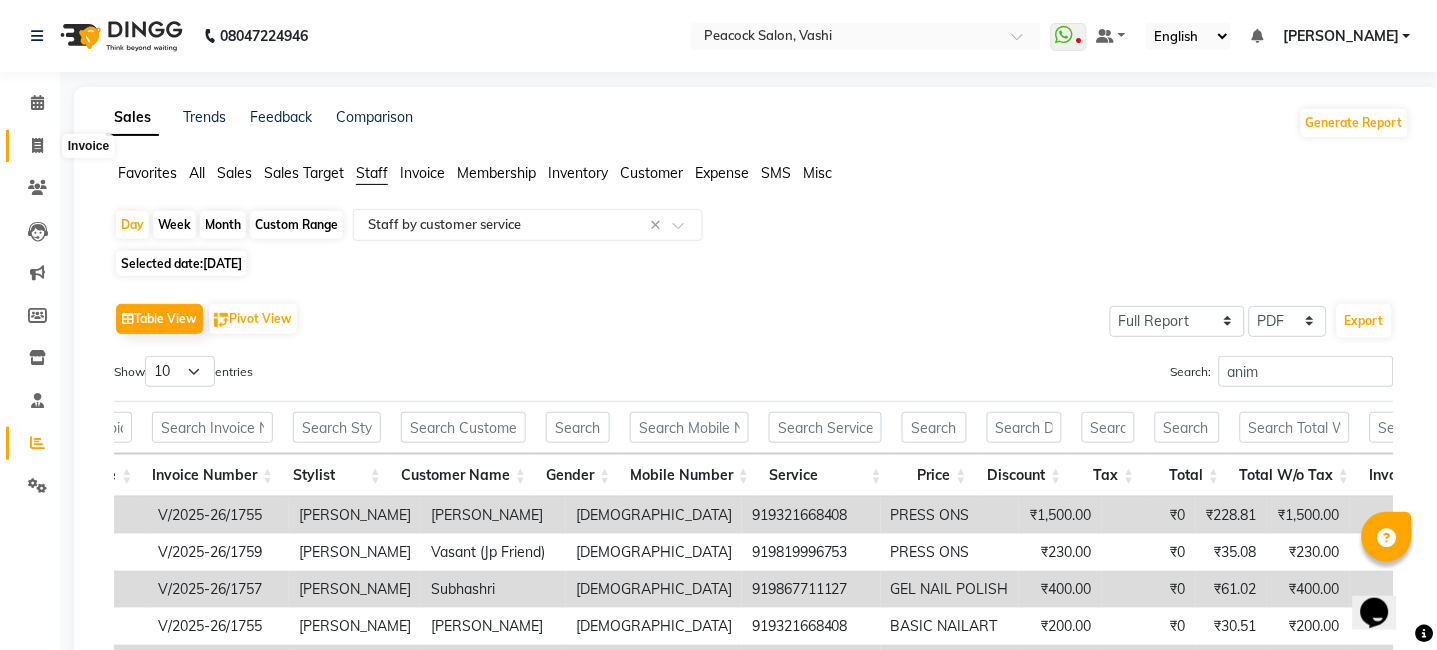 click 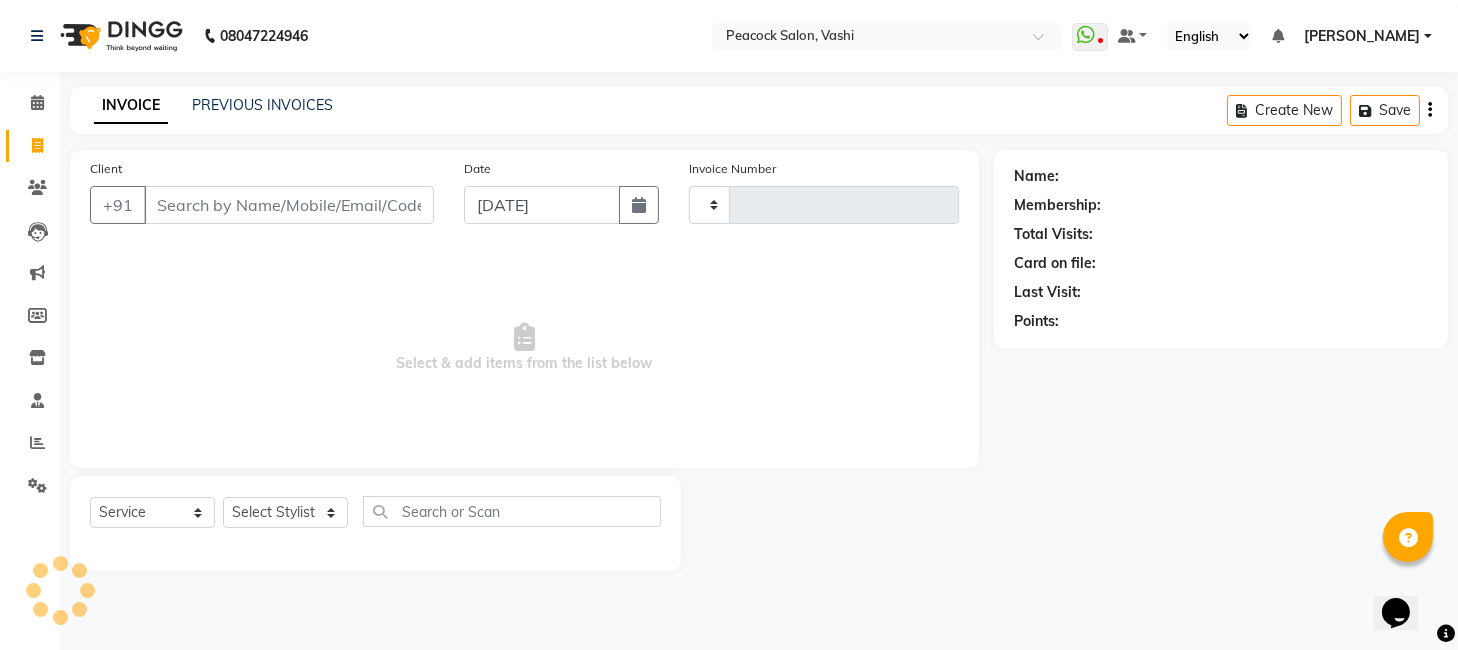 type on "1767" 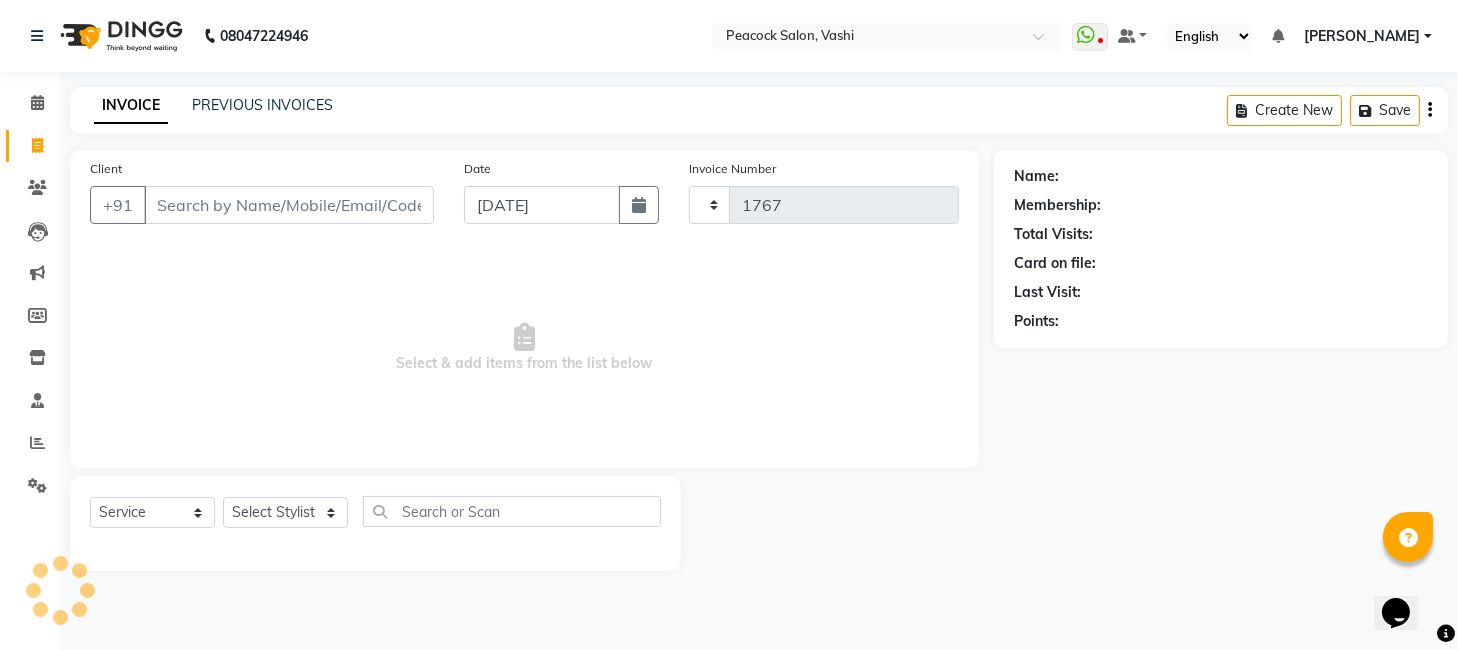 select on "619" 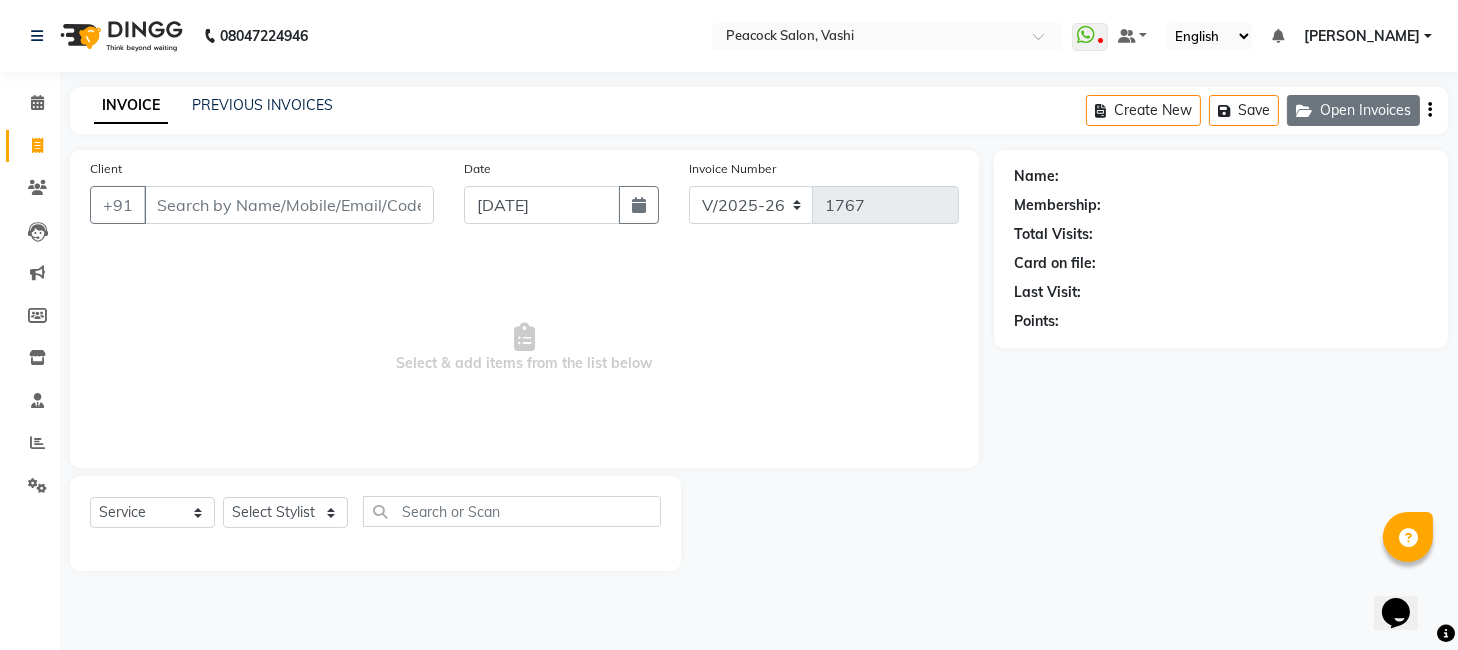 click on "Open Invoices" 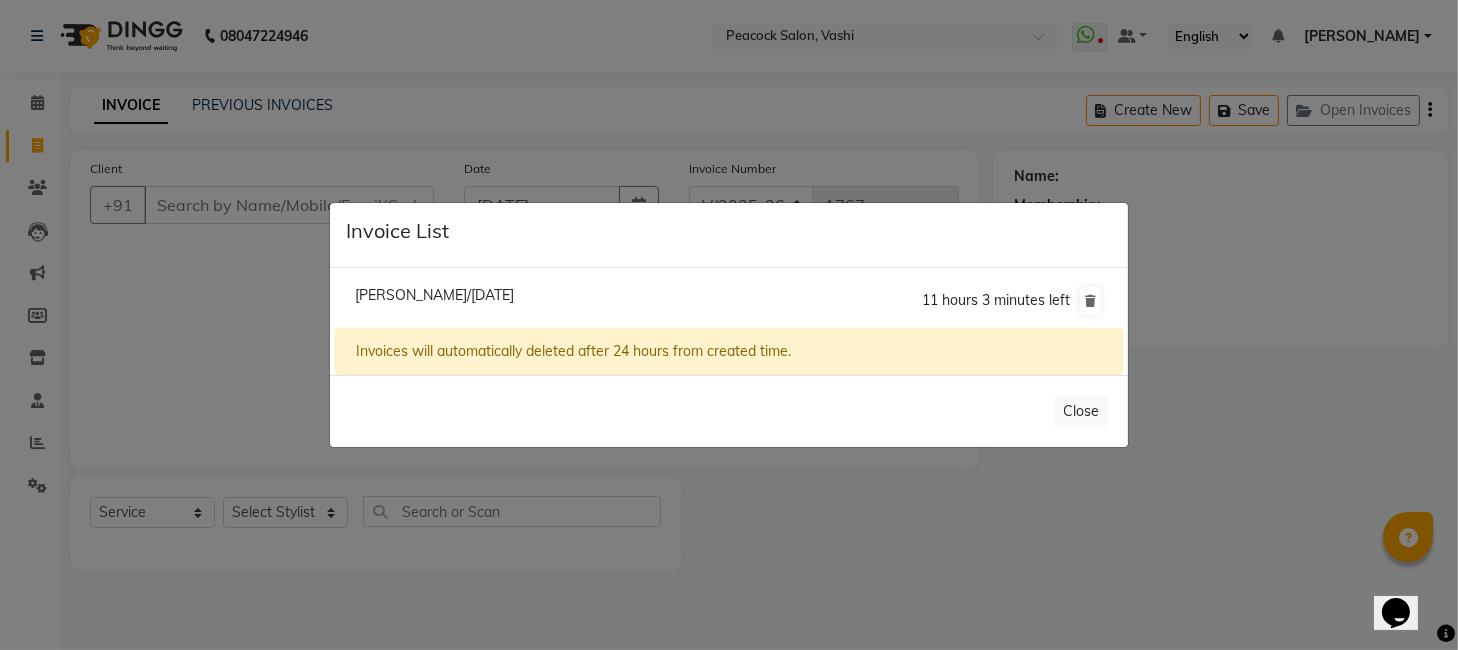 click on "Pappu Bhrasadiya/10 July 2025" 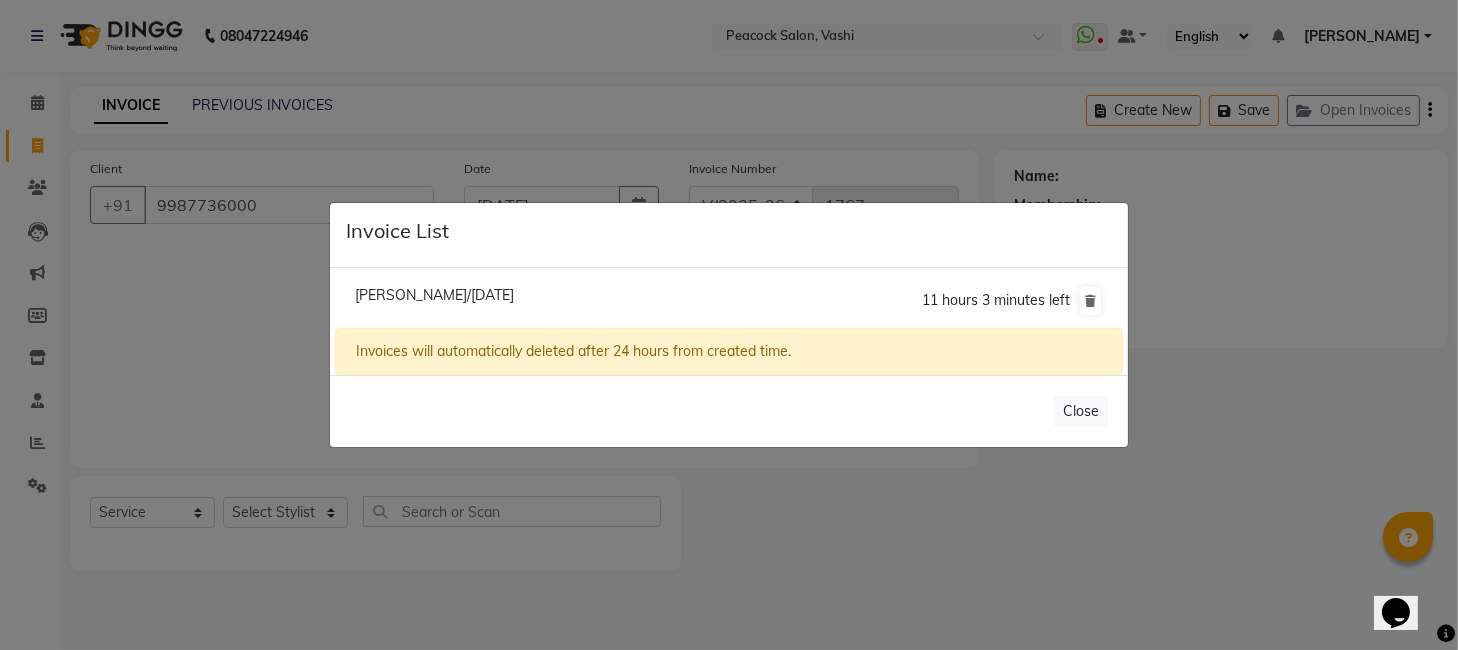 select on "1: Object" 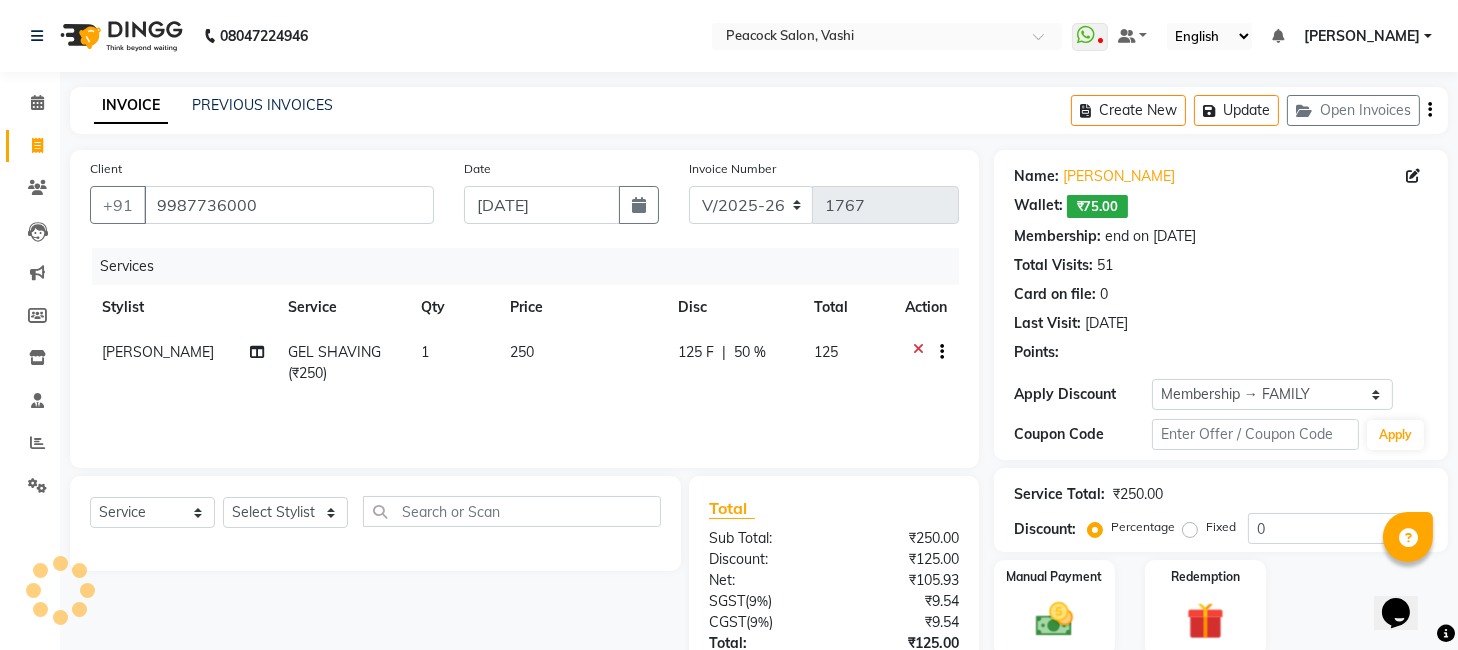 type on "50" 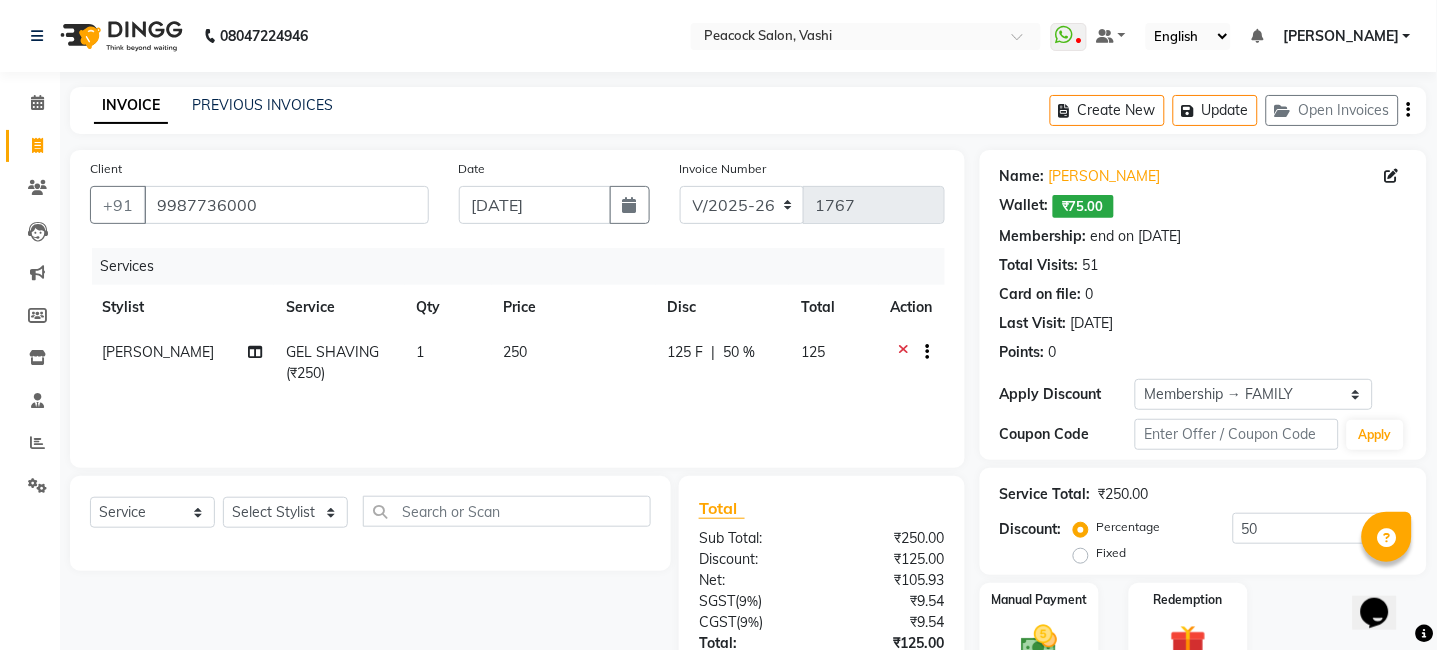 scroll, scrollTop: 149, scrollLeft: 0, axis: vertical 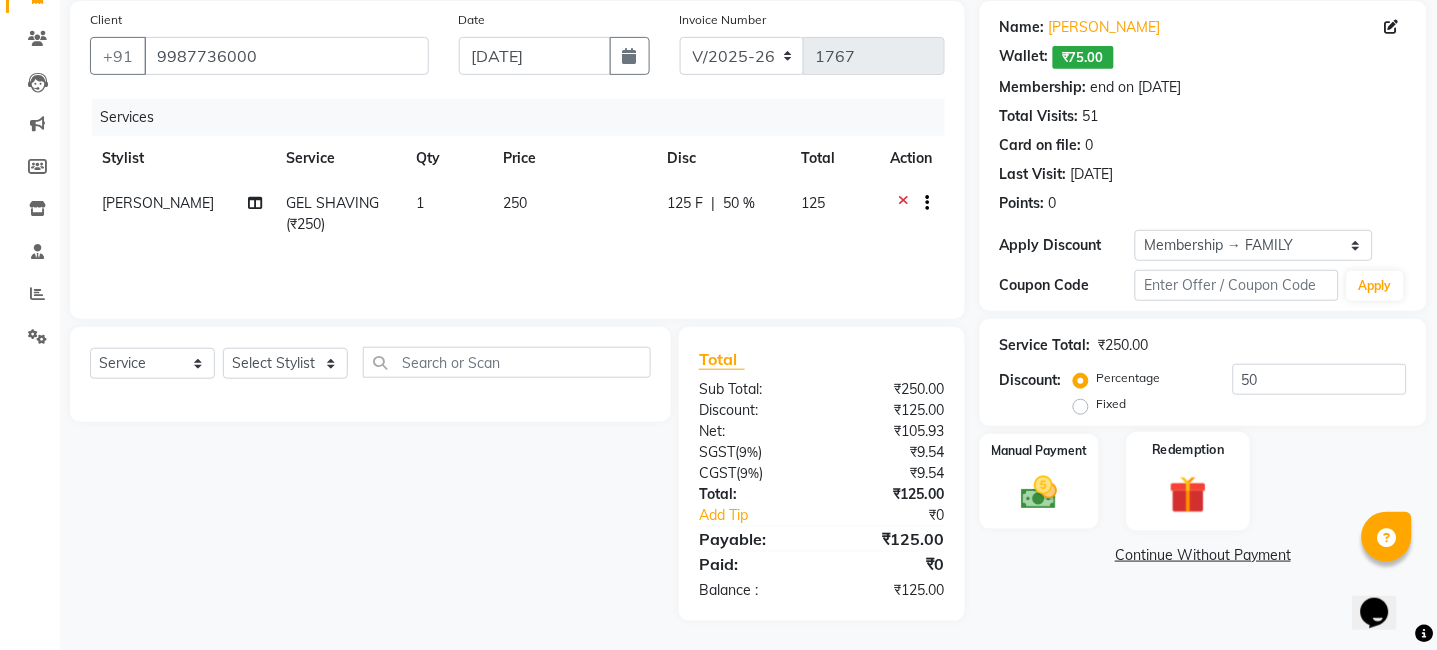 click on "Redemption" 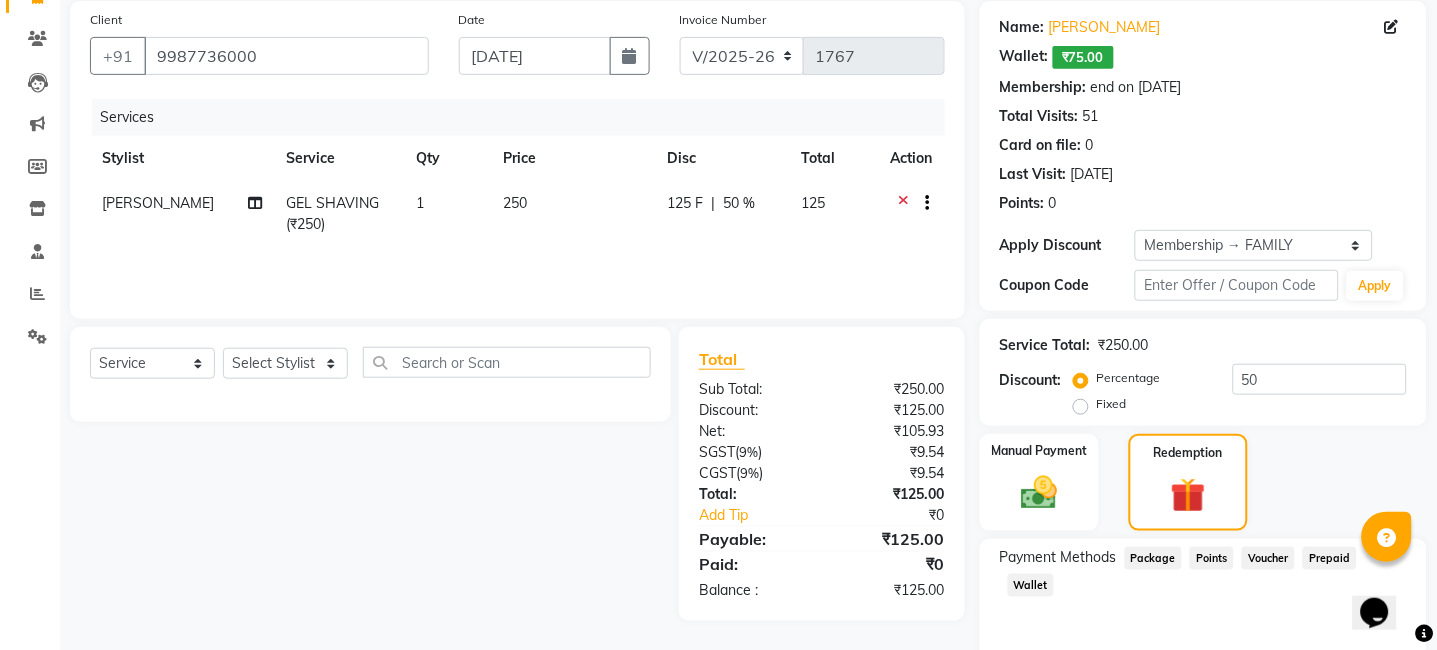 click on "Wallet" 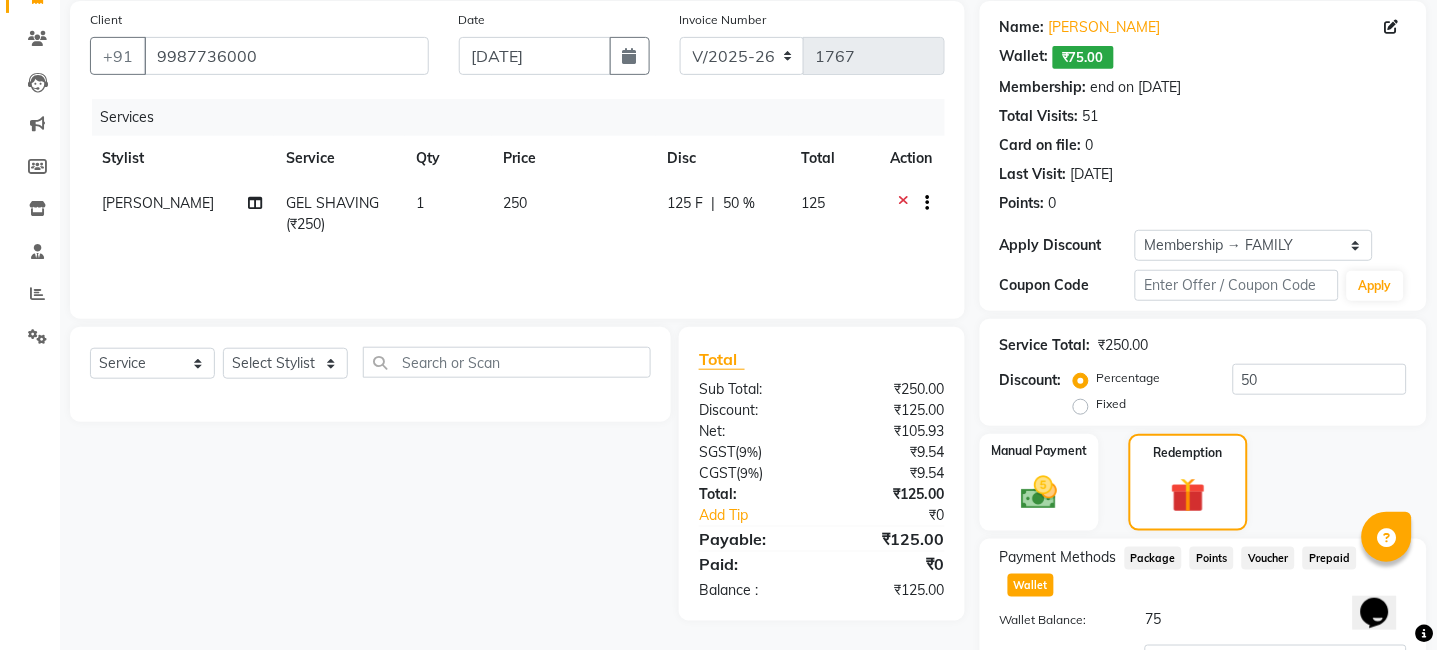 scroll, scrollTop: 321, scrollLeft: 0, axis: vertical 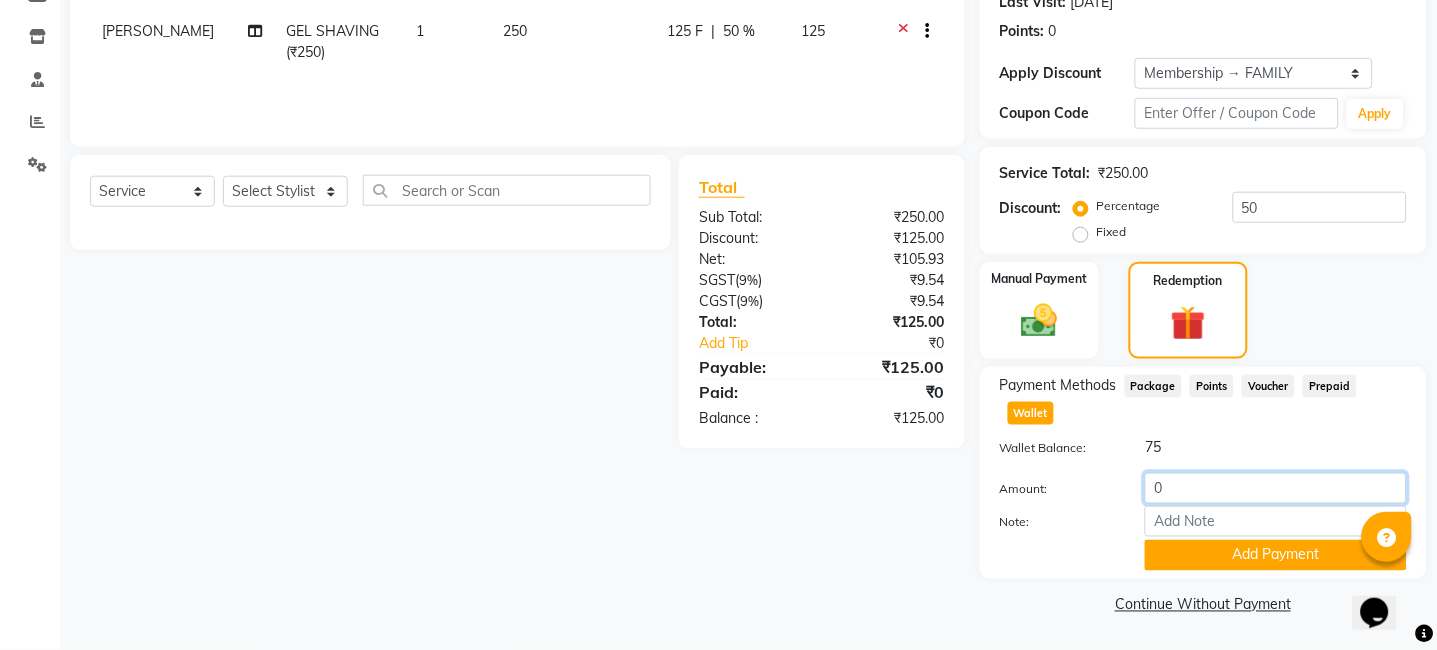 click on "0" 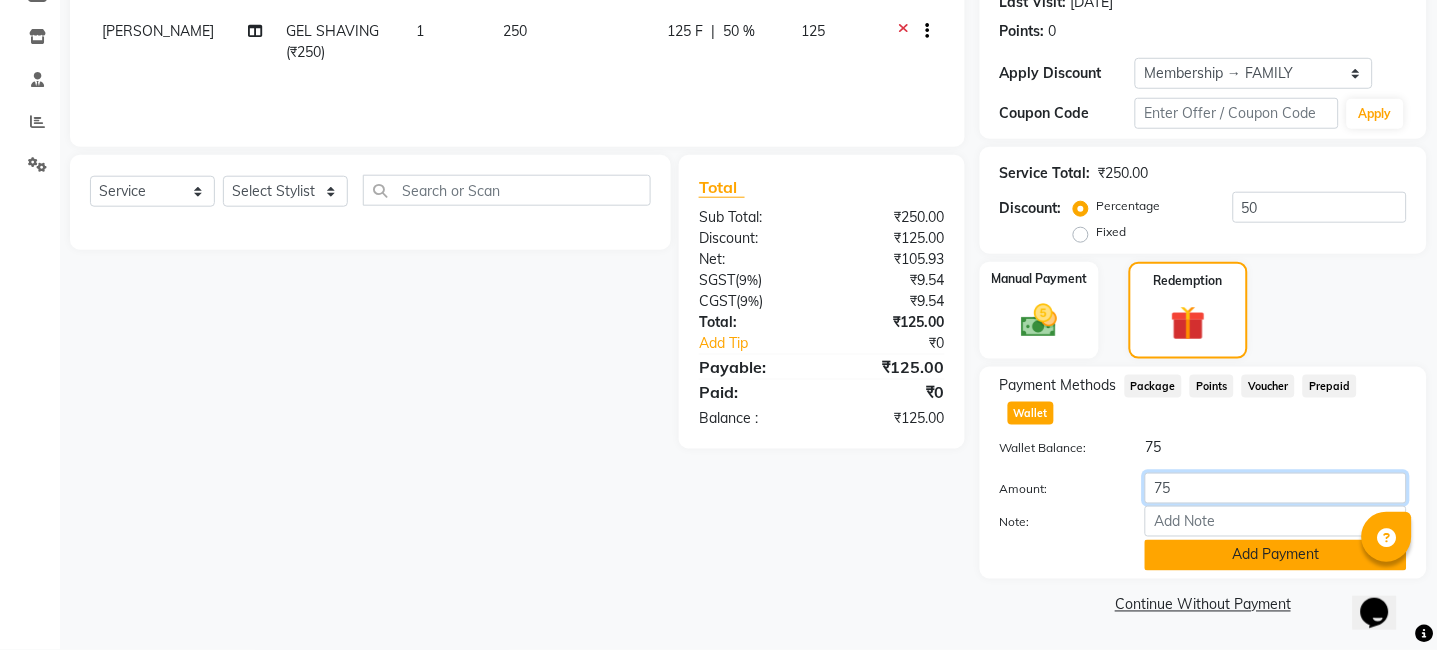 type on "75" 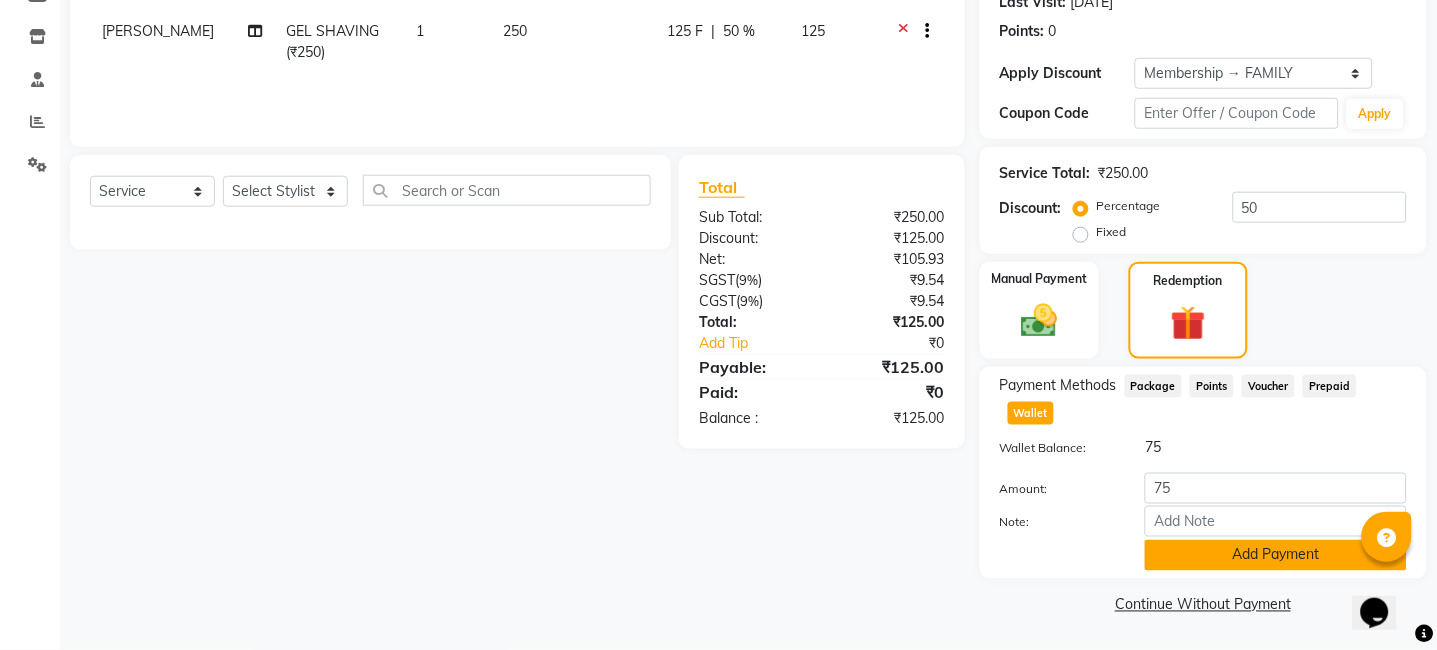 click on "Add Payment" 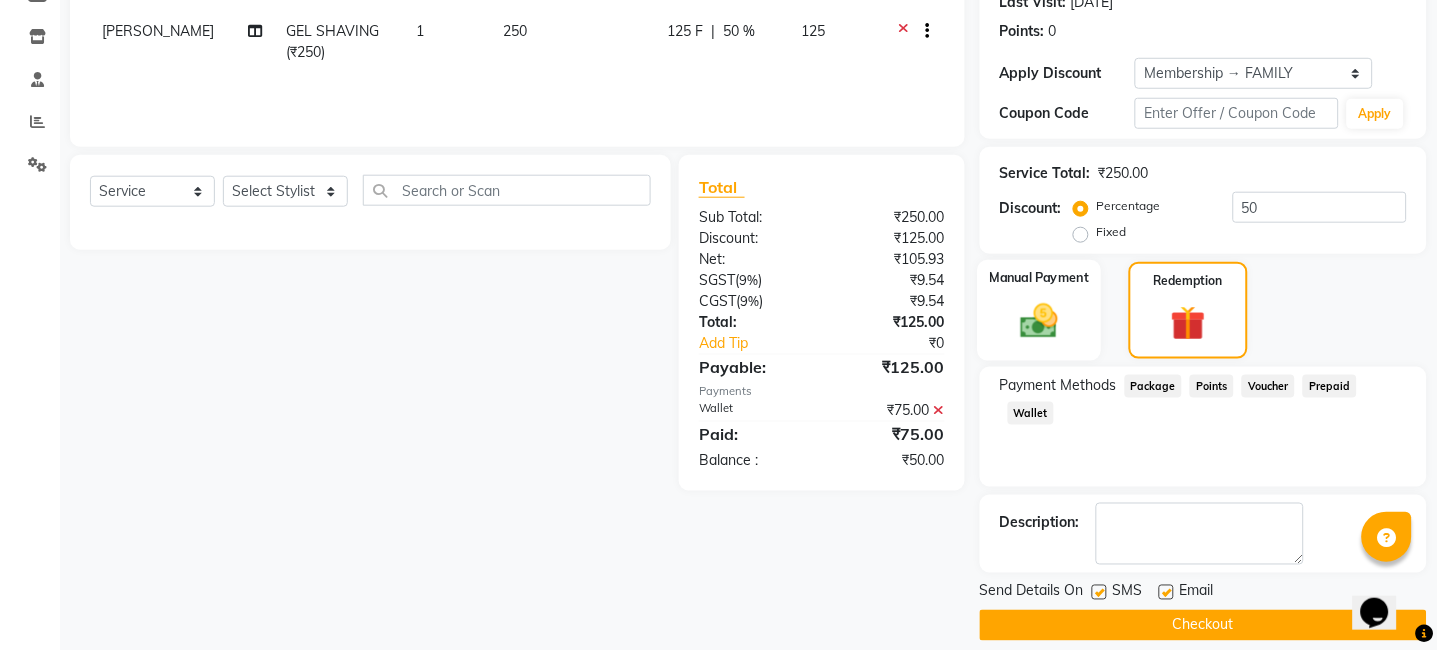 click on "Manual Payment" 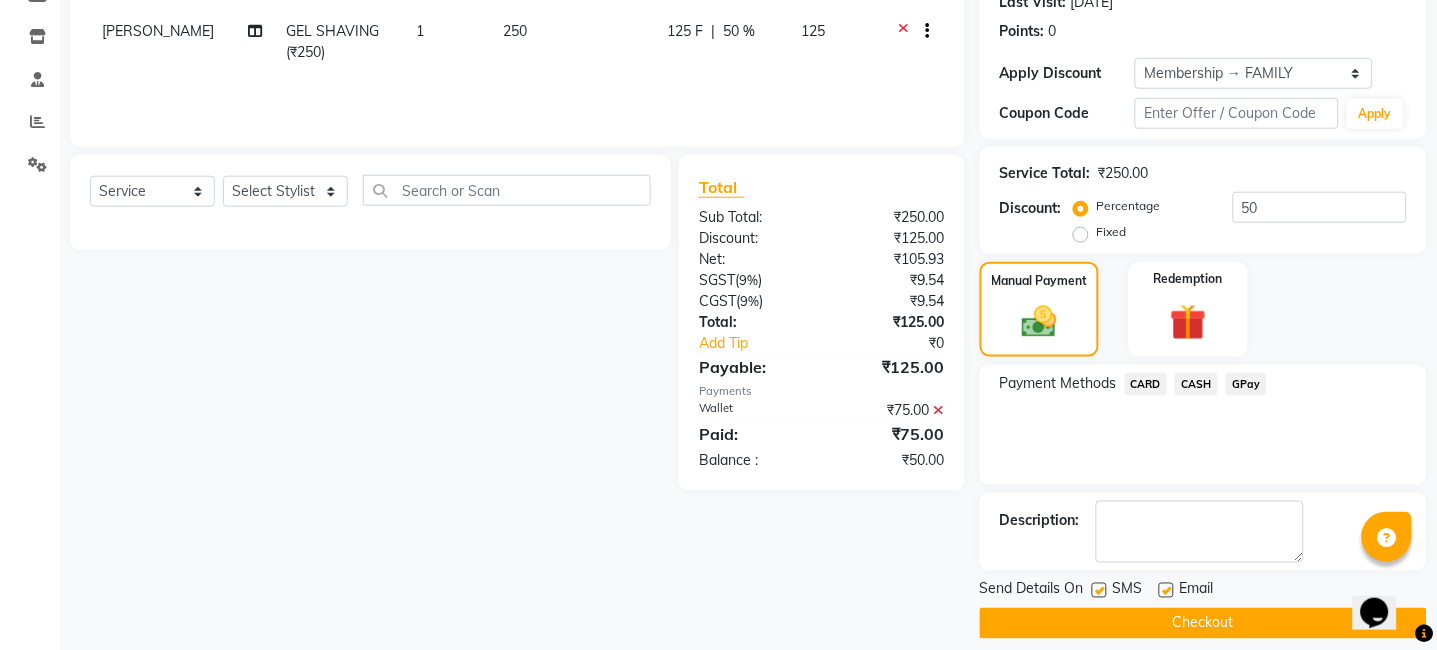 click on "CASH" 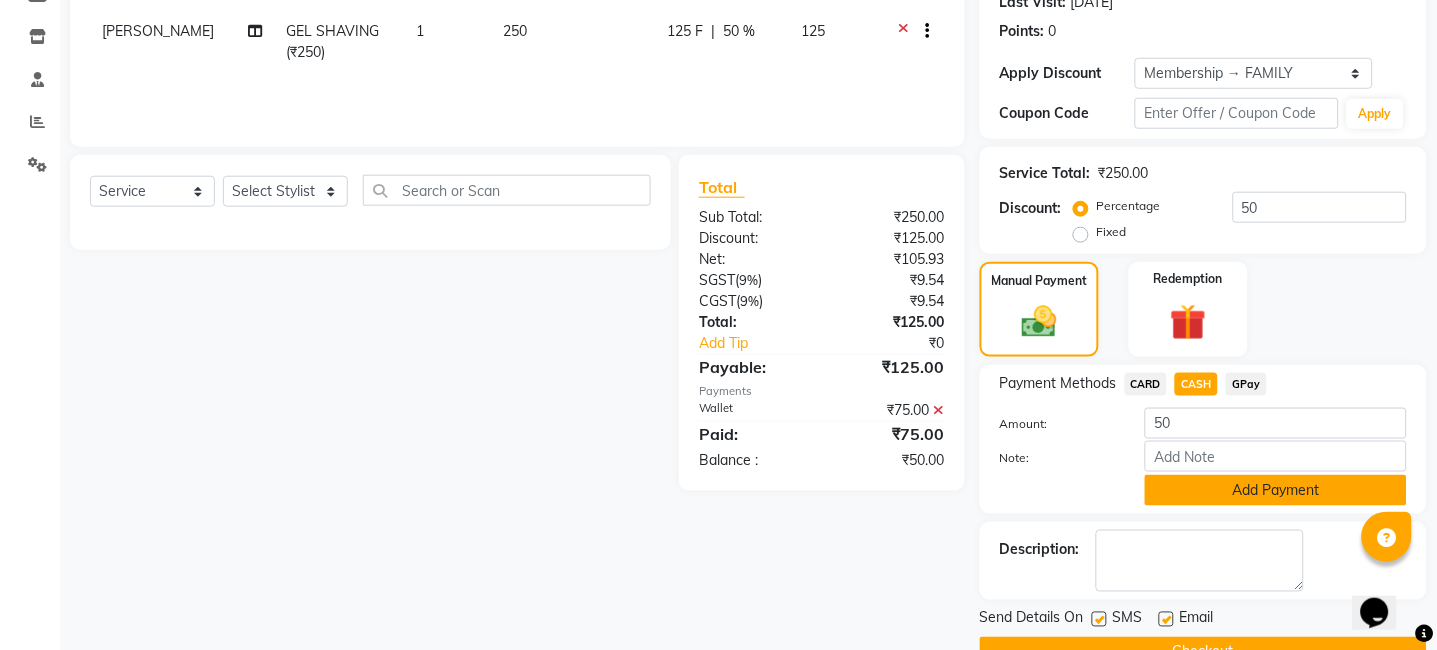 click on "Add Payment" 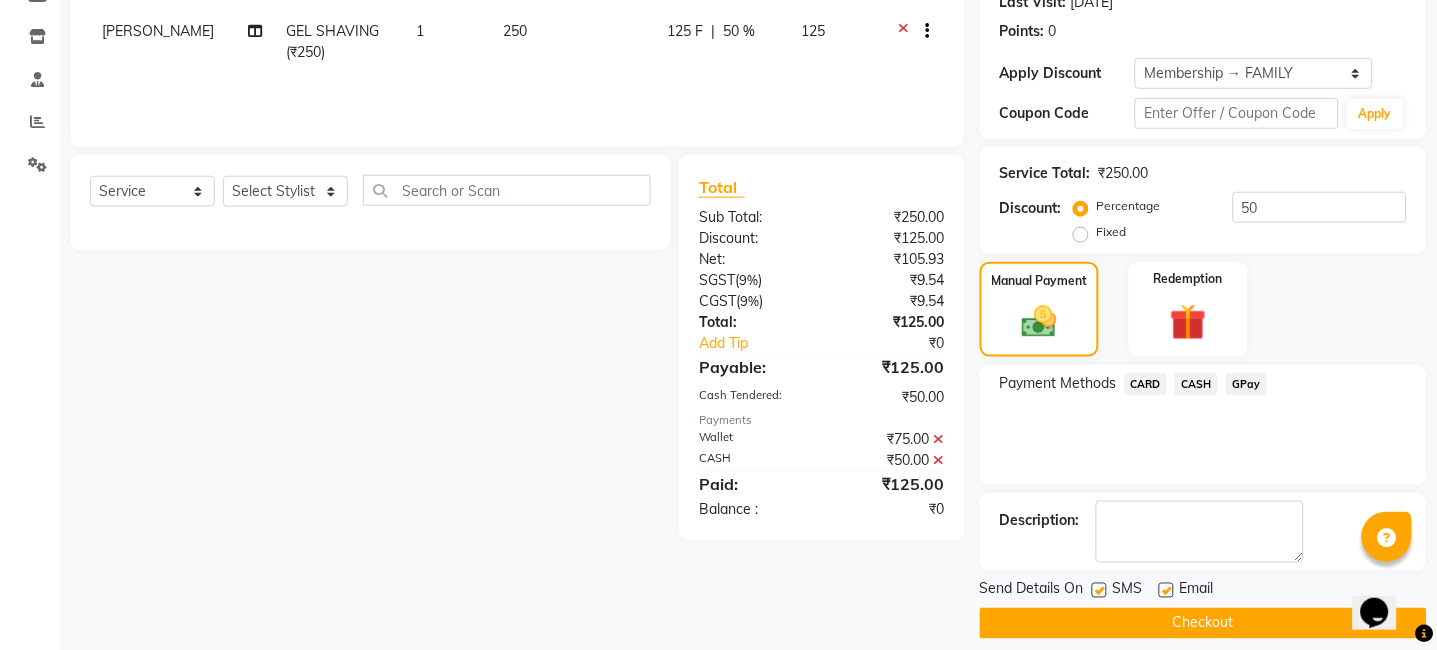 scroll, scrollTop: 340, scrollLeft: 0, axis: vertical 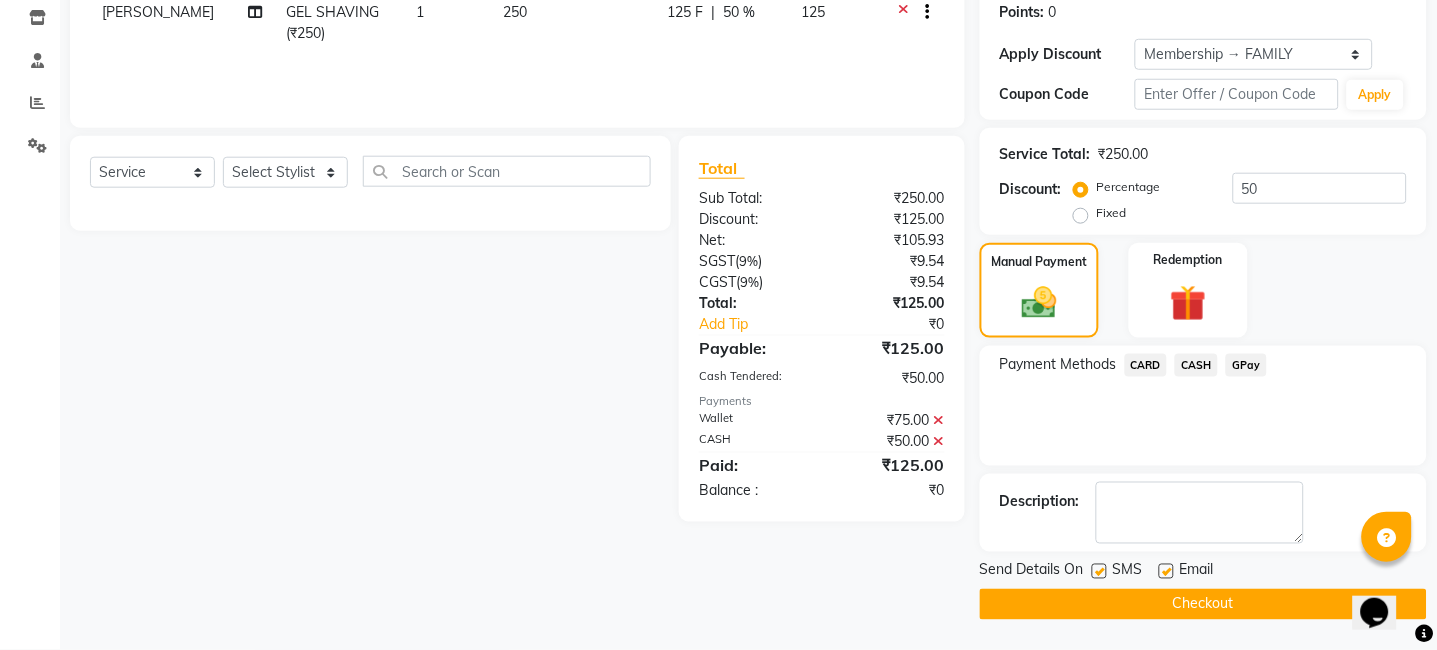 click on "Checkout" 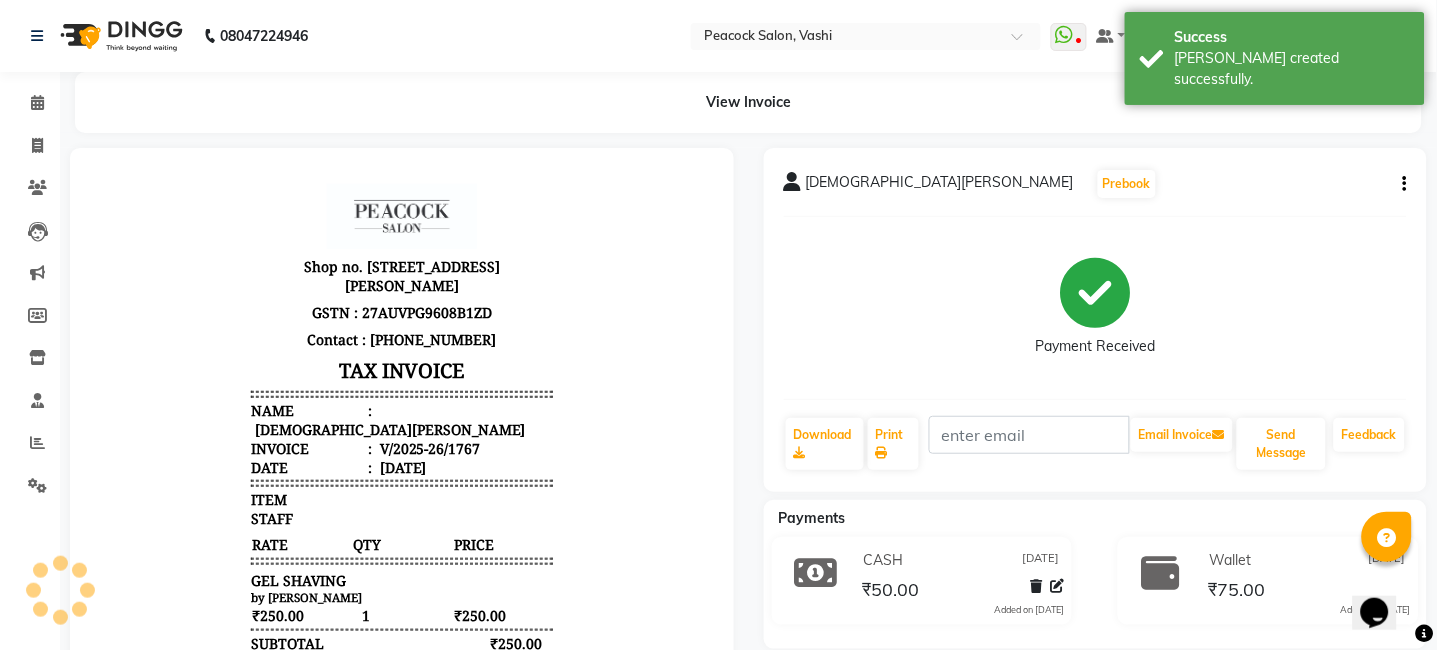scroll, scrollTop: 0, scrollLeft: 0, axis: both 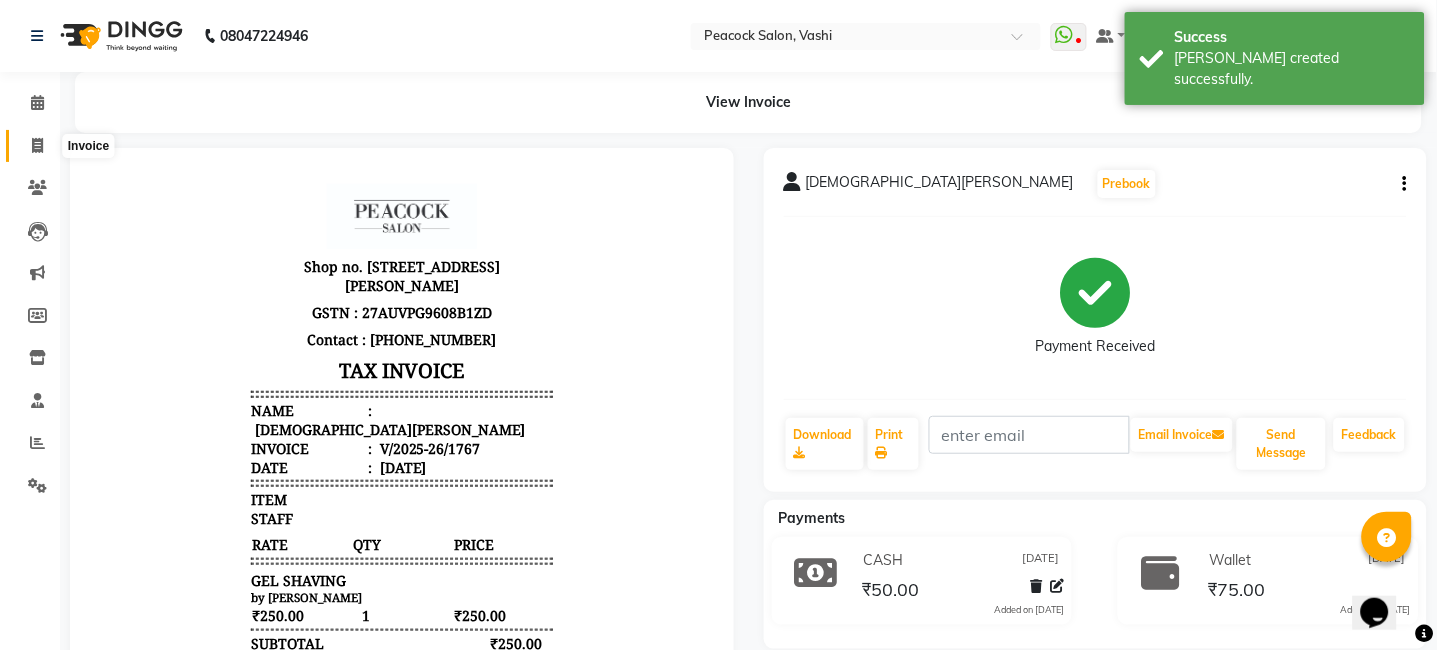 click 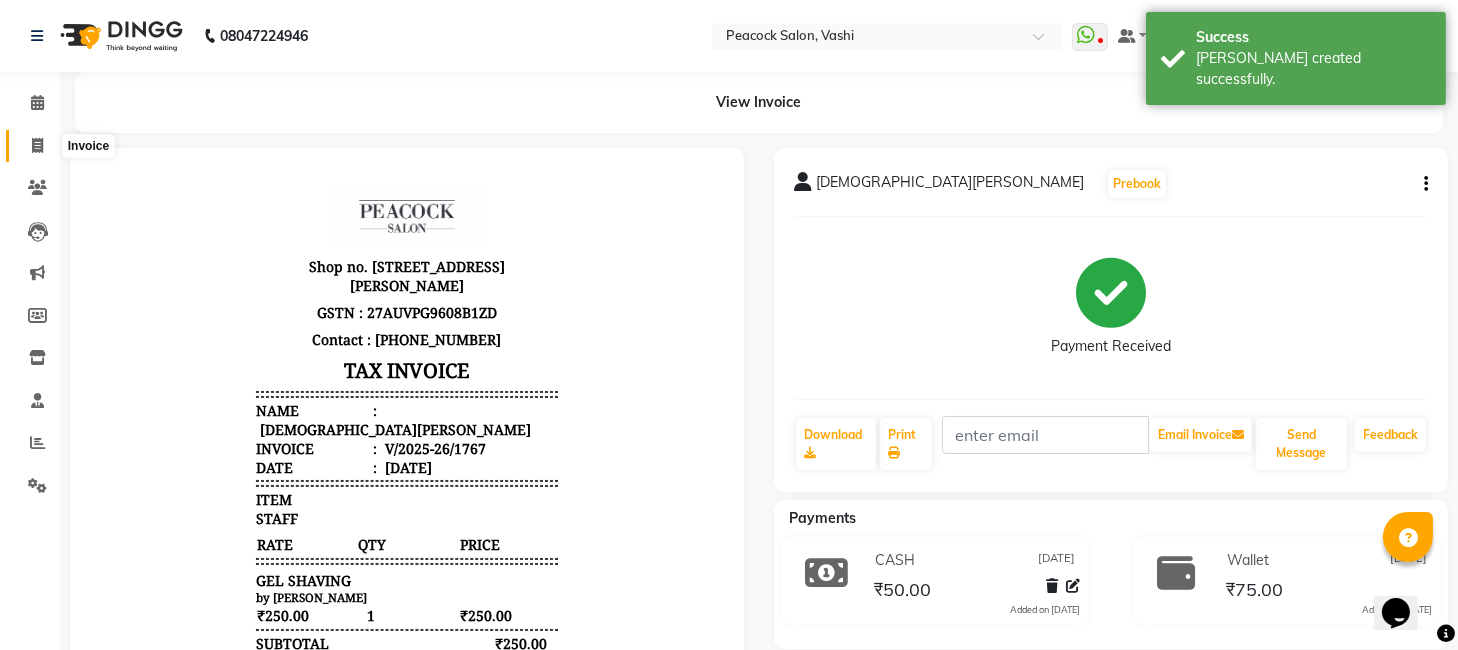 select on "619" 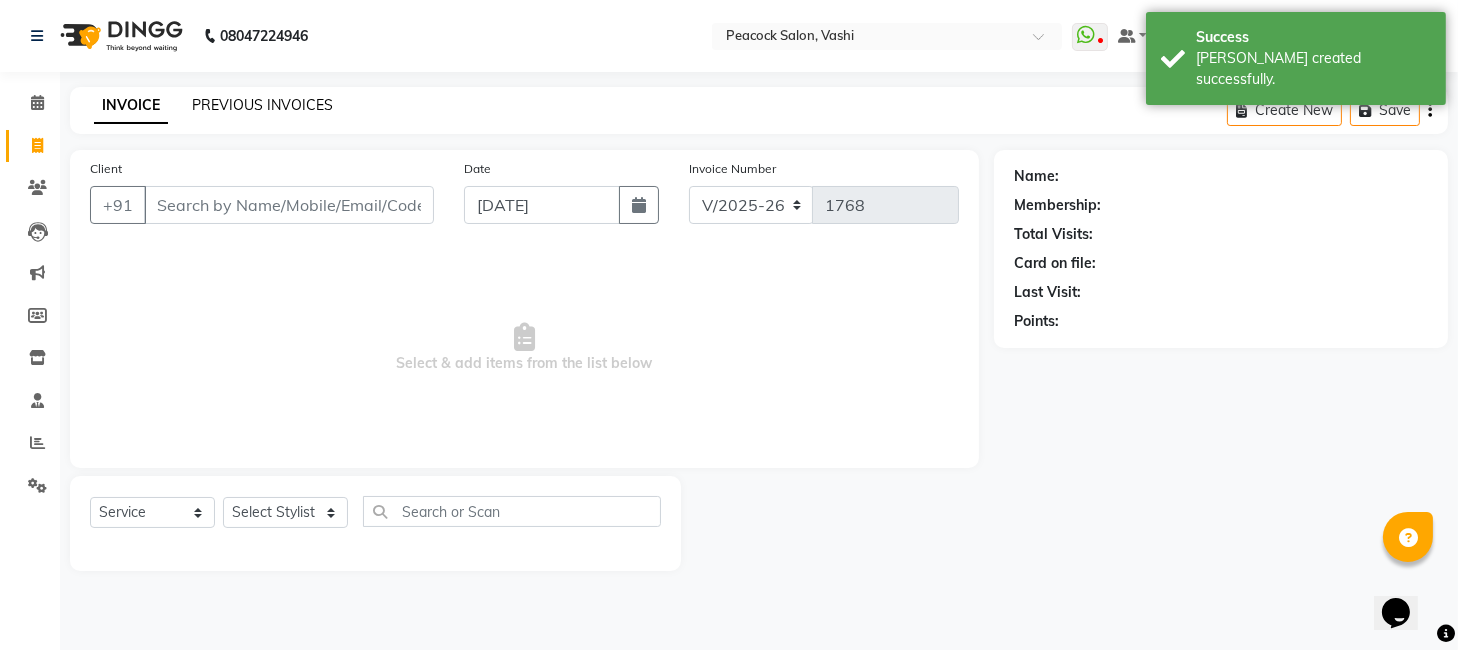 click on "PREVIOUS INVOICES" 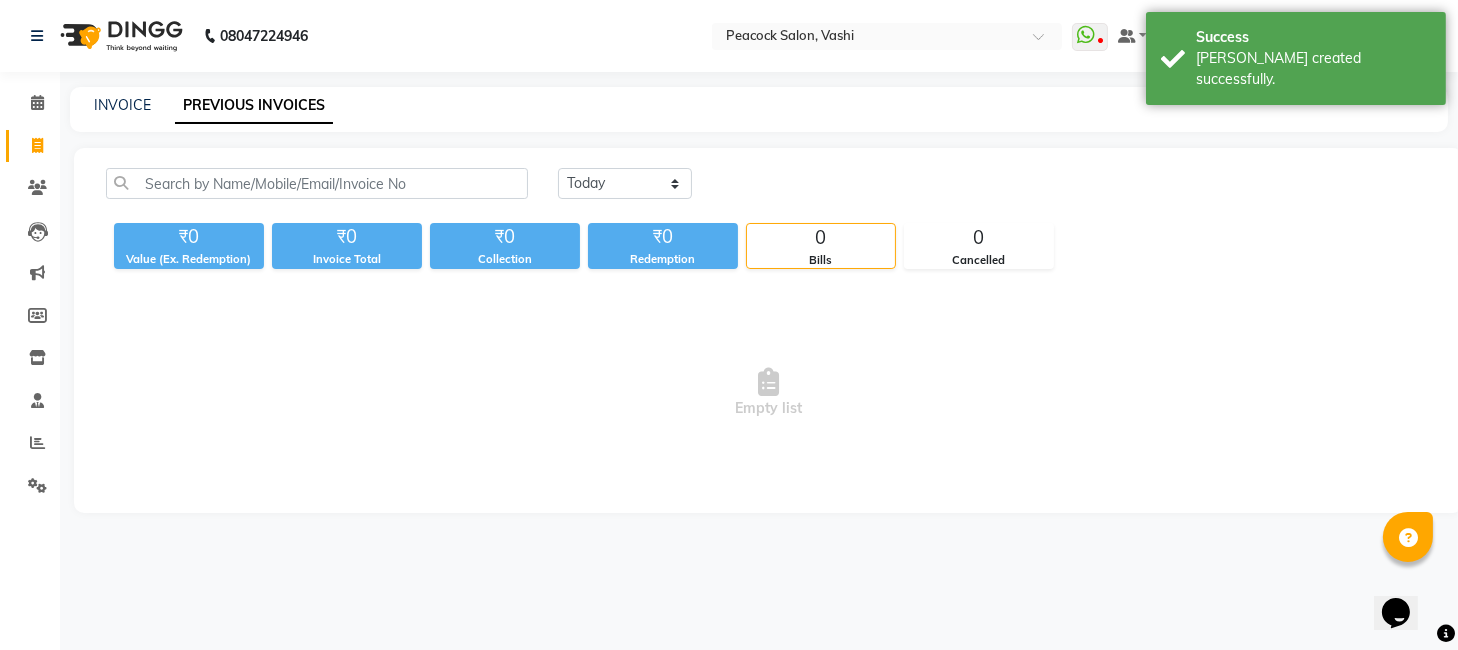 click on "Today Yesterday Custom Range" 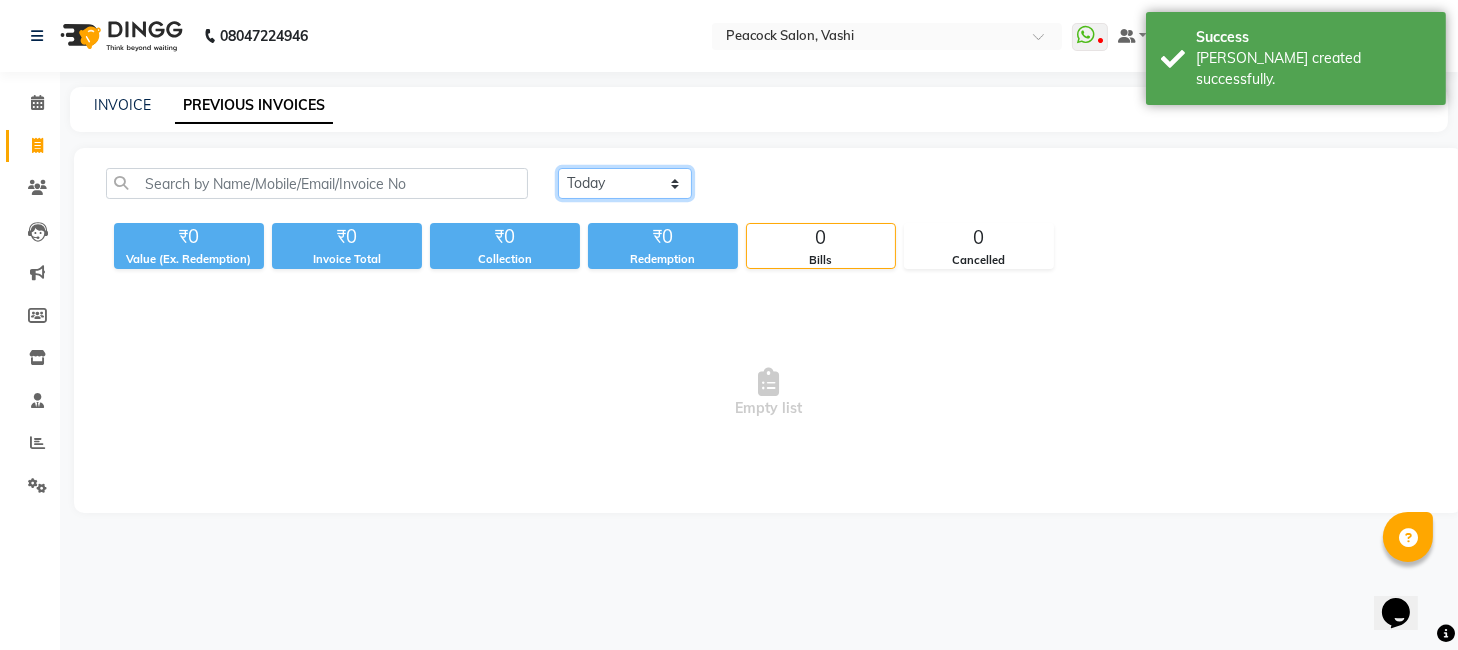 click on "Today Yesterday Custom Range" 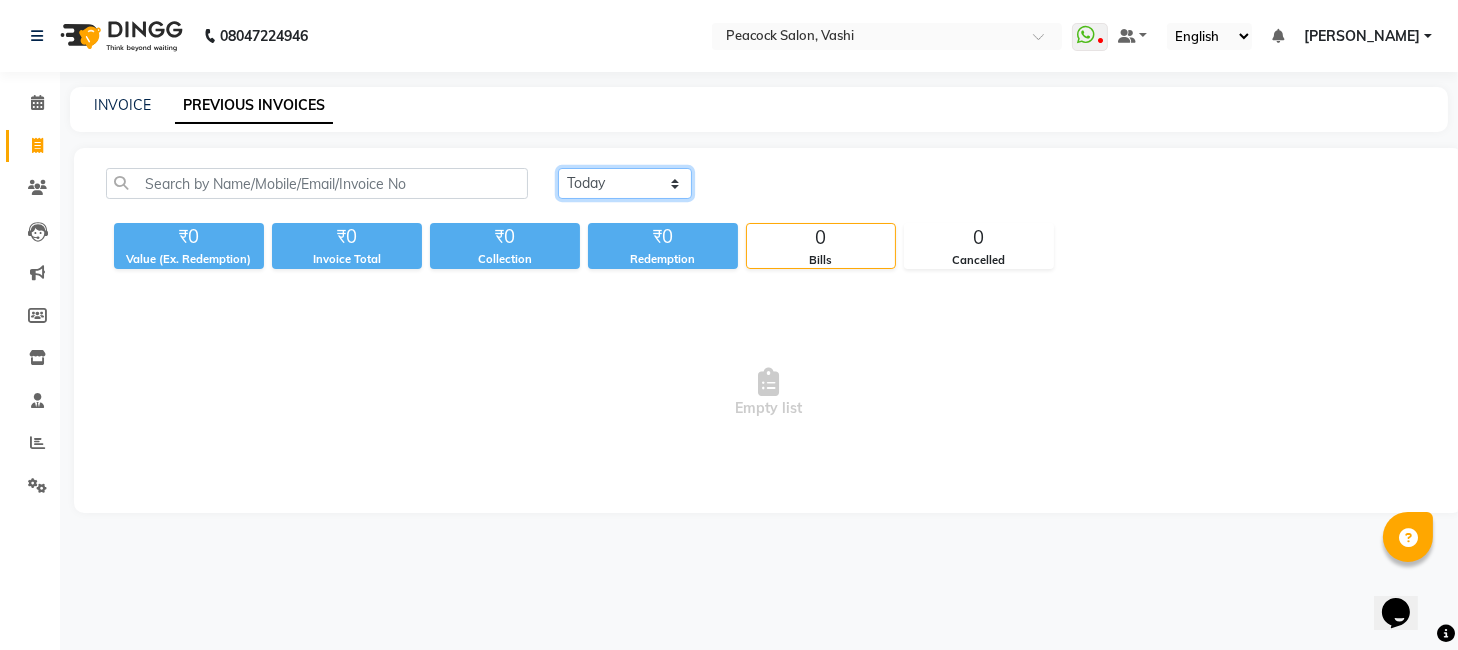 select on "yesterday" 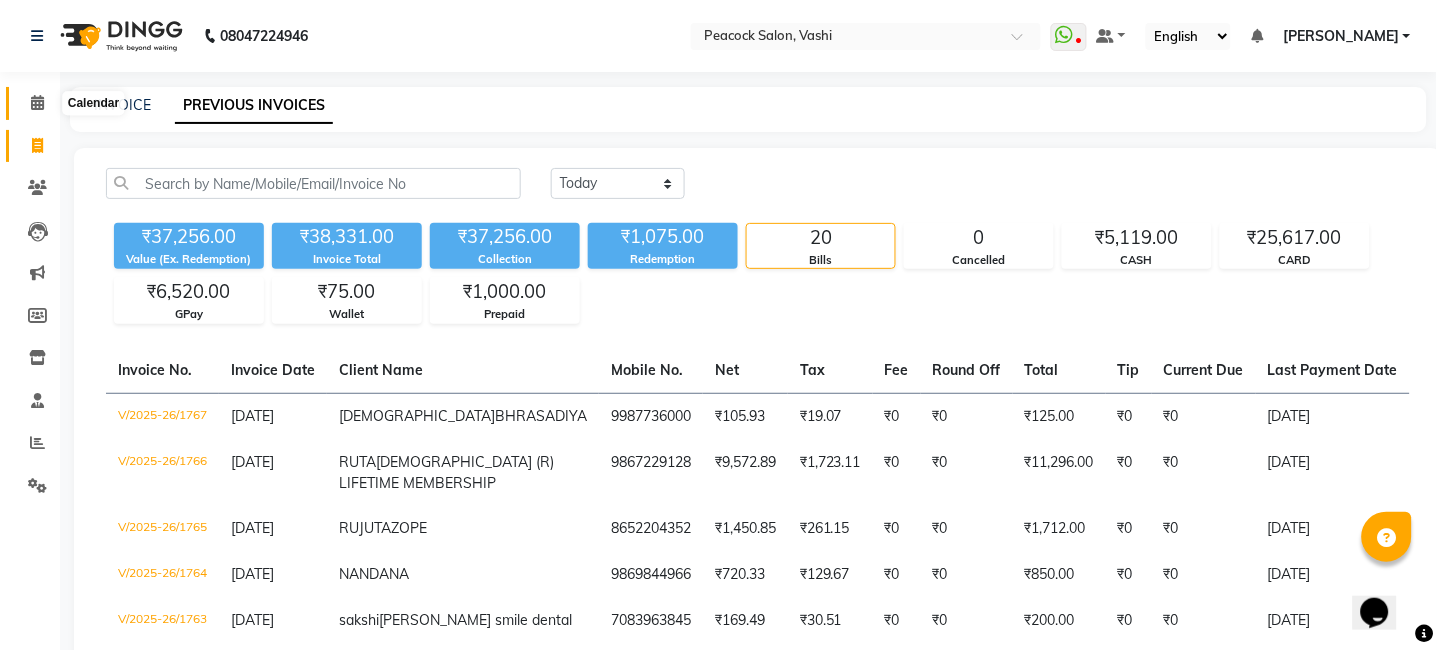 click 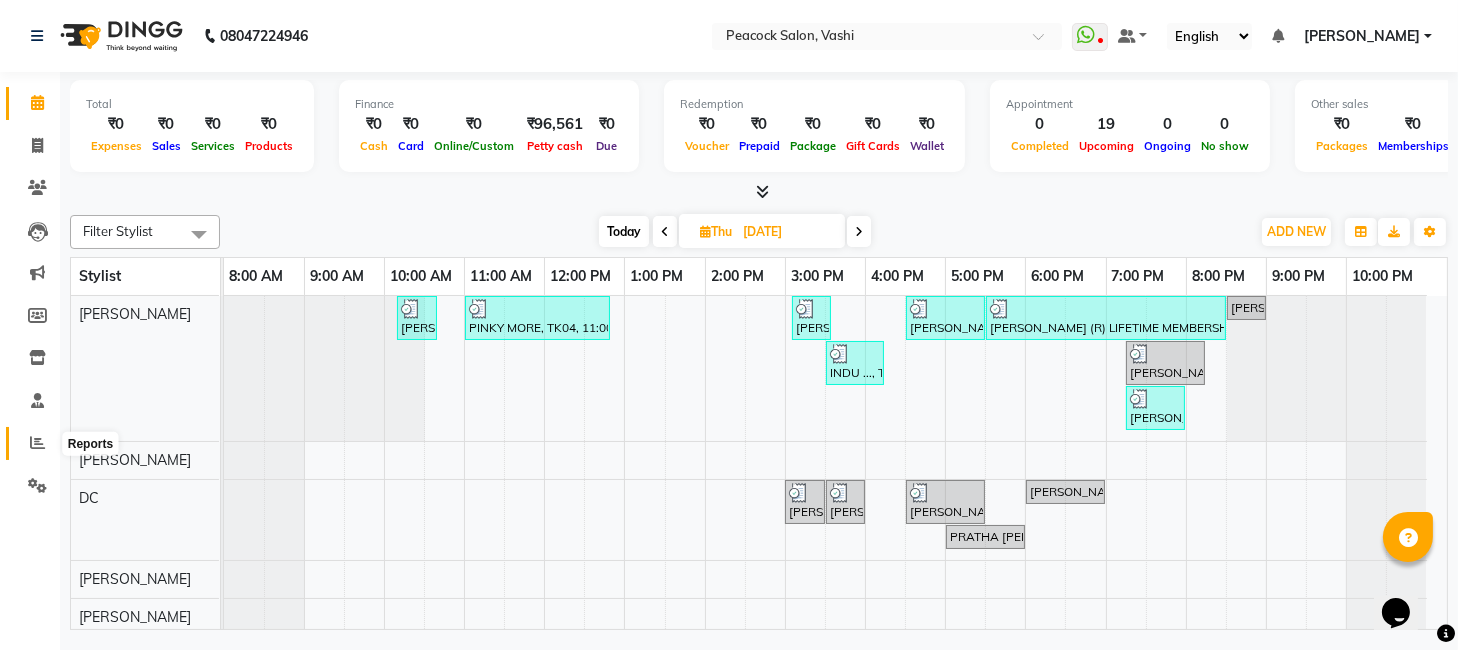 click 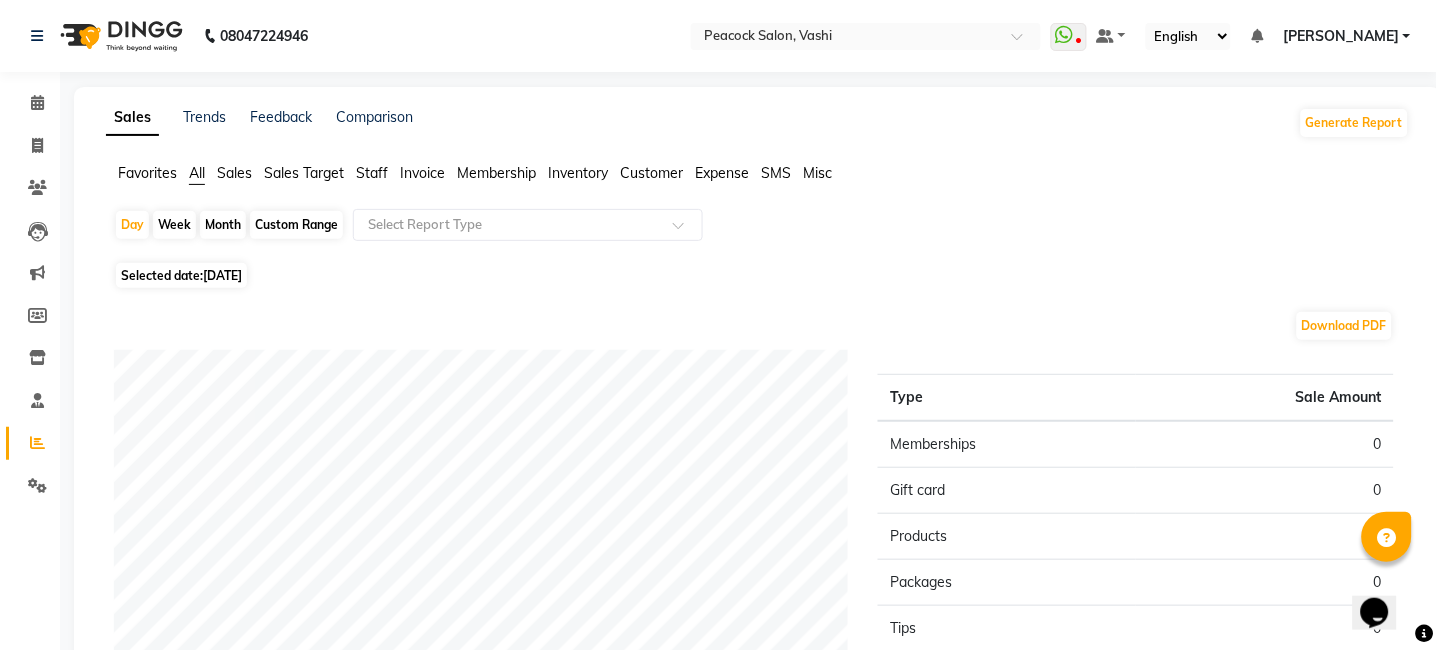 click on "11-07-2025" 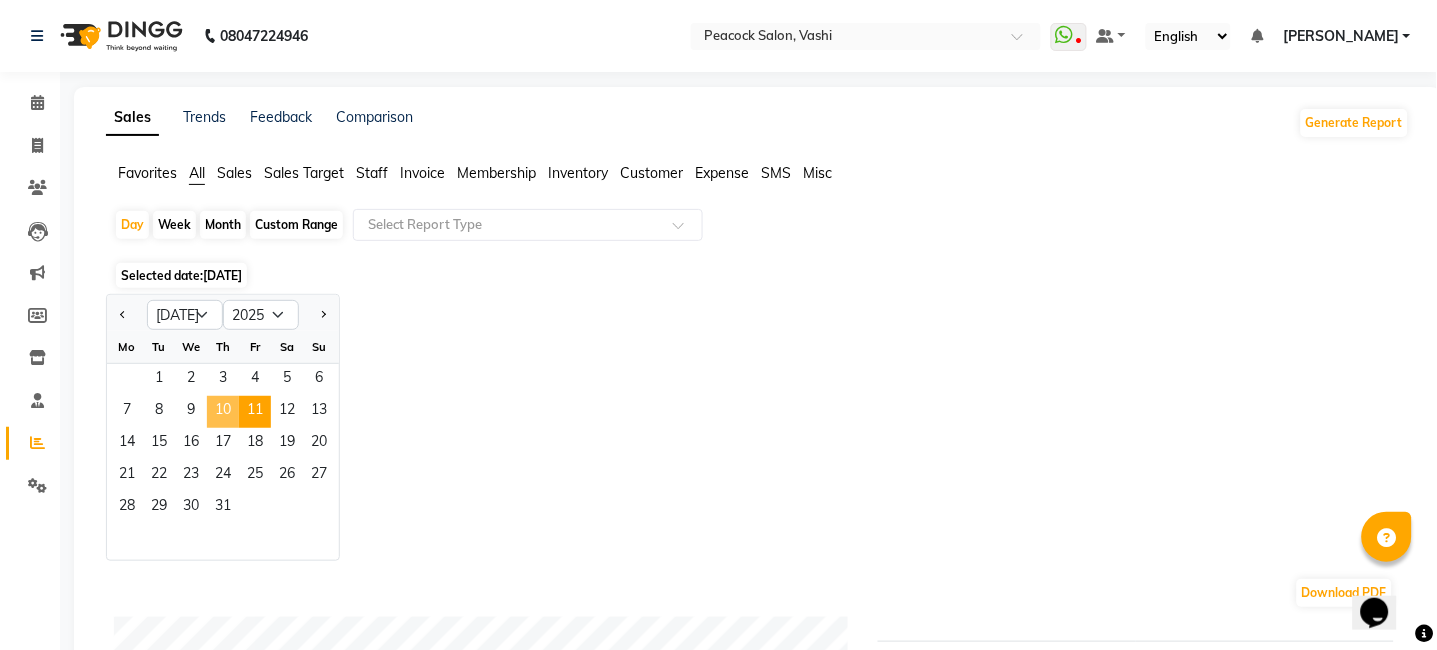 click on "10" 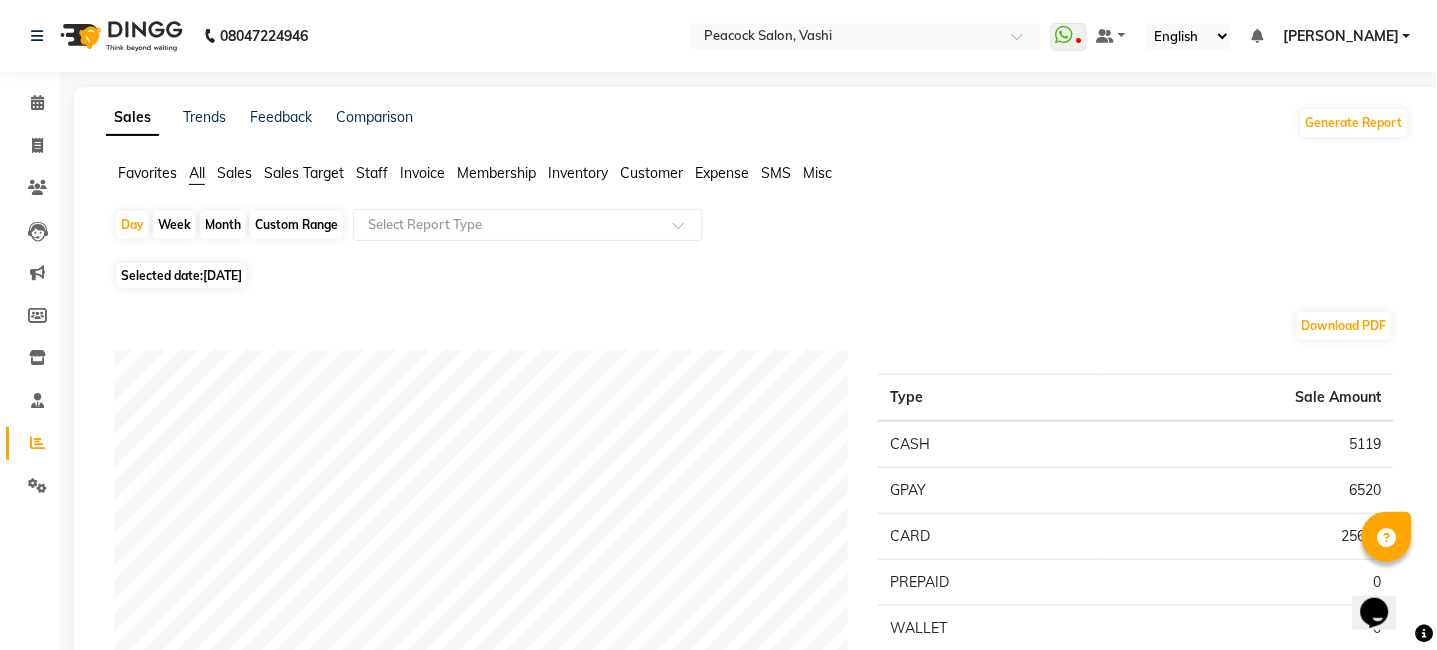 drag, startPoint x: 369, startPoint y: 173, endPoint x: 378, endPoint y: 190, distance: 19.235384 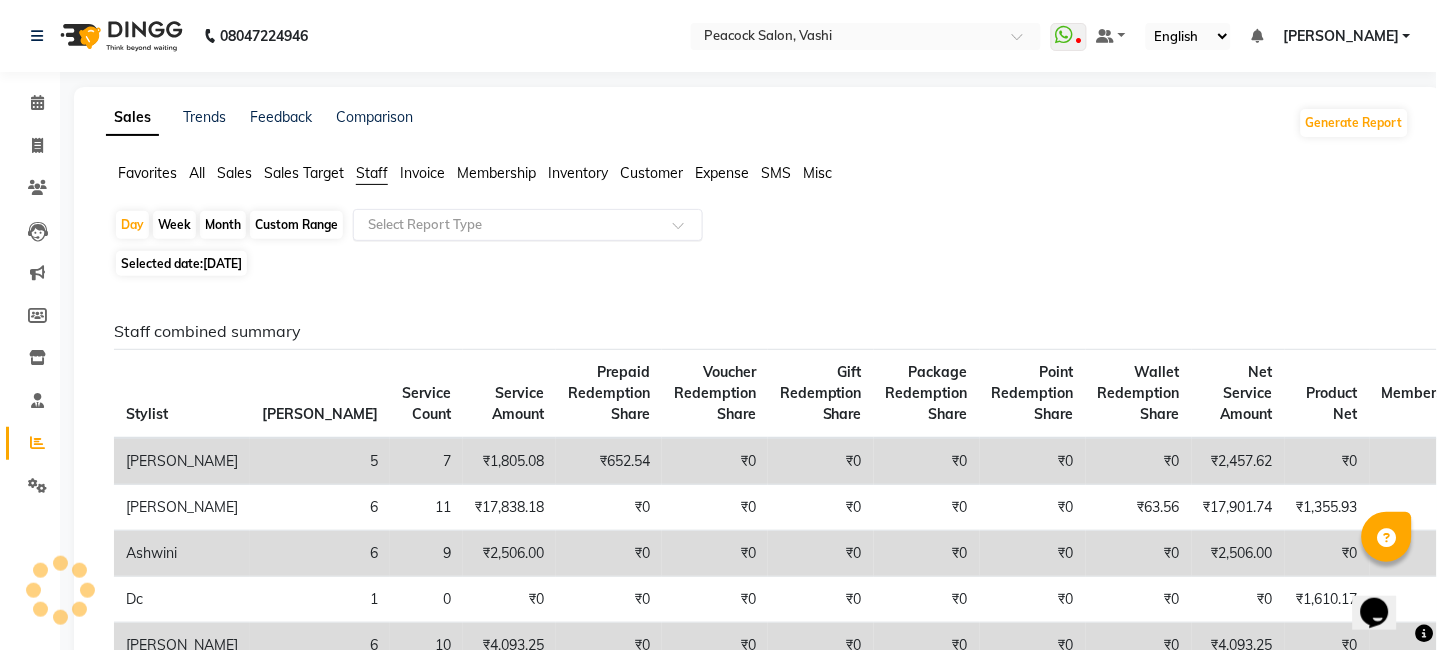 click 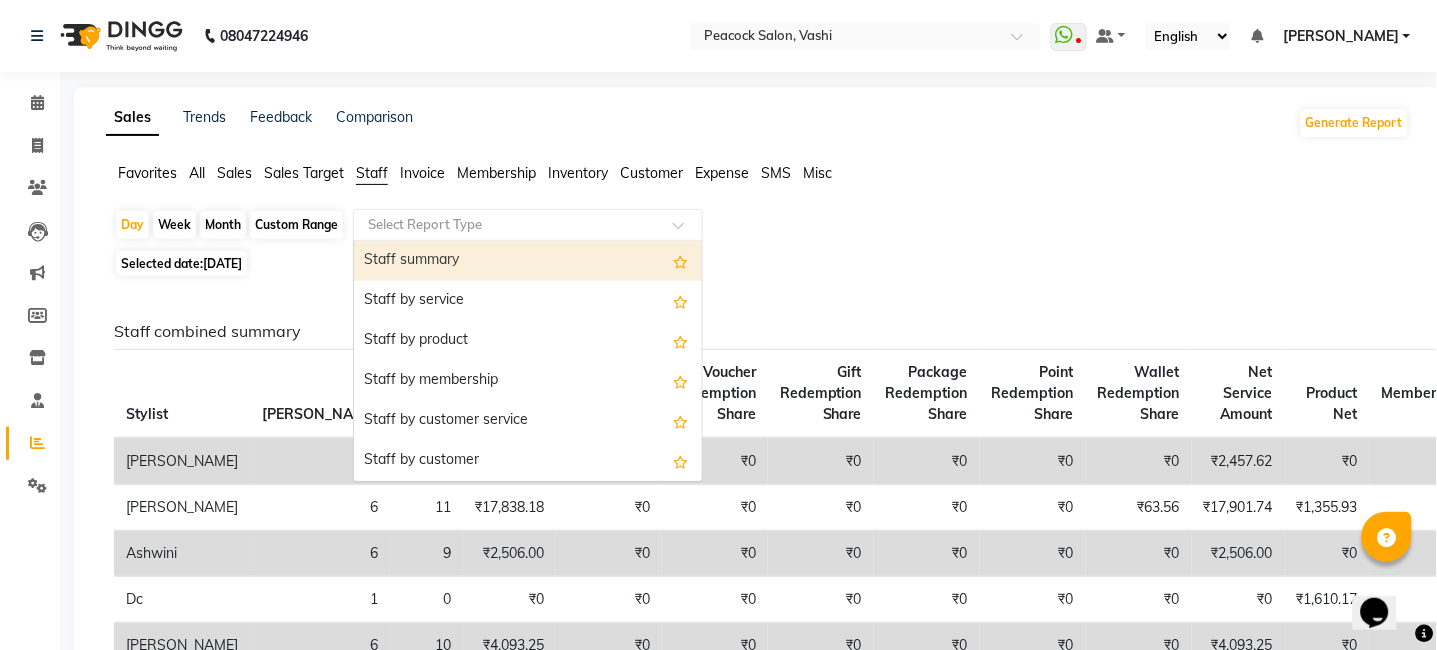 click on "Staff summary" at bounding box center [528, 261] 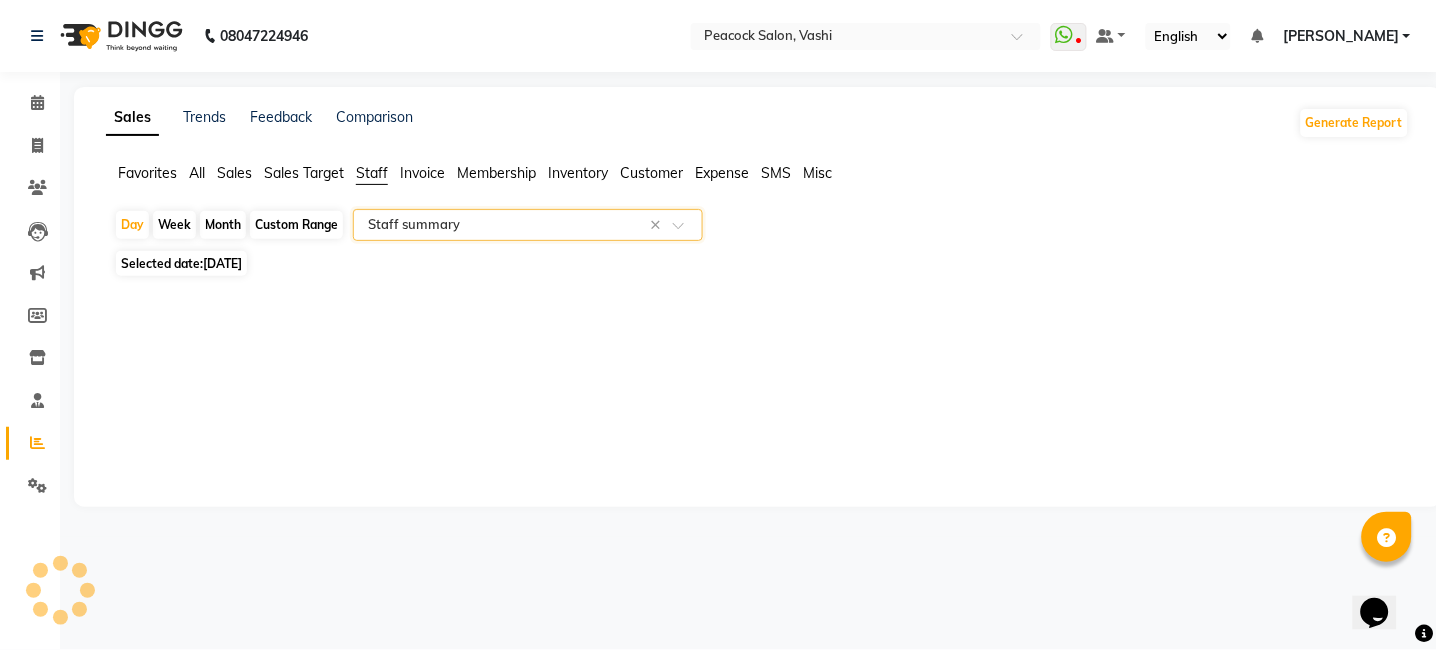 select on "full_report" 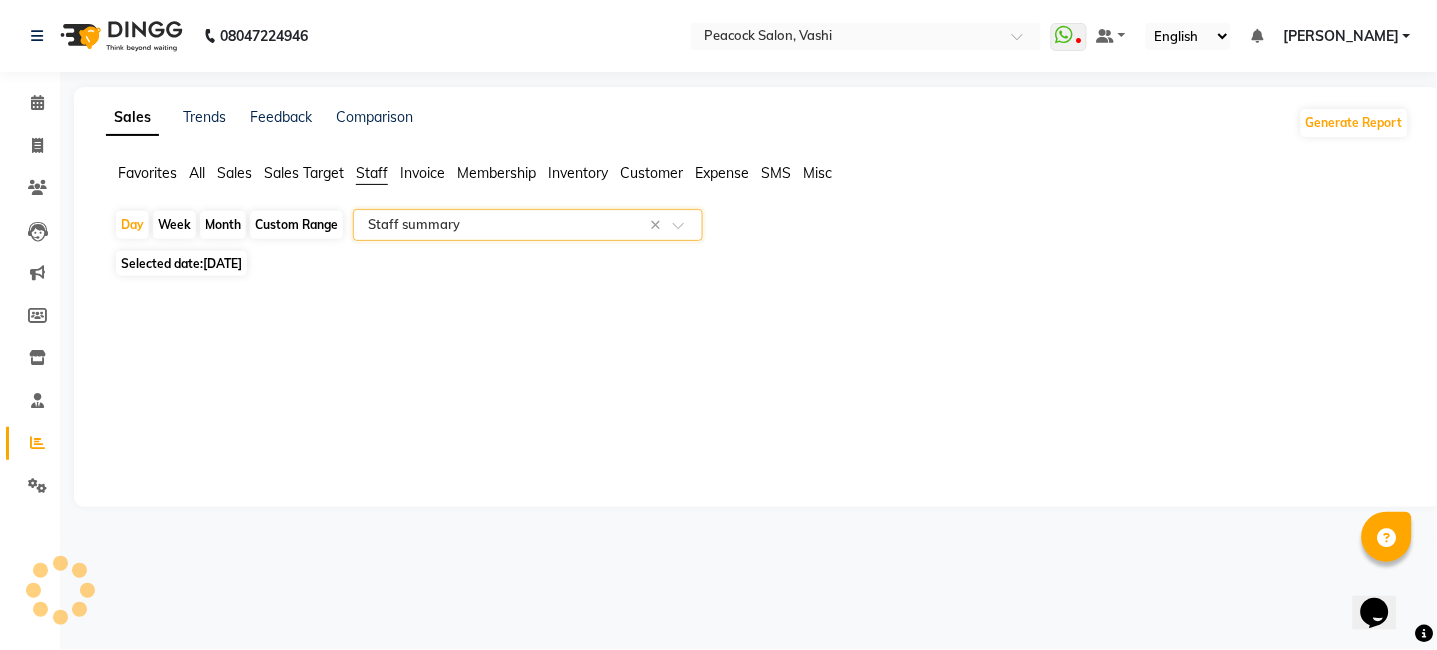 select on "pdf" 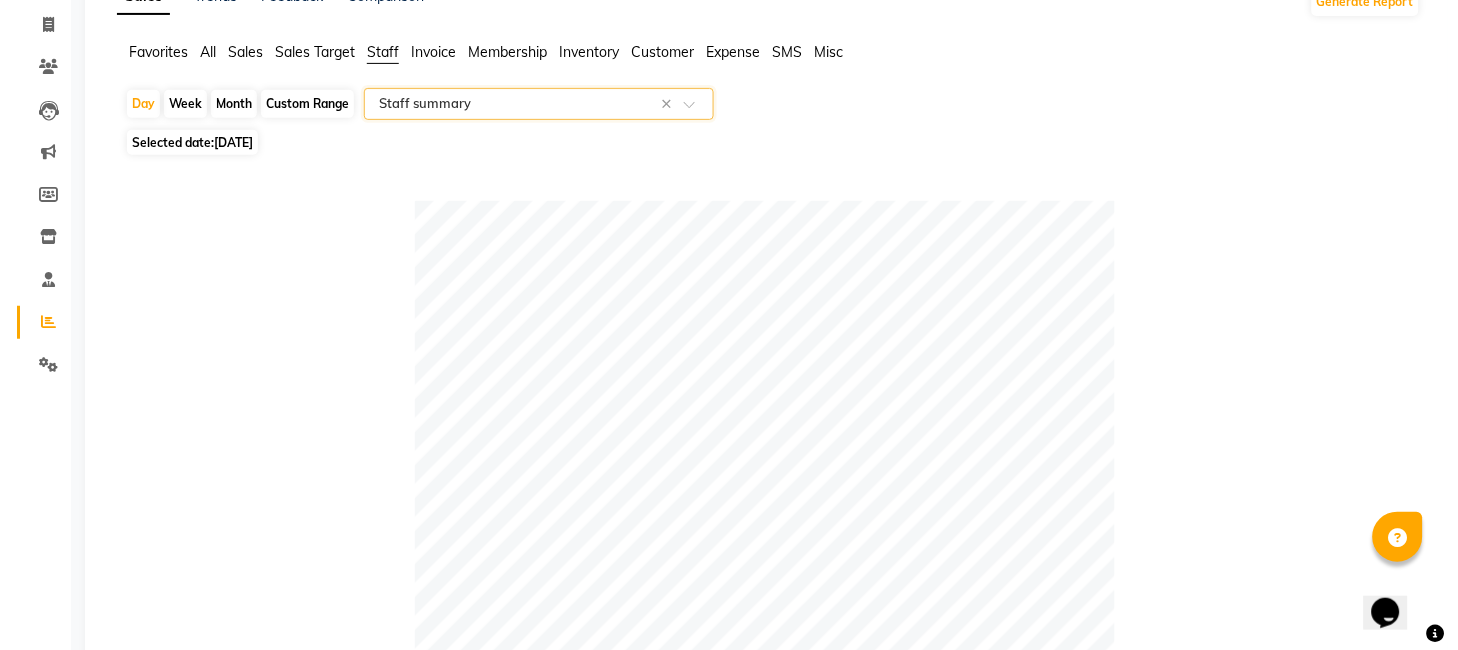 scroll, scrollTop: 0, scrollLeft: 0, axis: both 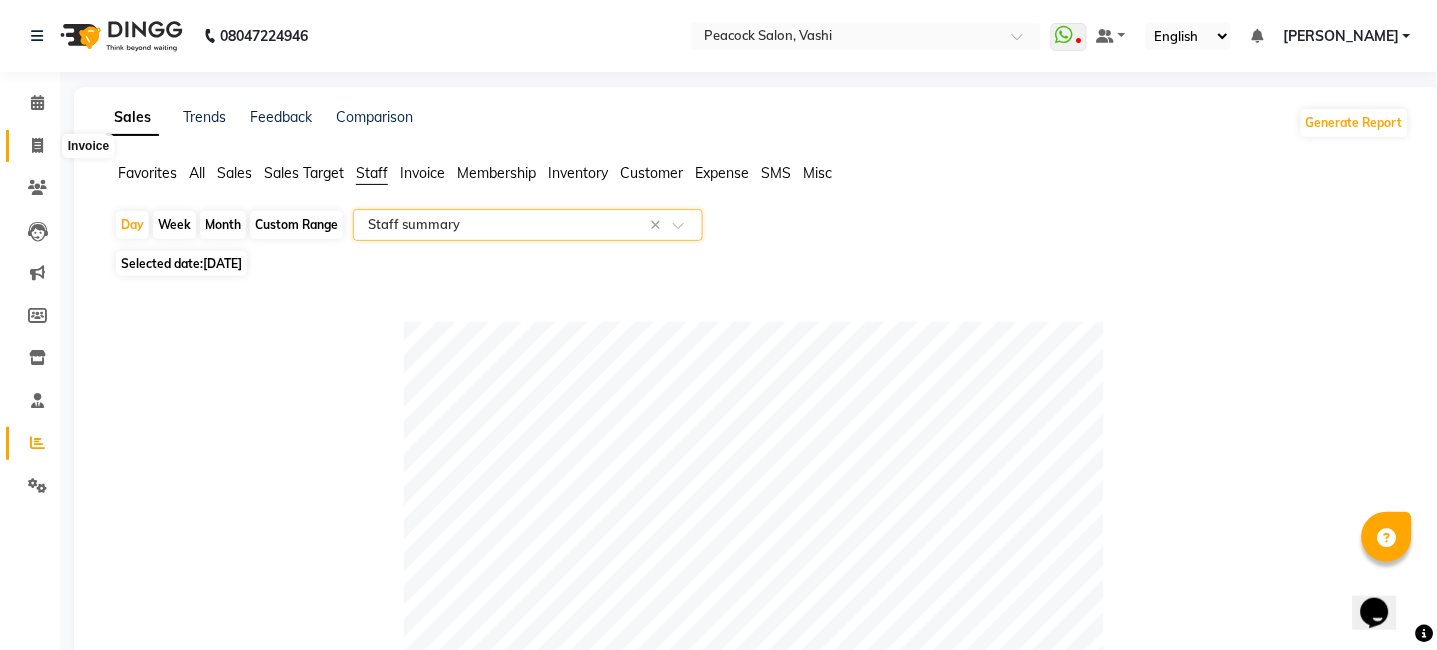 click 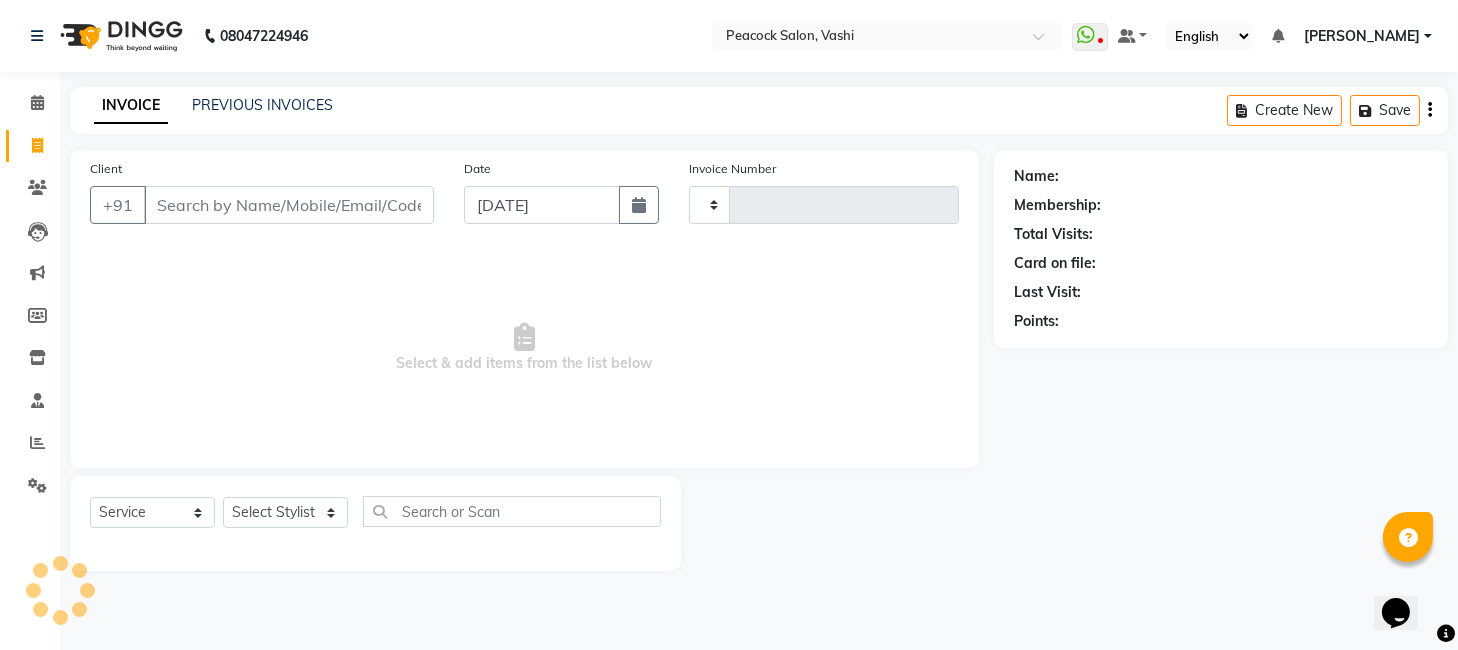 type on "1768" 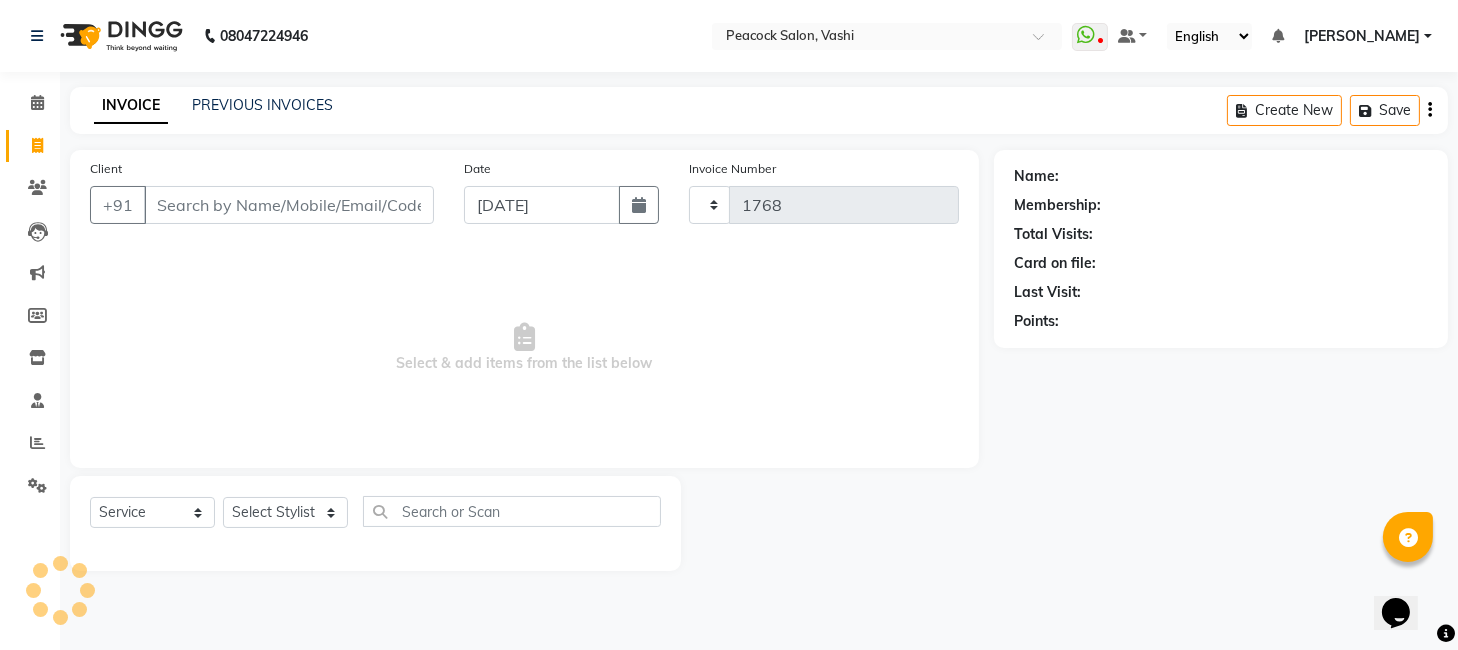 select on "619" 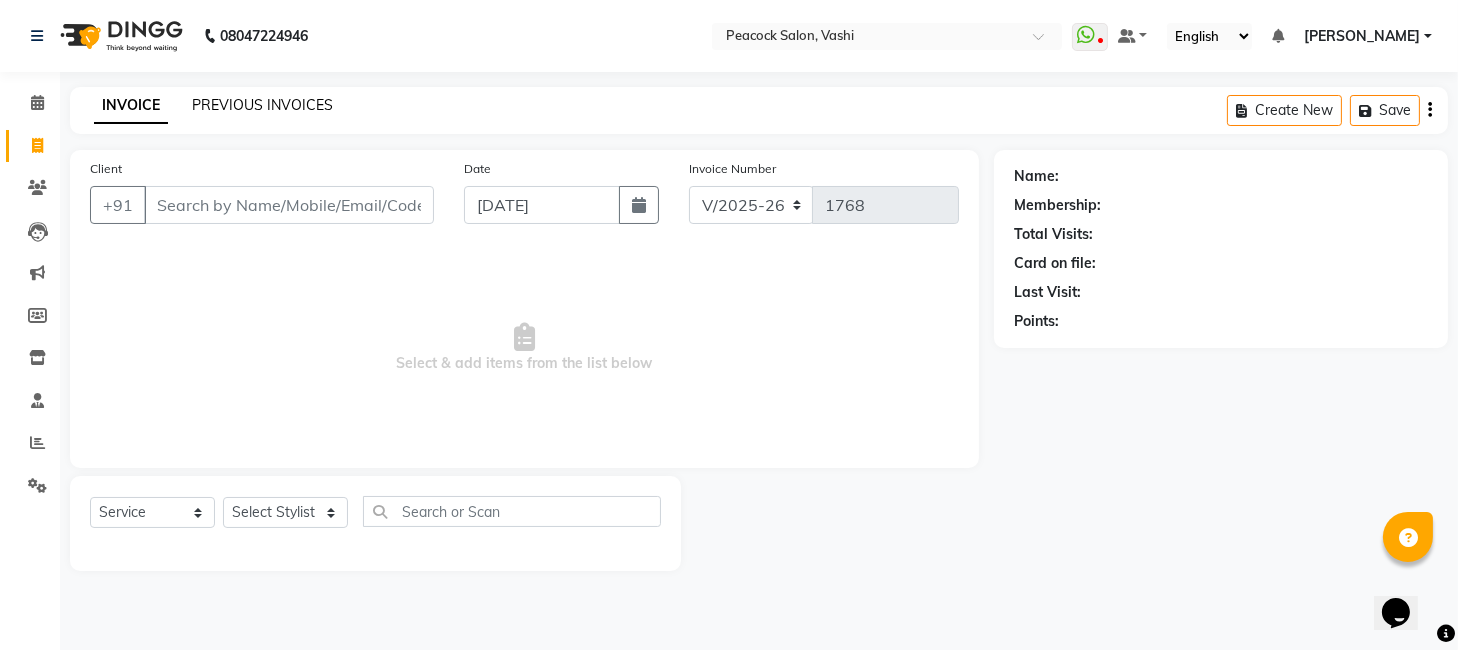 click on "PREVIOUS INVOICES" 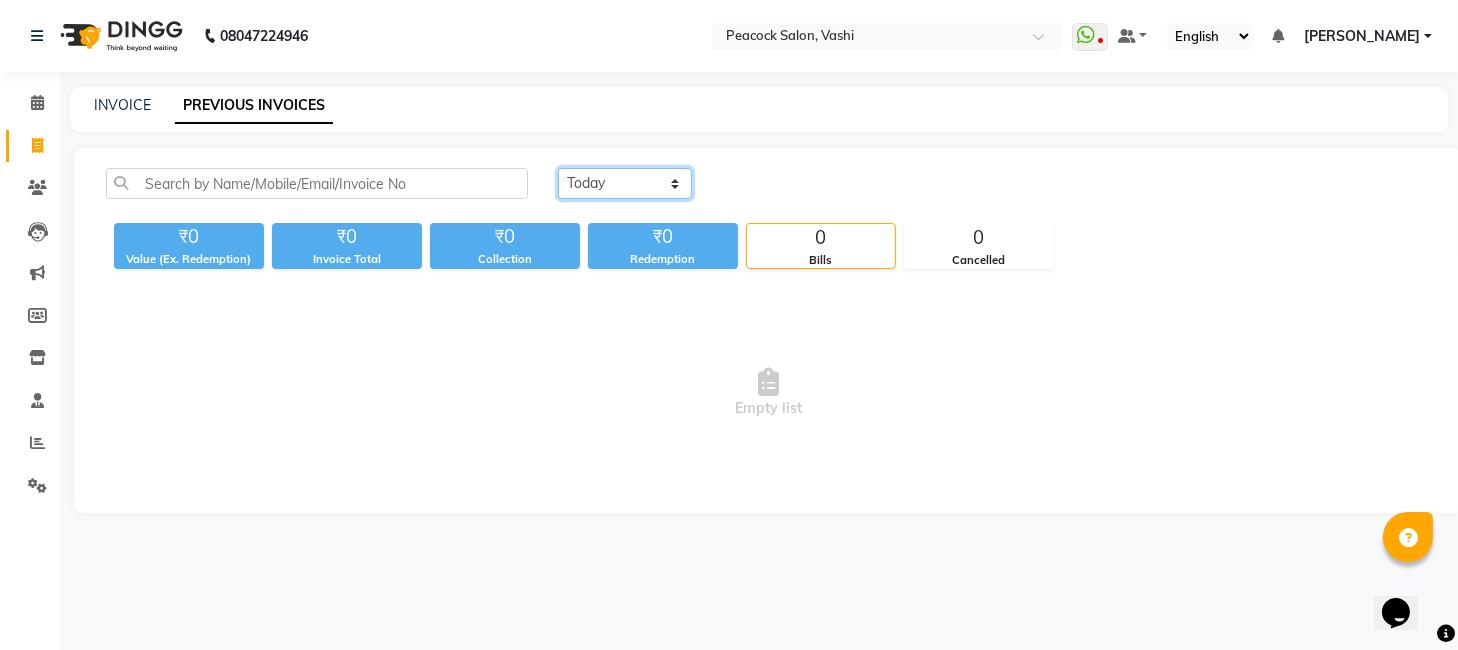click on "Today Yesterday Custom Range" 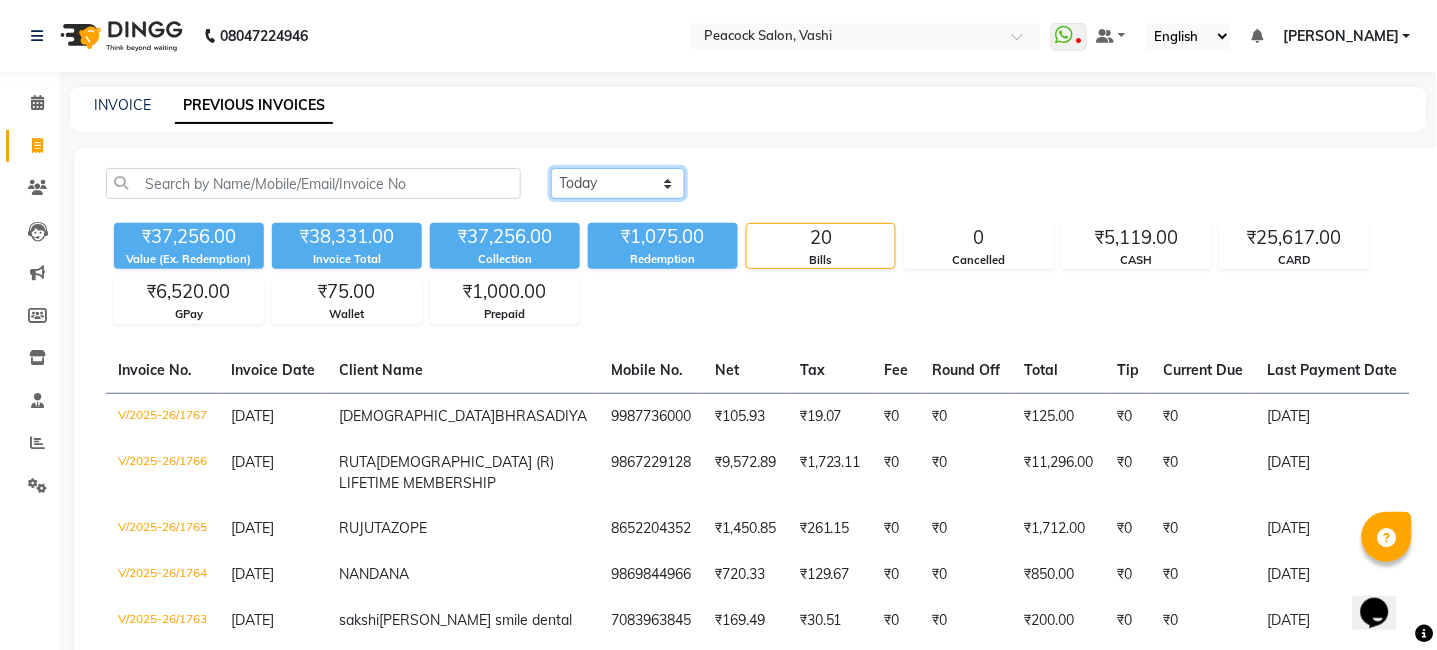 click on "Today Yesterday Custom Range" 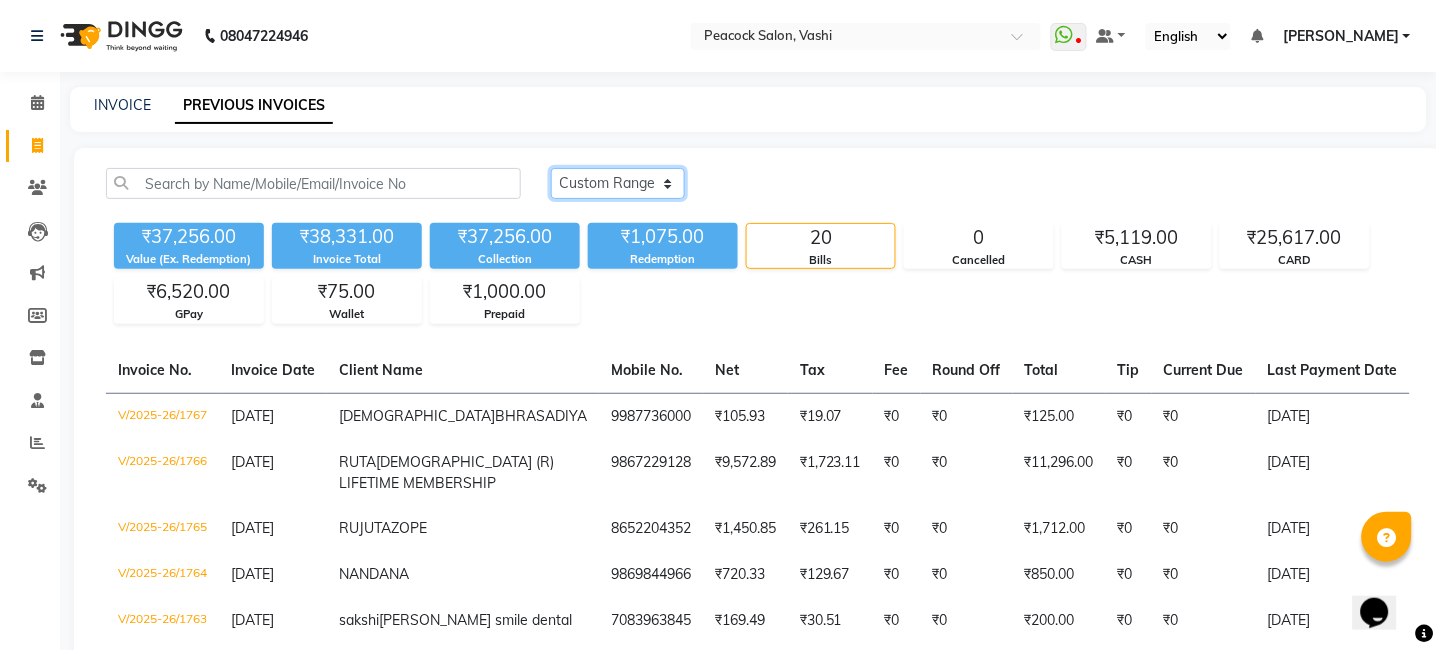 click on "Today Yesterday Custom Range" 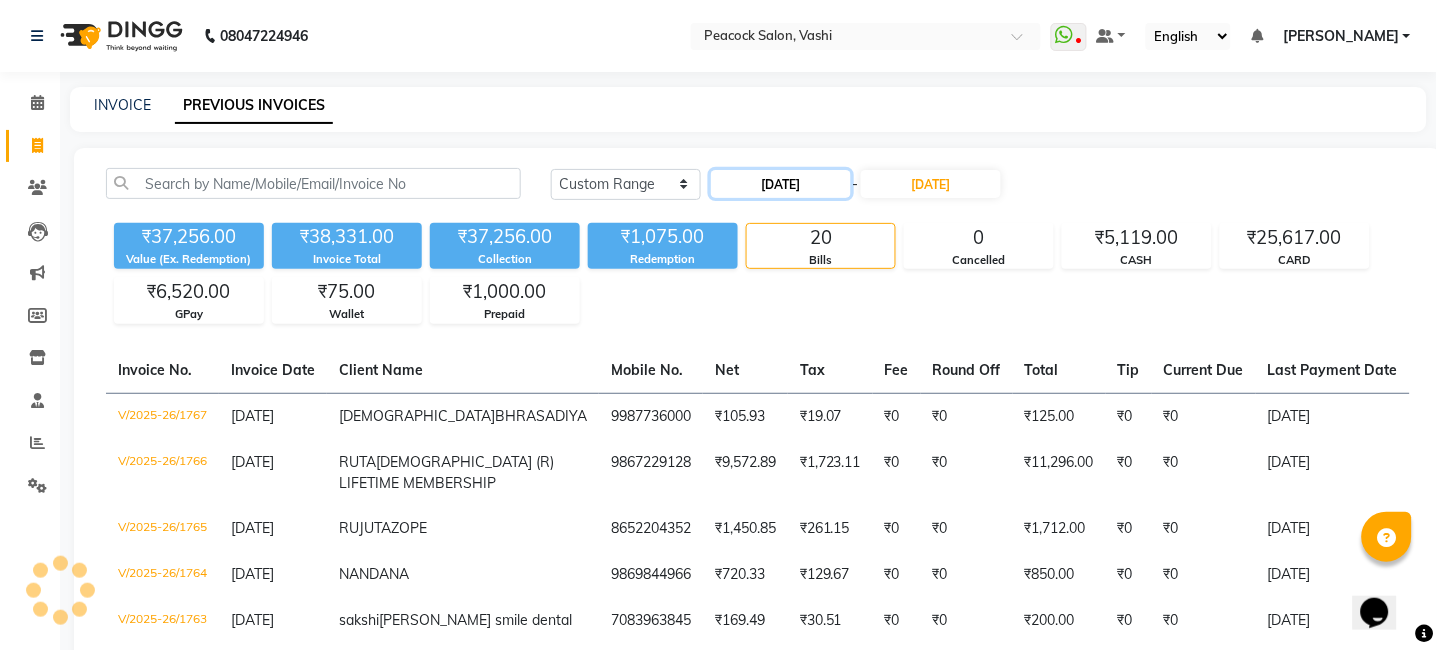 click on "11-07-2025" 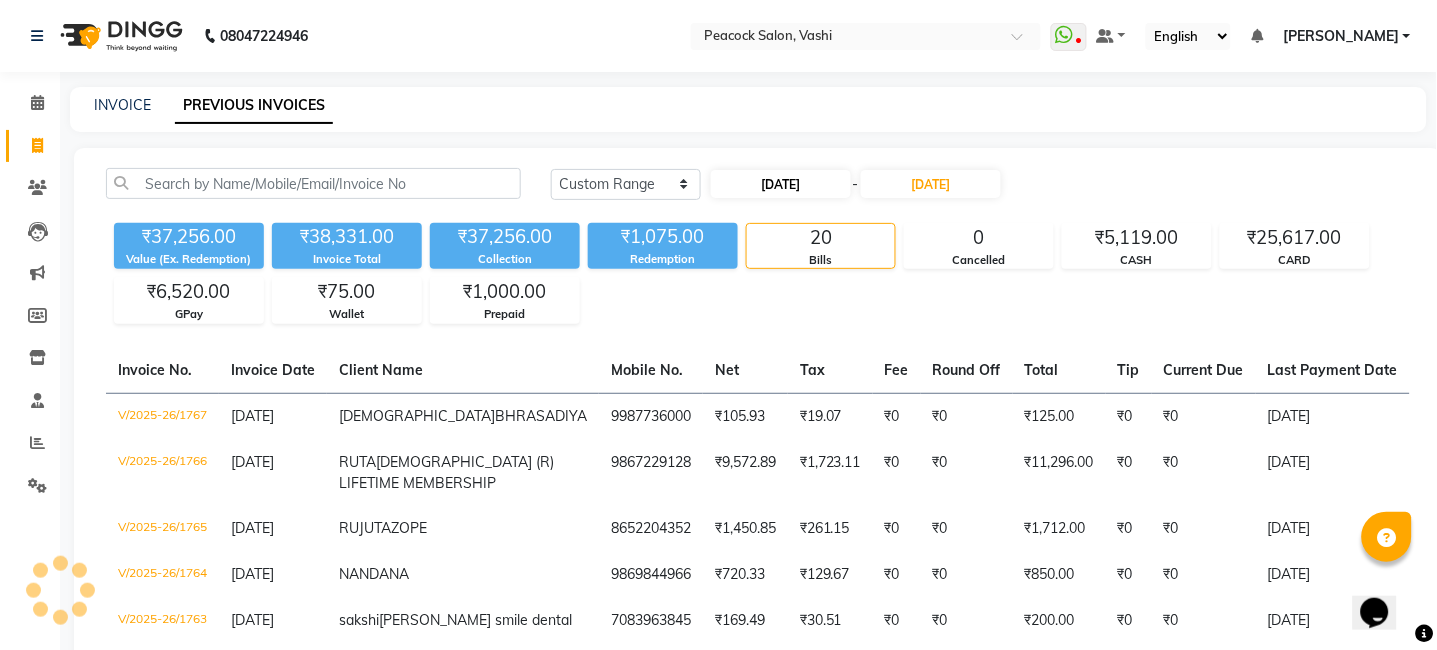 select on "7" 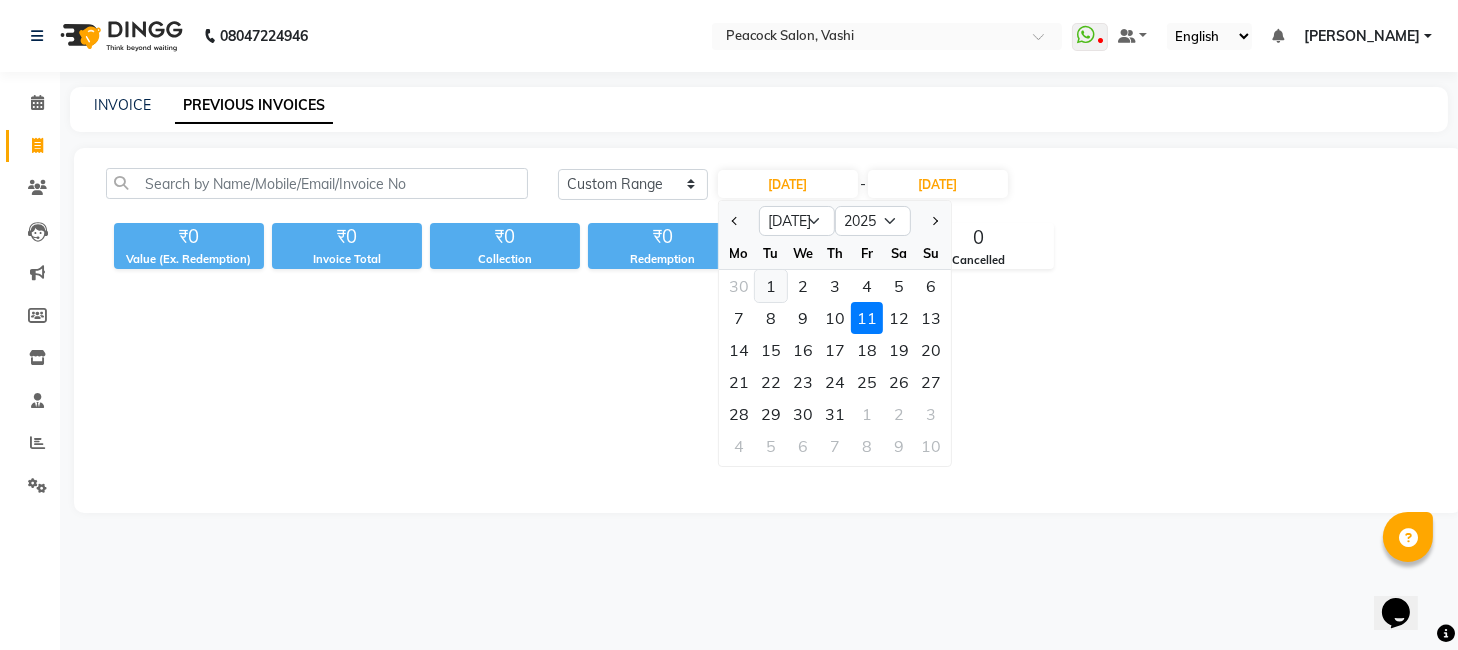 click on "1" 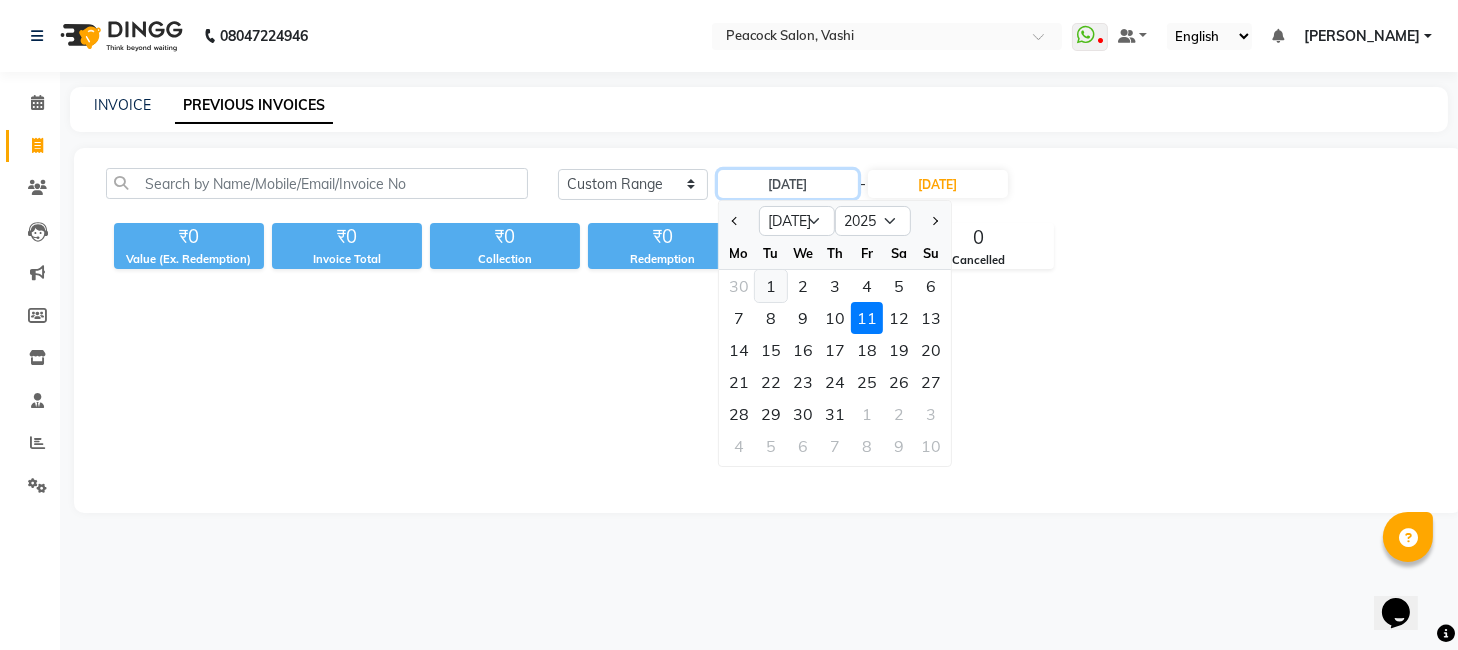 type on "01-07-2025" 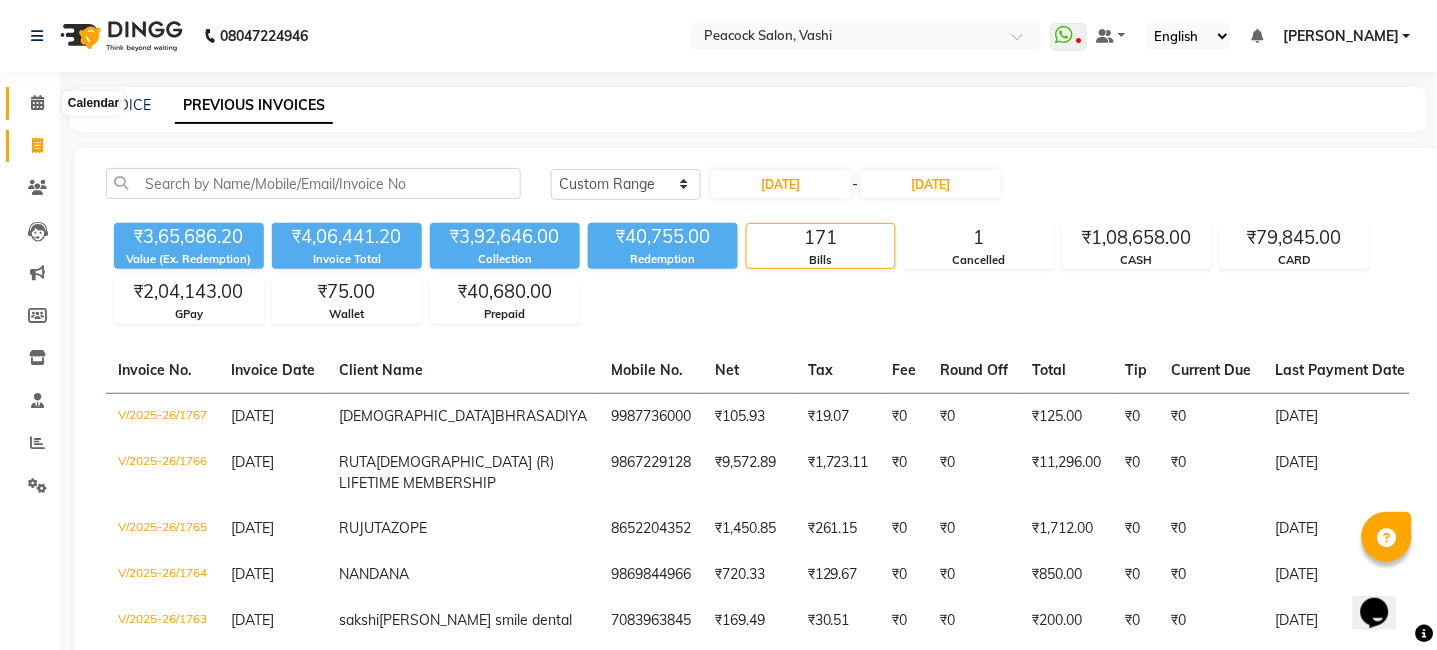 click 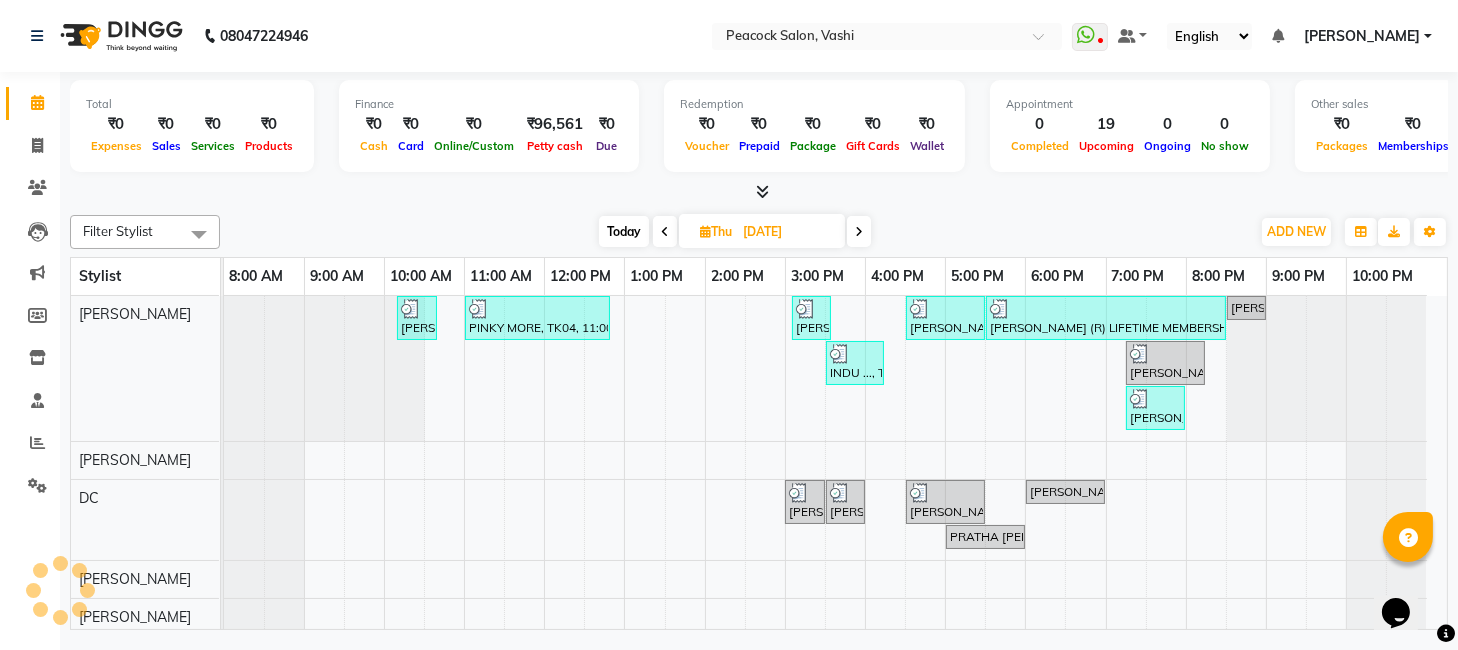 scroll, scrollTop: 0, scrollLeft: 0, axis: both 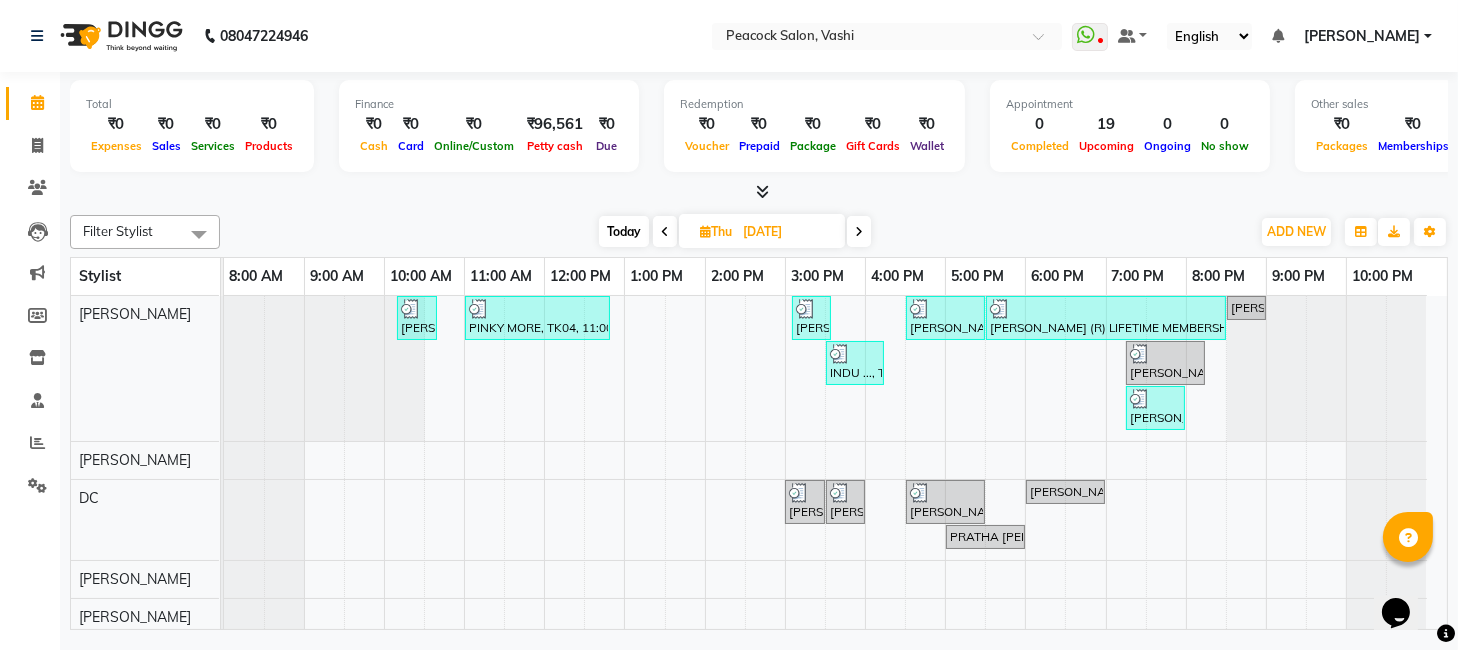 click at bounding box center (859, 232) 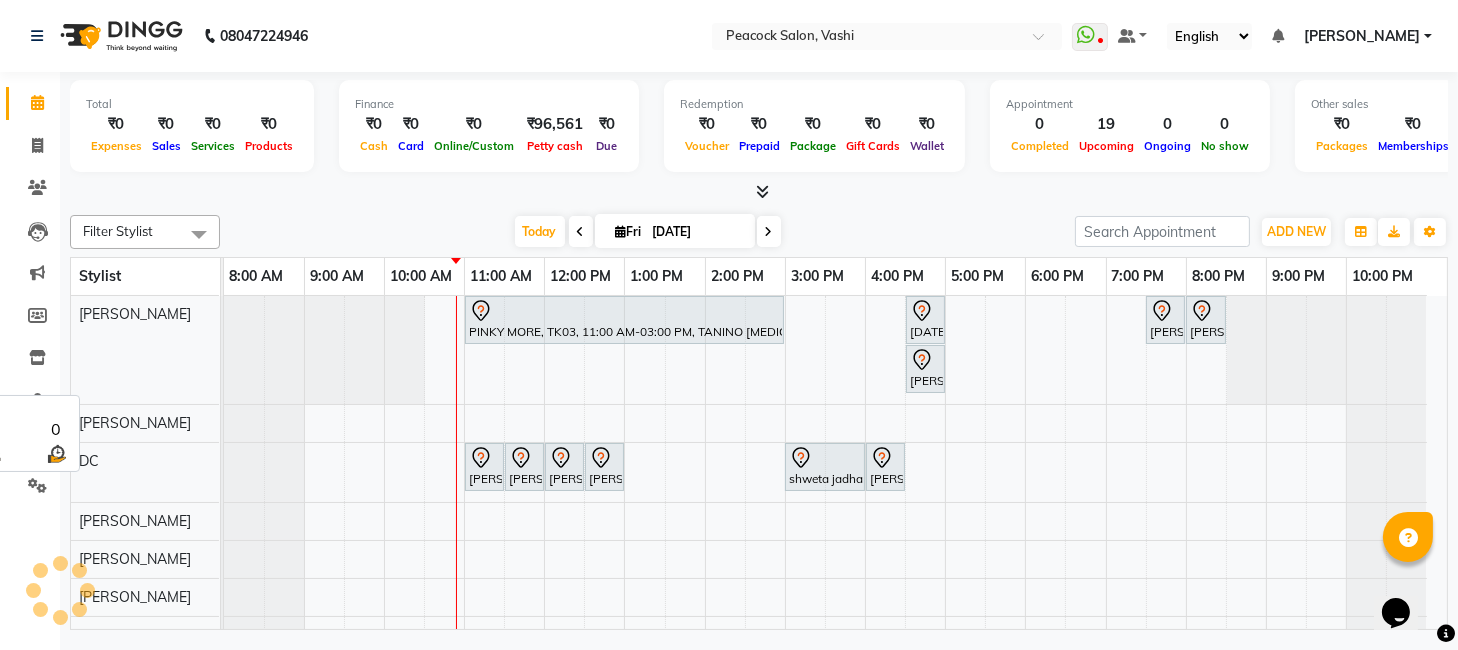 scroll, scrollTop: 183, scrollLeft: 0, axis: vertical 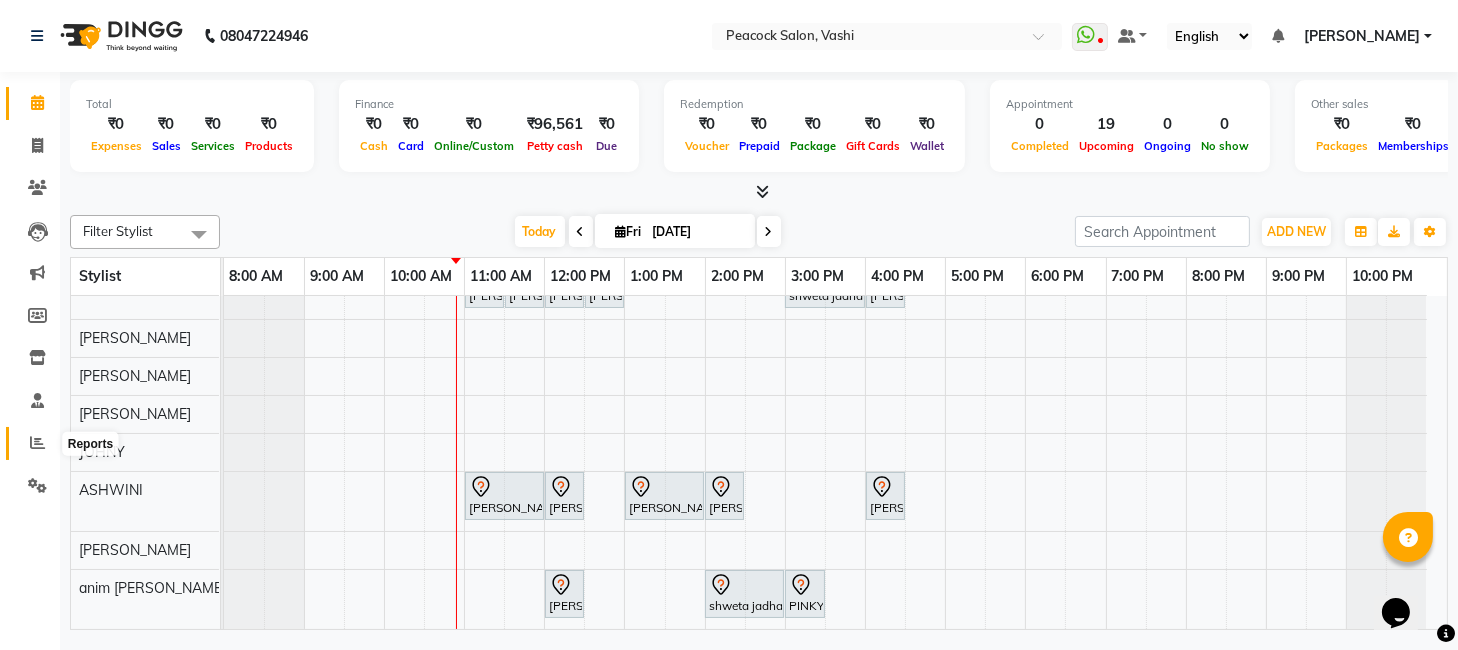 click 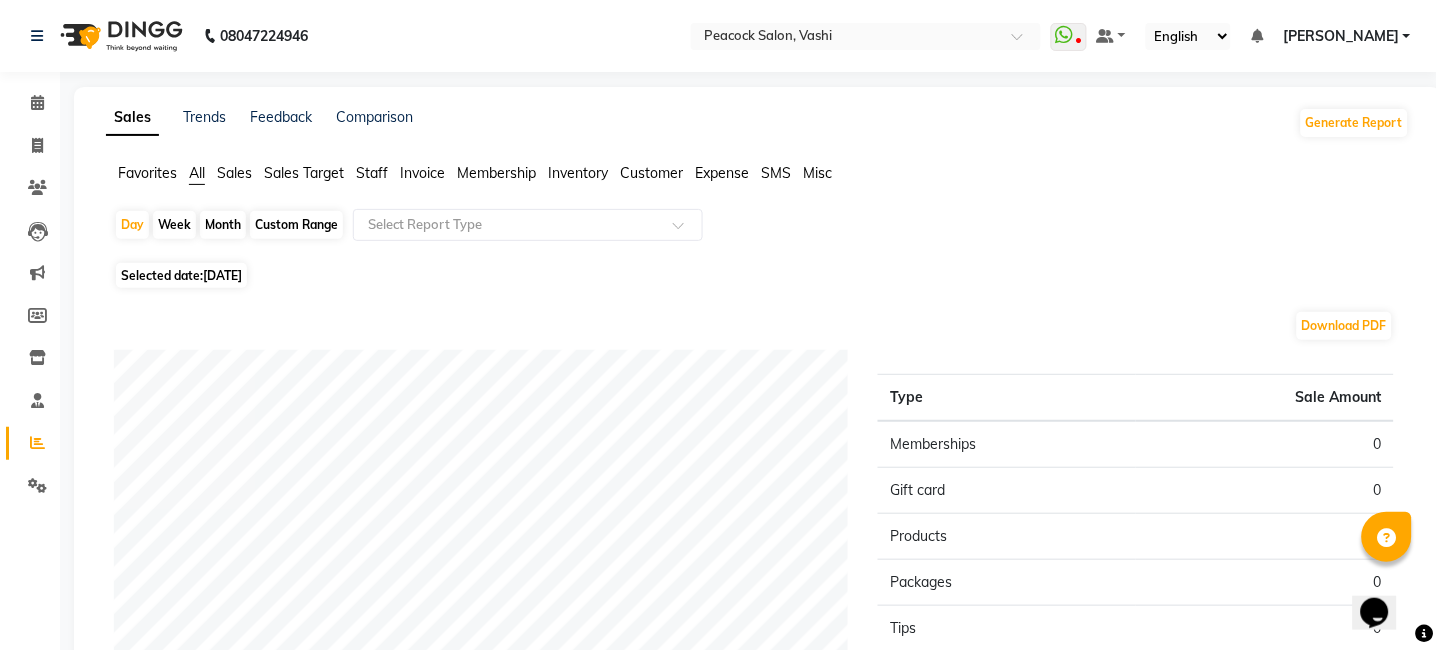 click on "Staff" 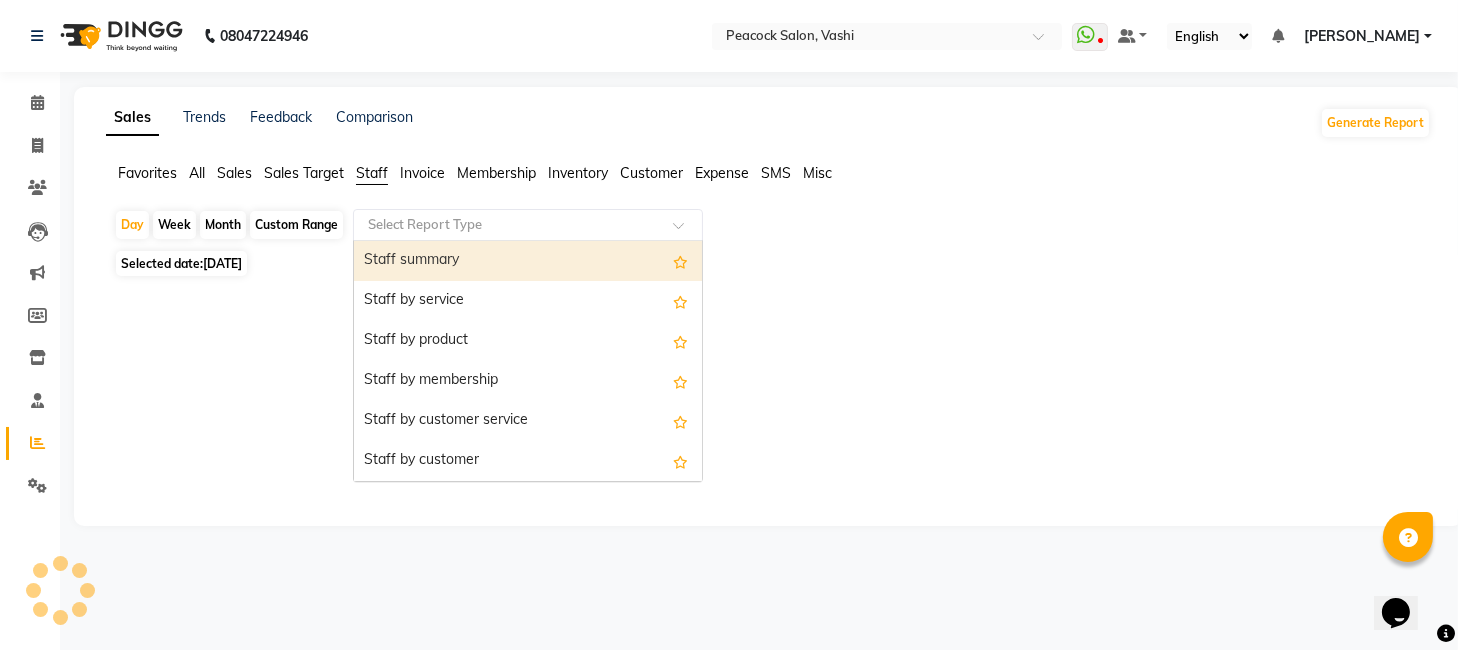 click on "Select Report Type" 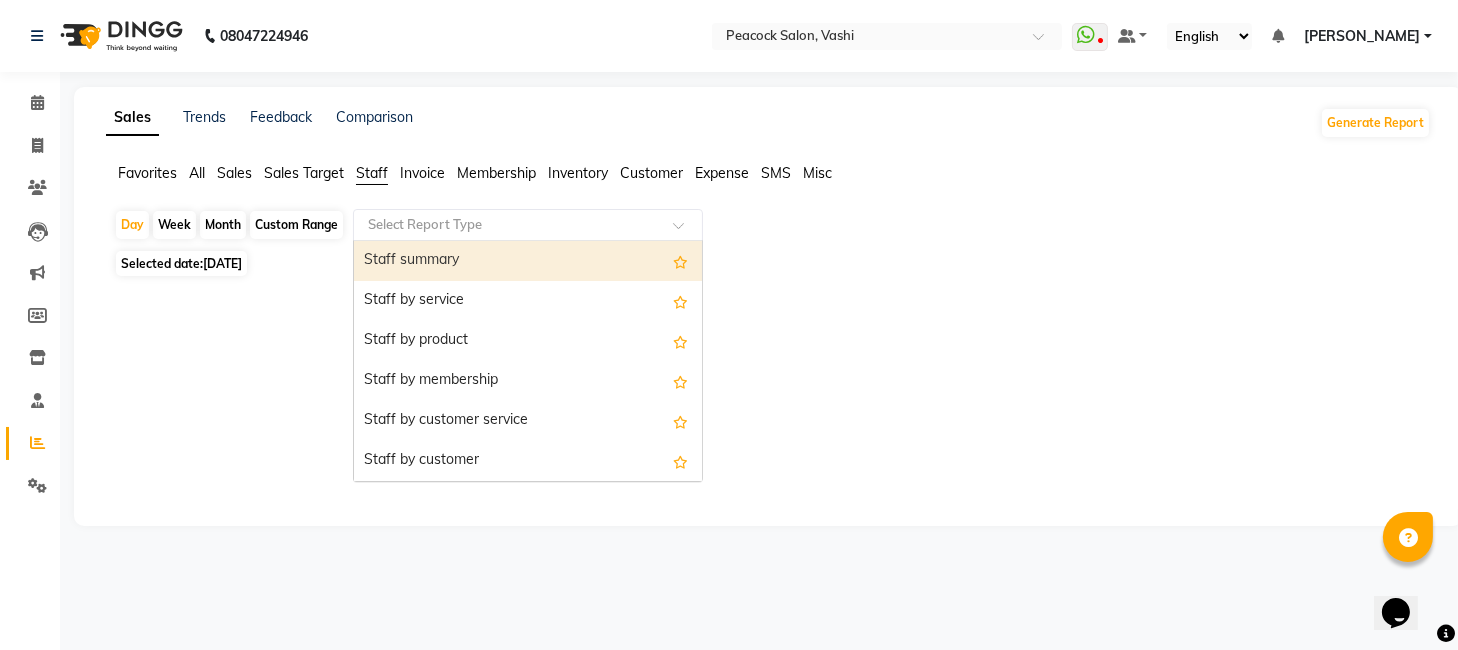click on "Staff summary" at bounding box center (528, 261) 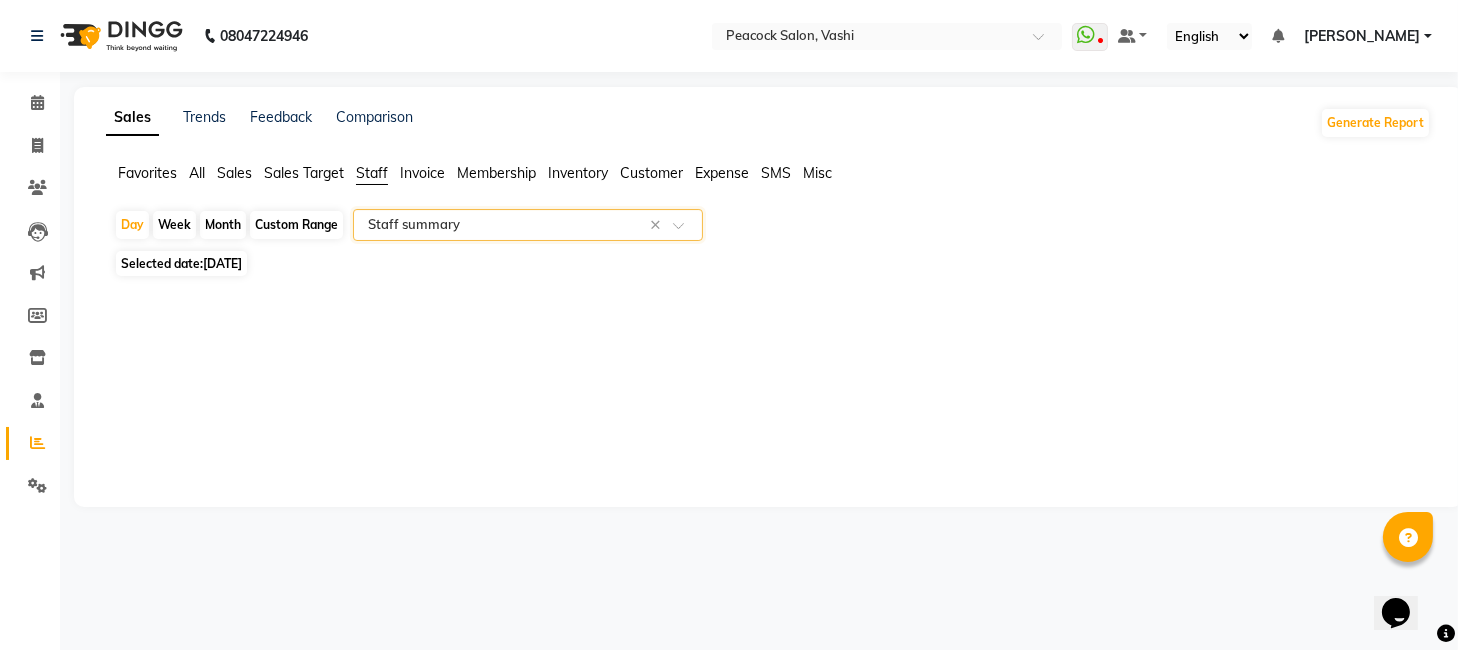 click on "Month" 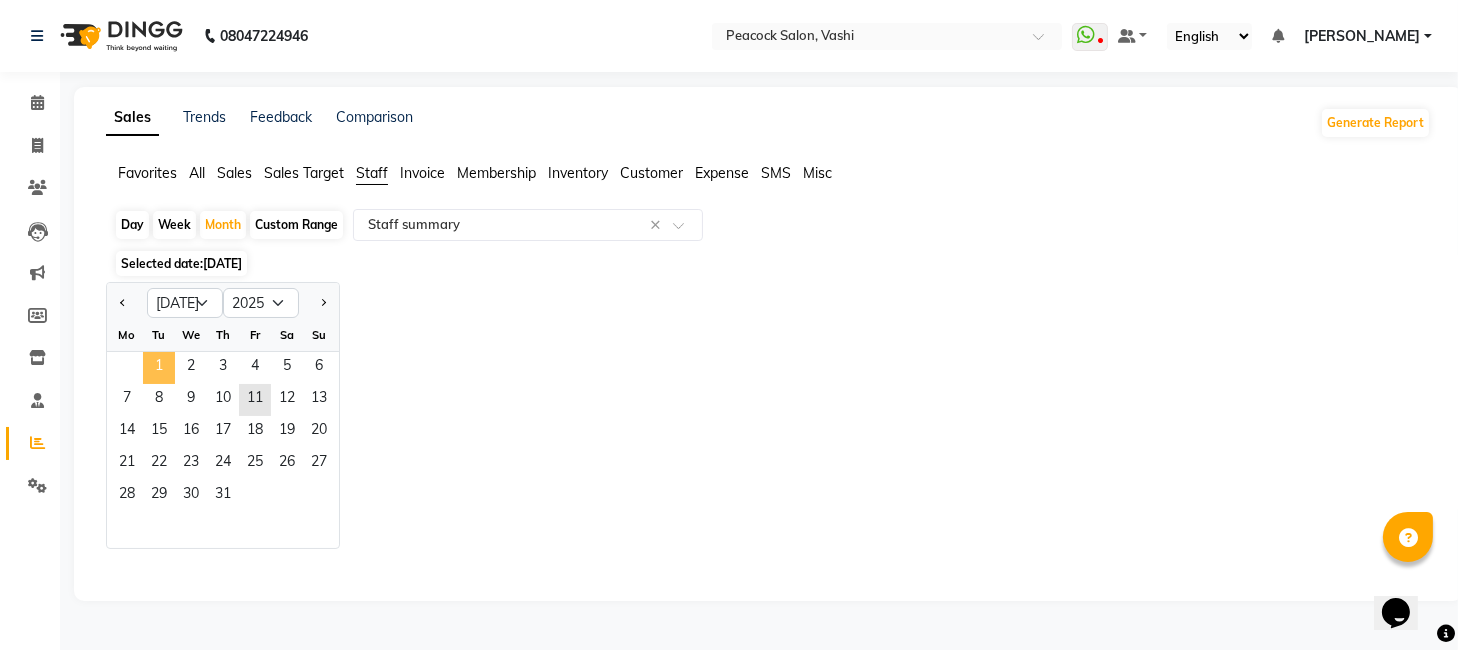 click on "1" 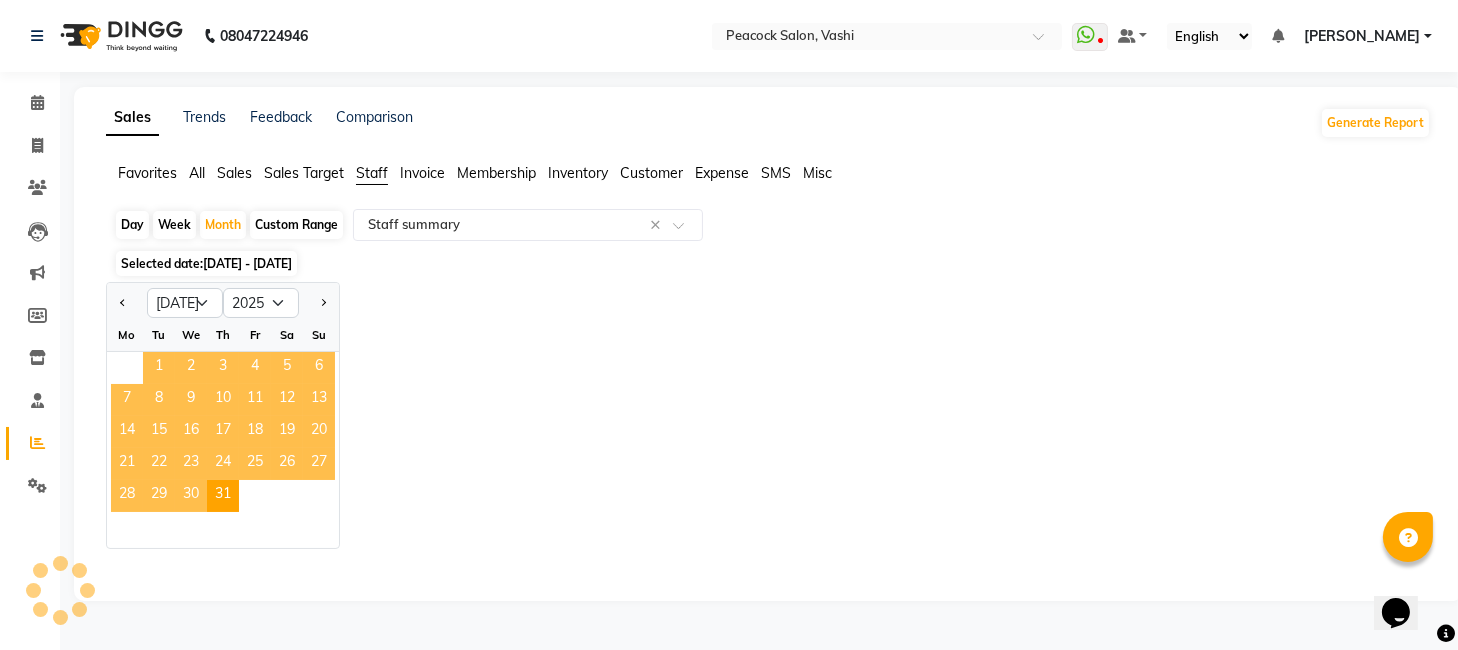 select on "full_report" 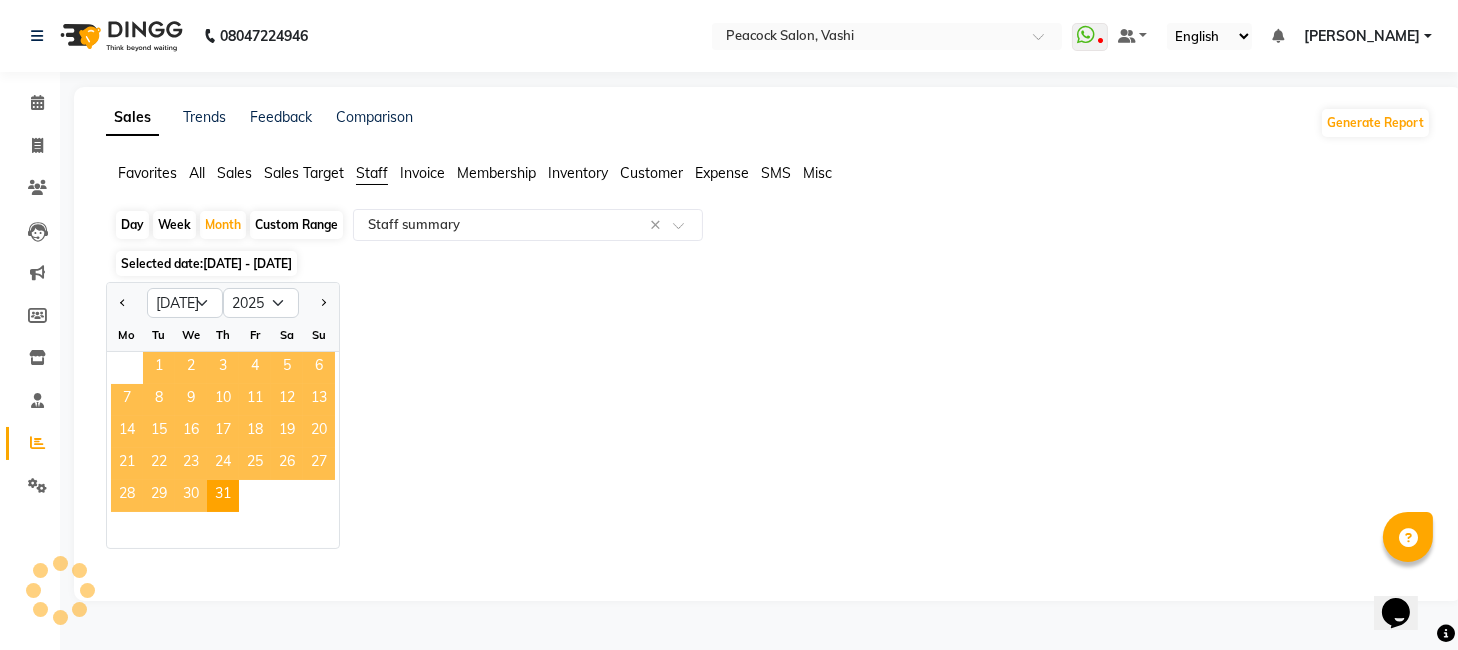 select on "pdf" 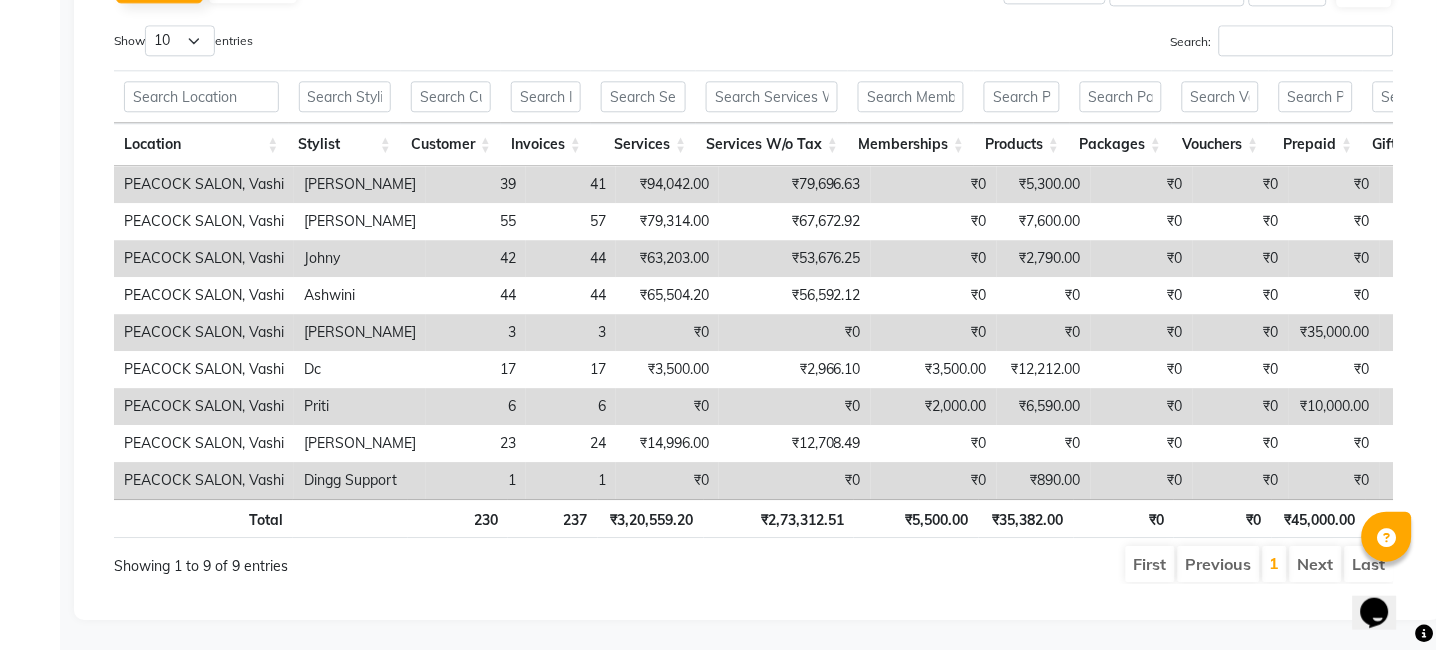 scroll, scrollTop: 1095, scrollLeft: 0, axis: vertical 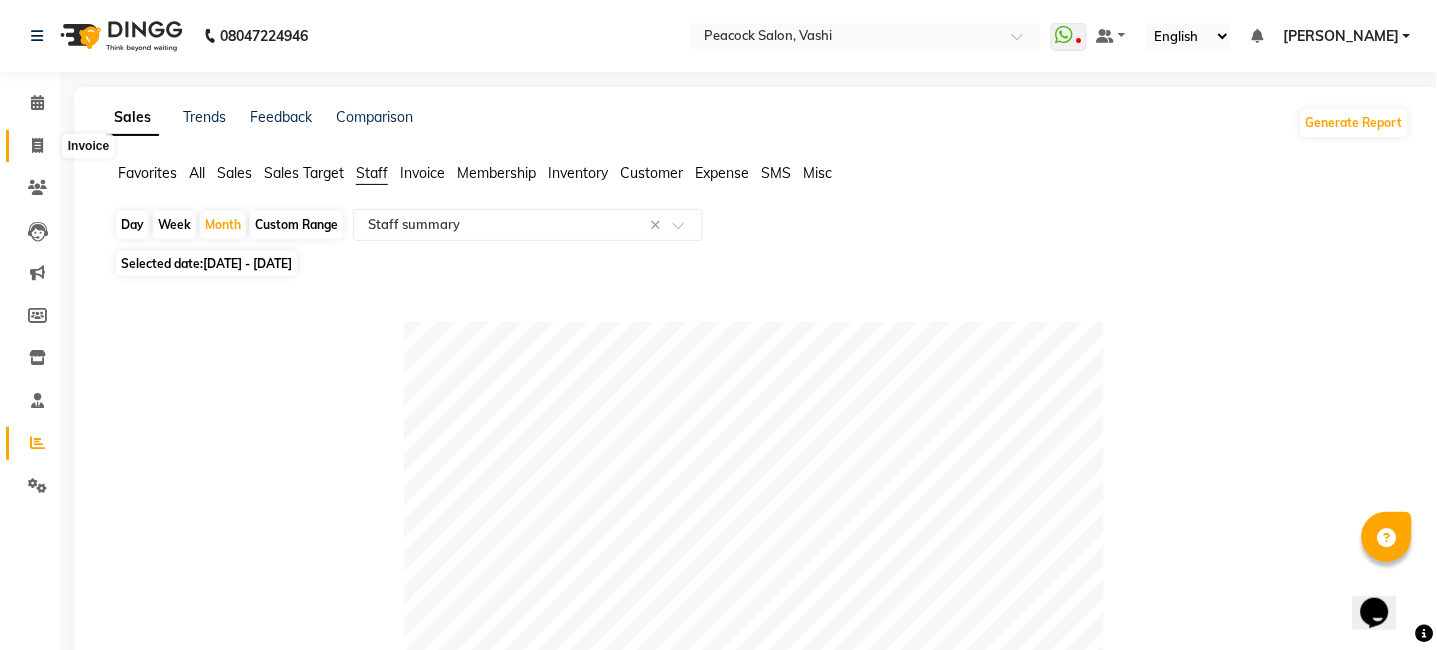 click 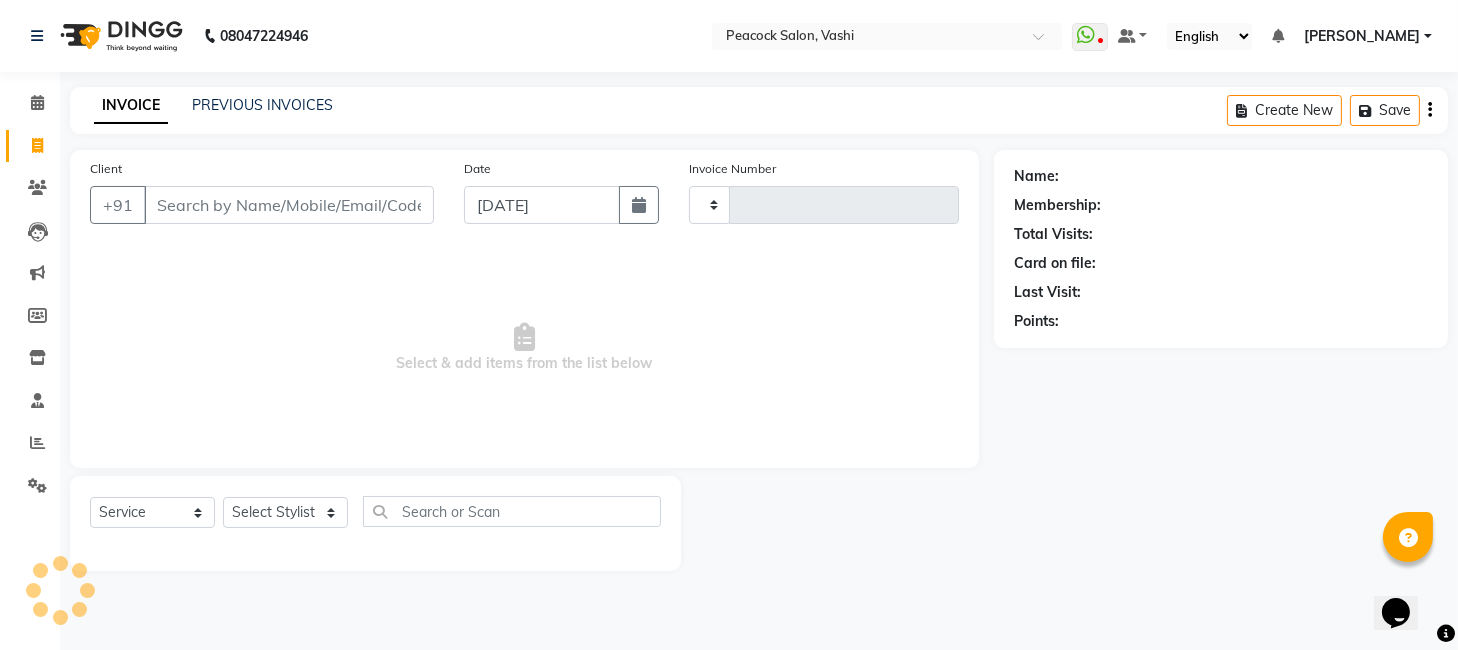 type on "1768" 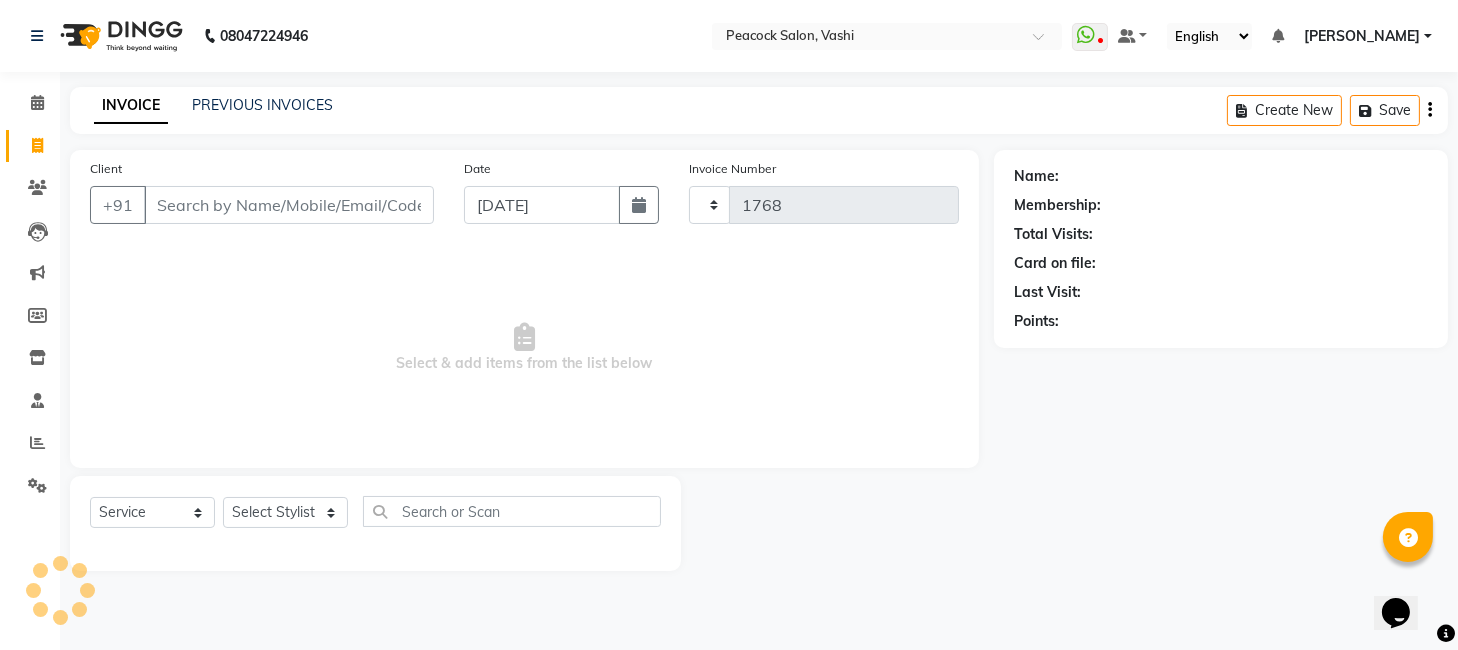 select on "619" 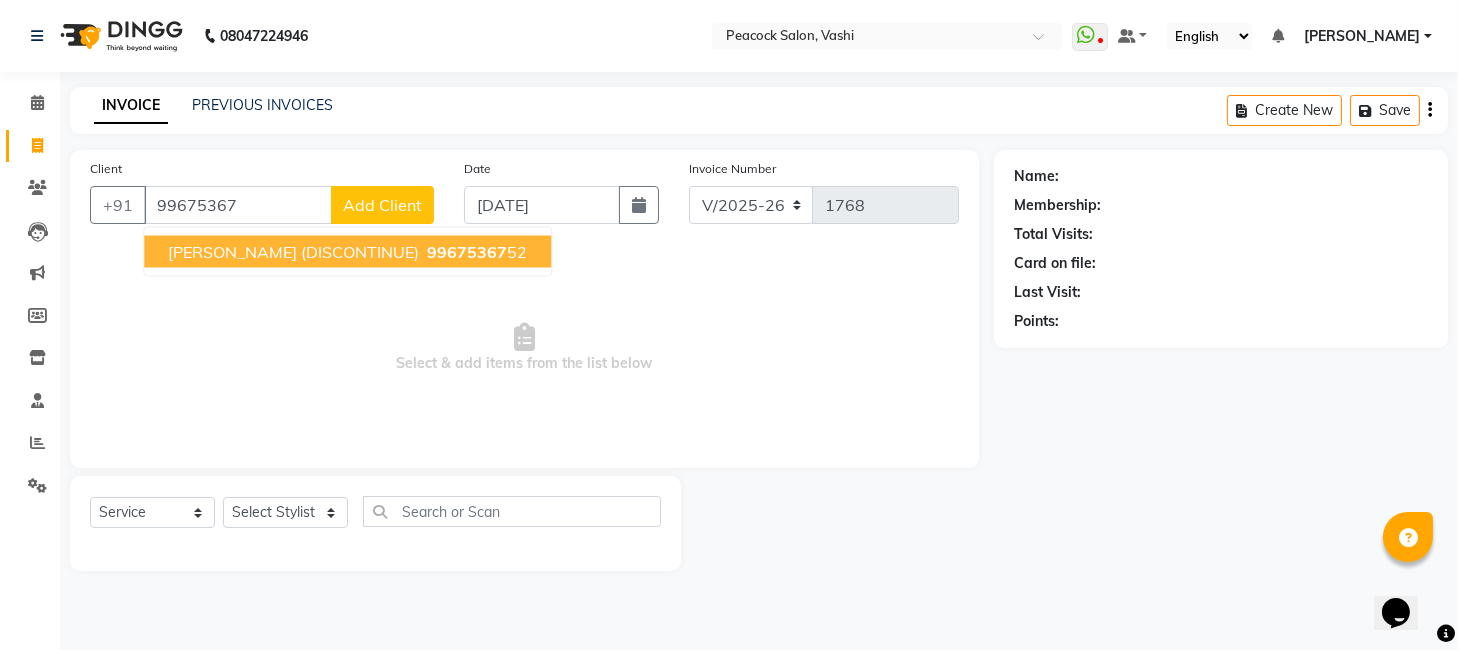 click on "M.G MOHITE (DISCONTINUE)" at bounding box center (293, 252) 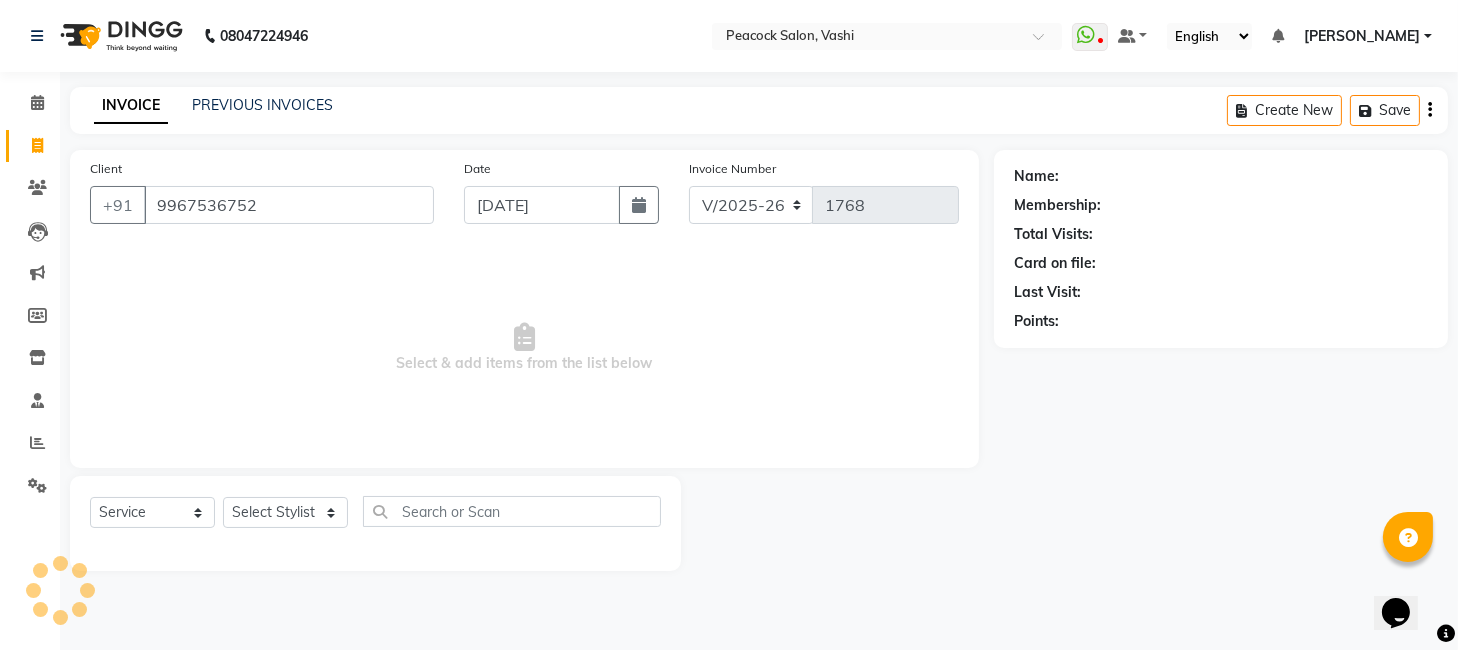 type on "9967536752" 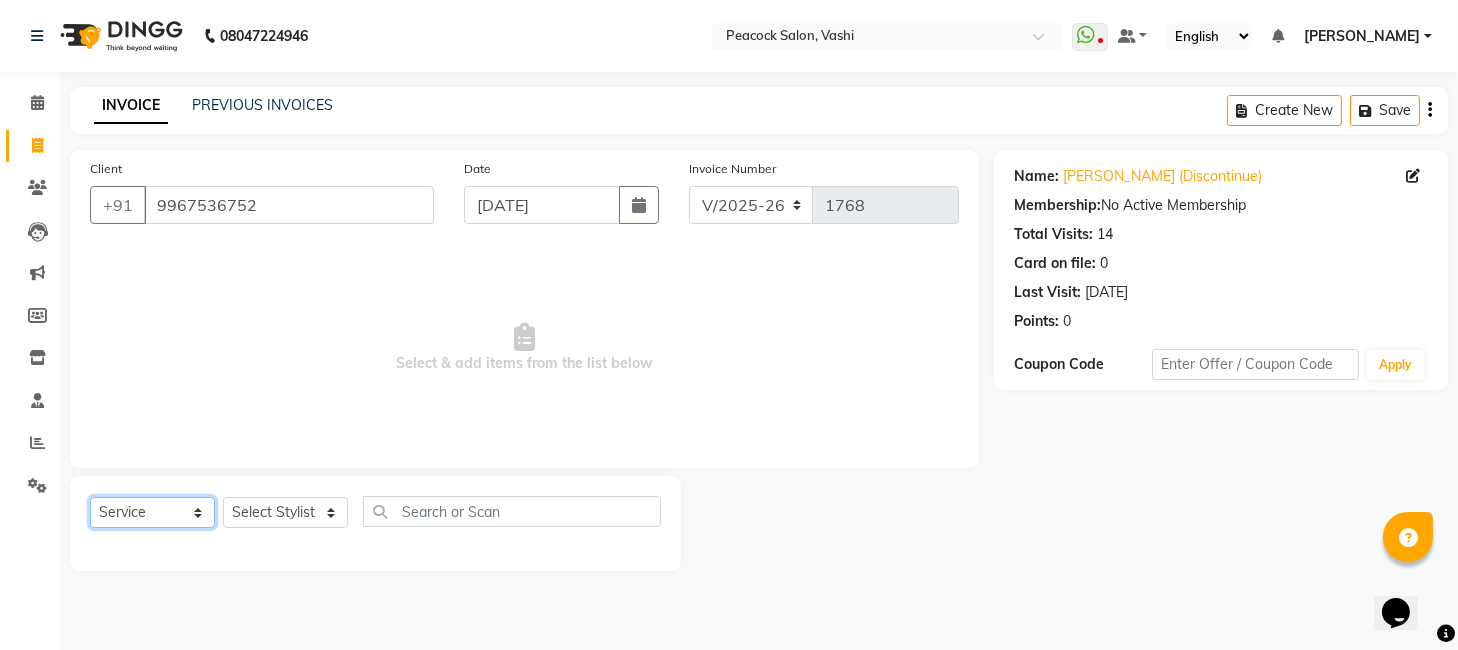 click on "Select  Service  Product  Membership  Package Voucher Prepaid Gift Card" 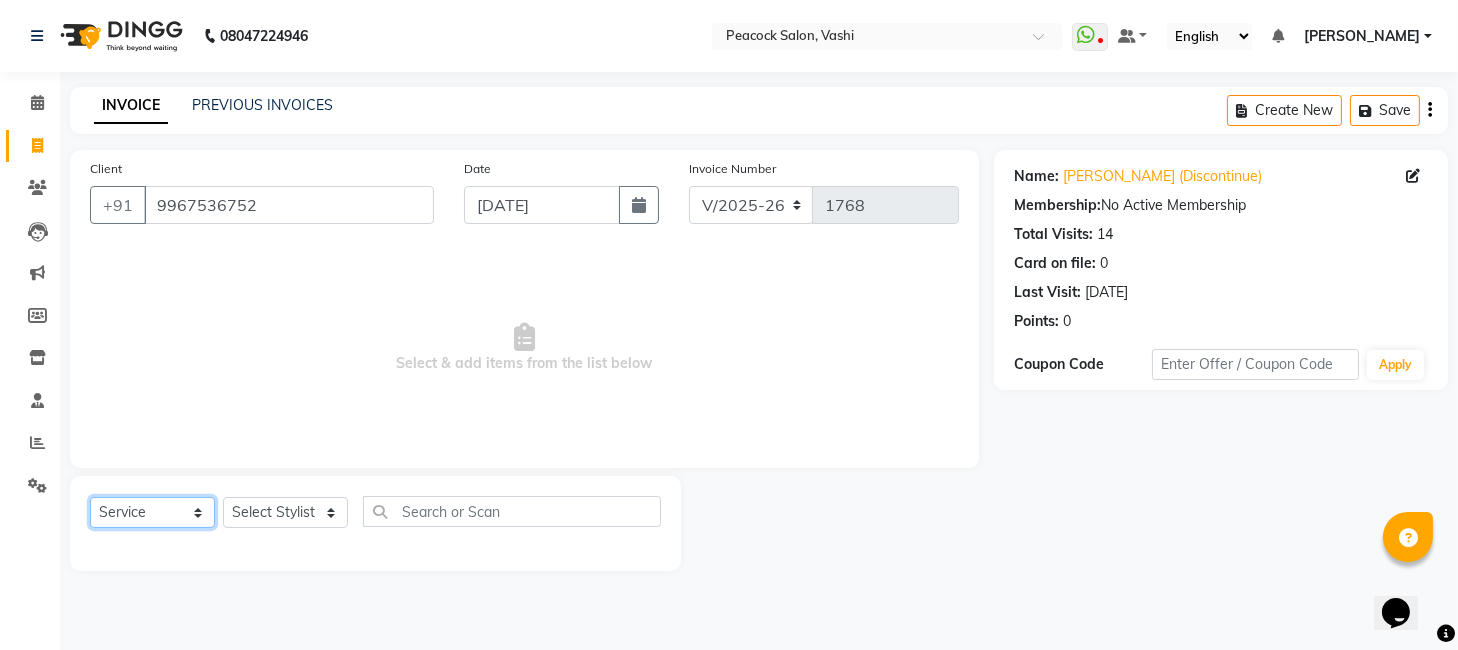 select on "product" 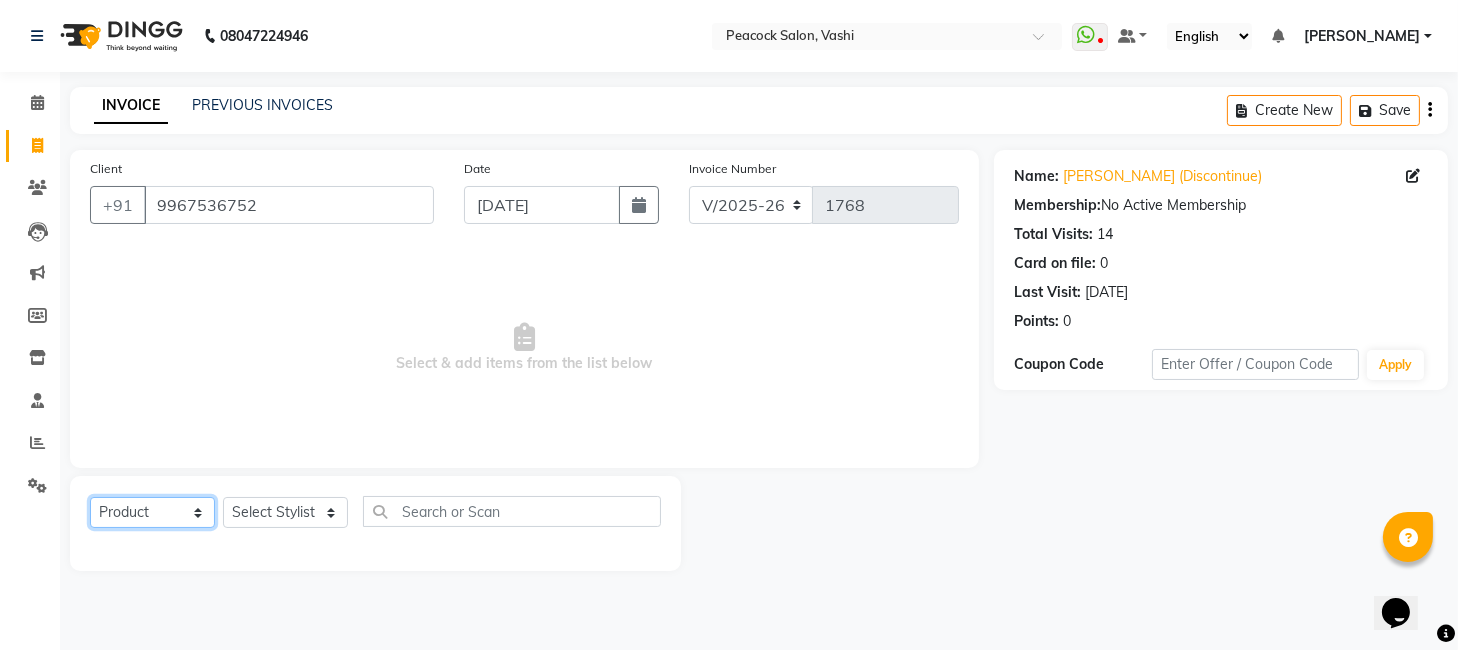 click on "Select  Service  Product  Membership  Package Voucher Prepaid Gift Card" 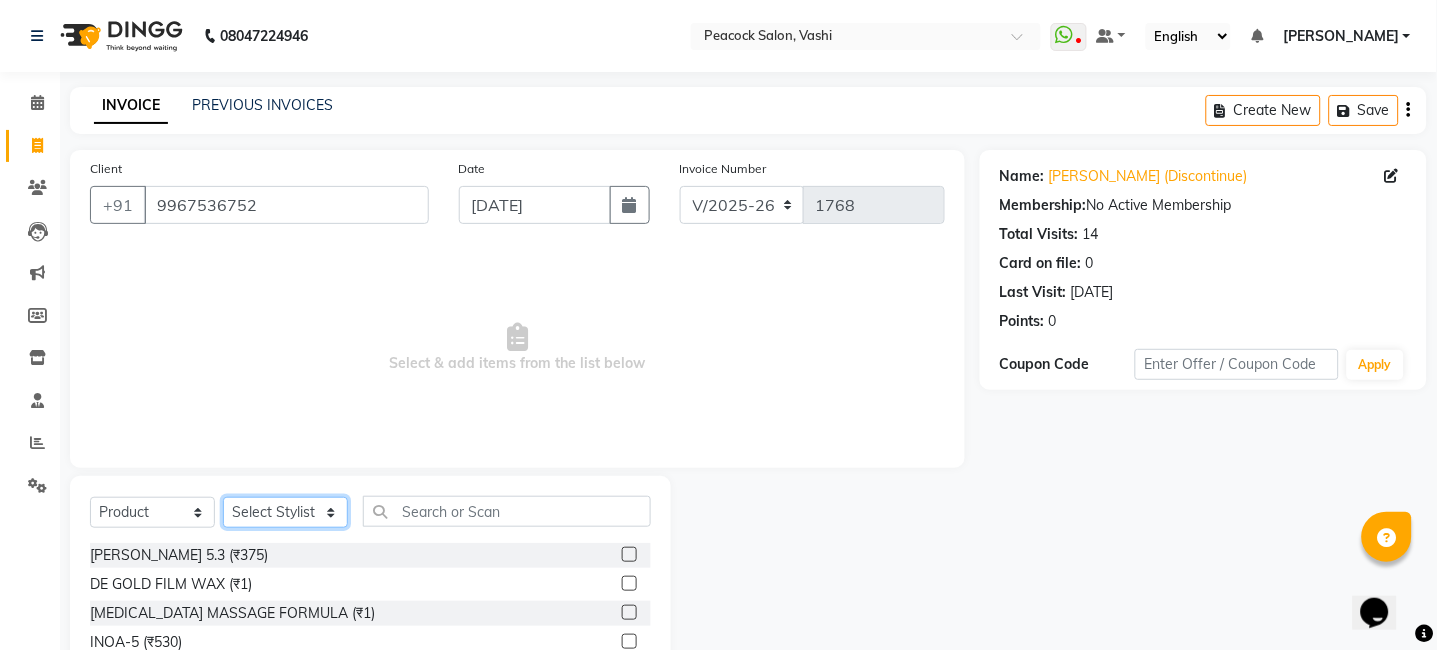 click on "Select Stylist anim shinglai ANKUSH ASHWINI  BHAGWATI DC Dingg Support HARSHADA  JOHNY NITU PAYAL  PRITI" 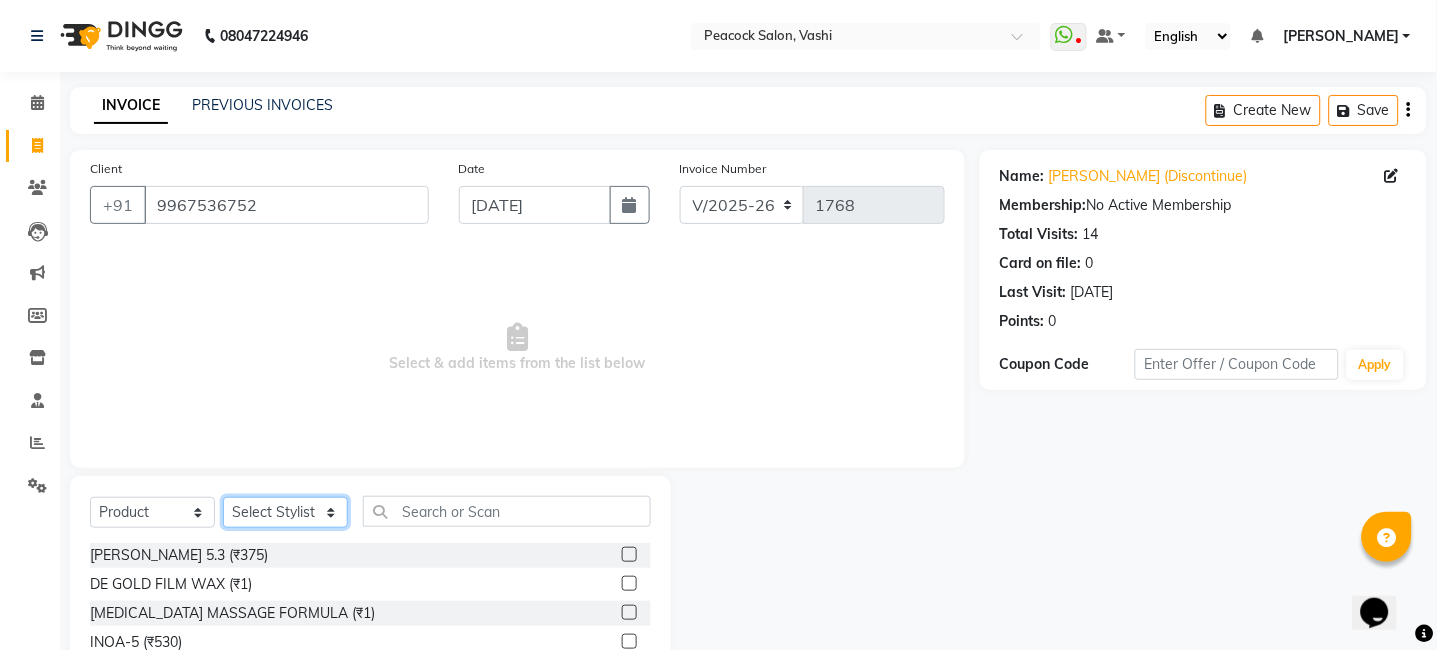 select on "22391" 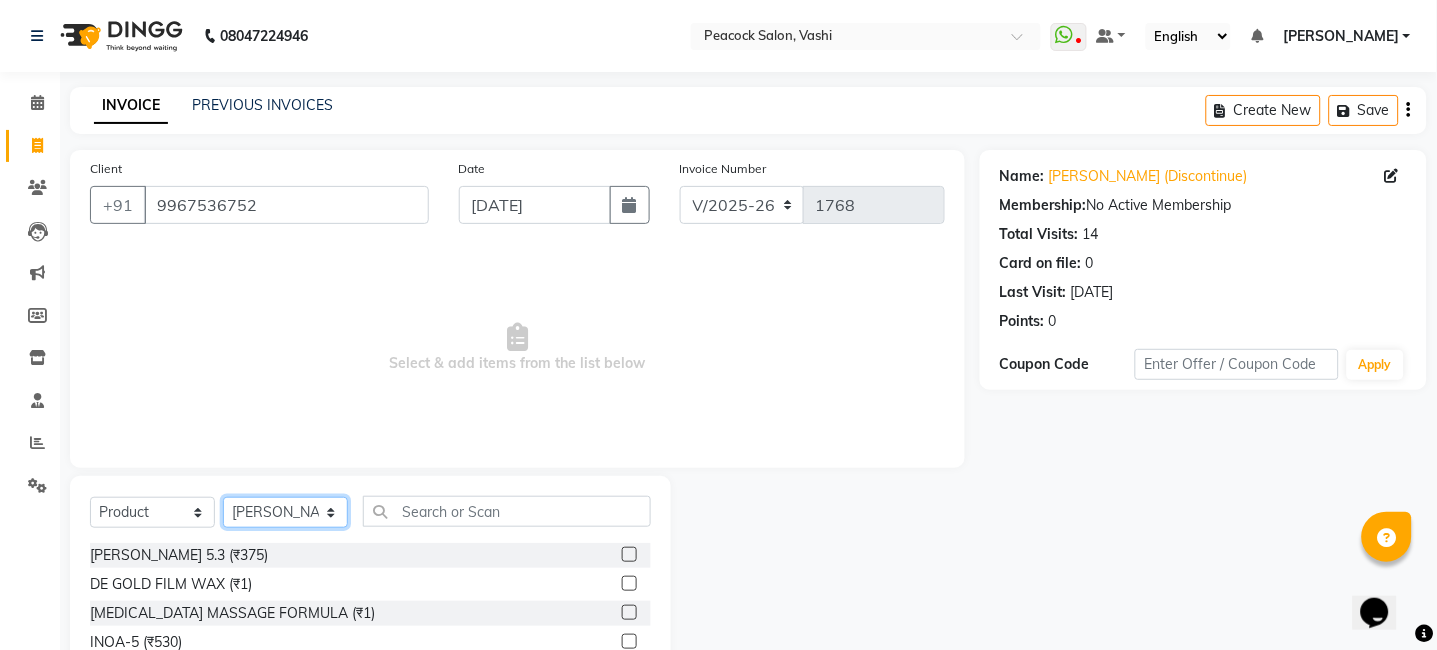 click on "Select Stylist anim shinglai ANKUSH ASHWINI  BHAGWATI DC Dingg Support HARSHADA  JOHNY NITU PAYAL  PRITI" 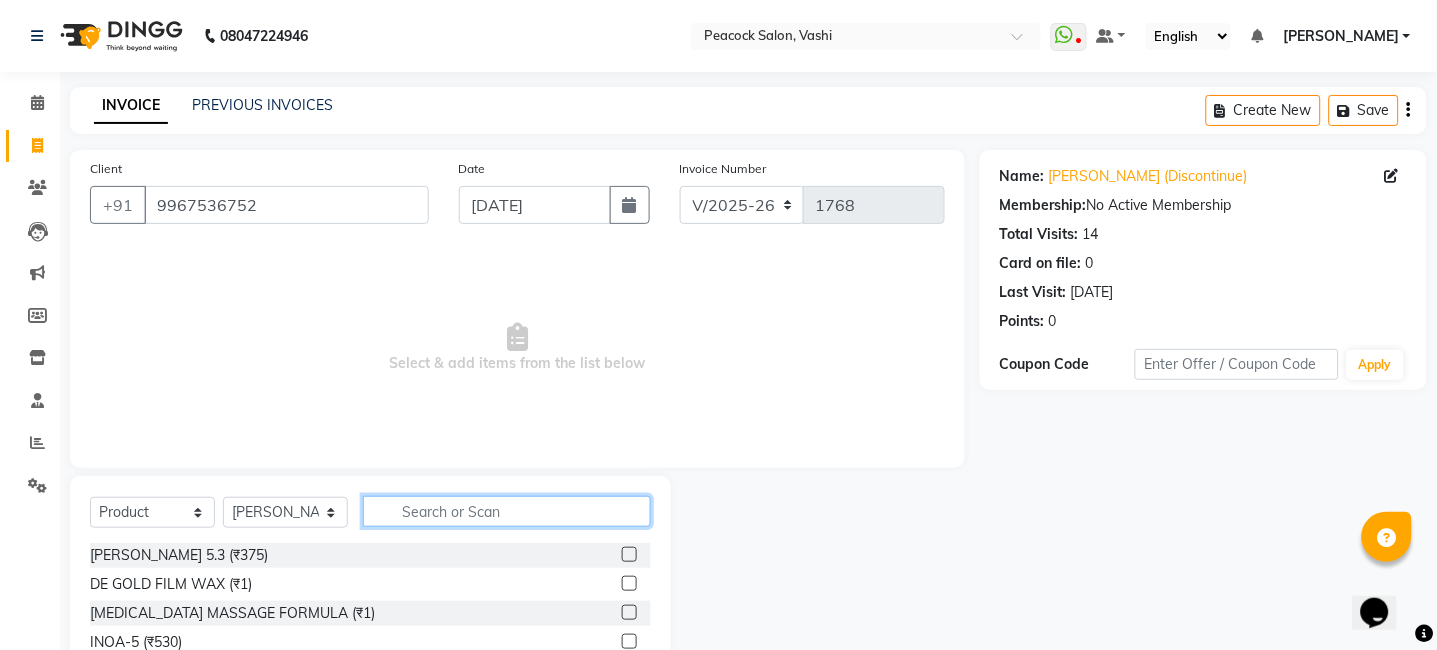 click 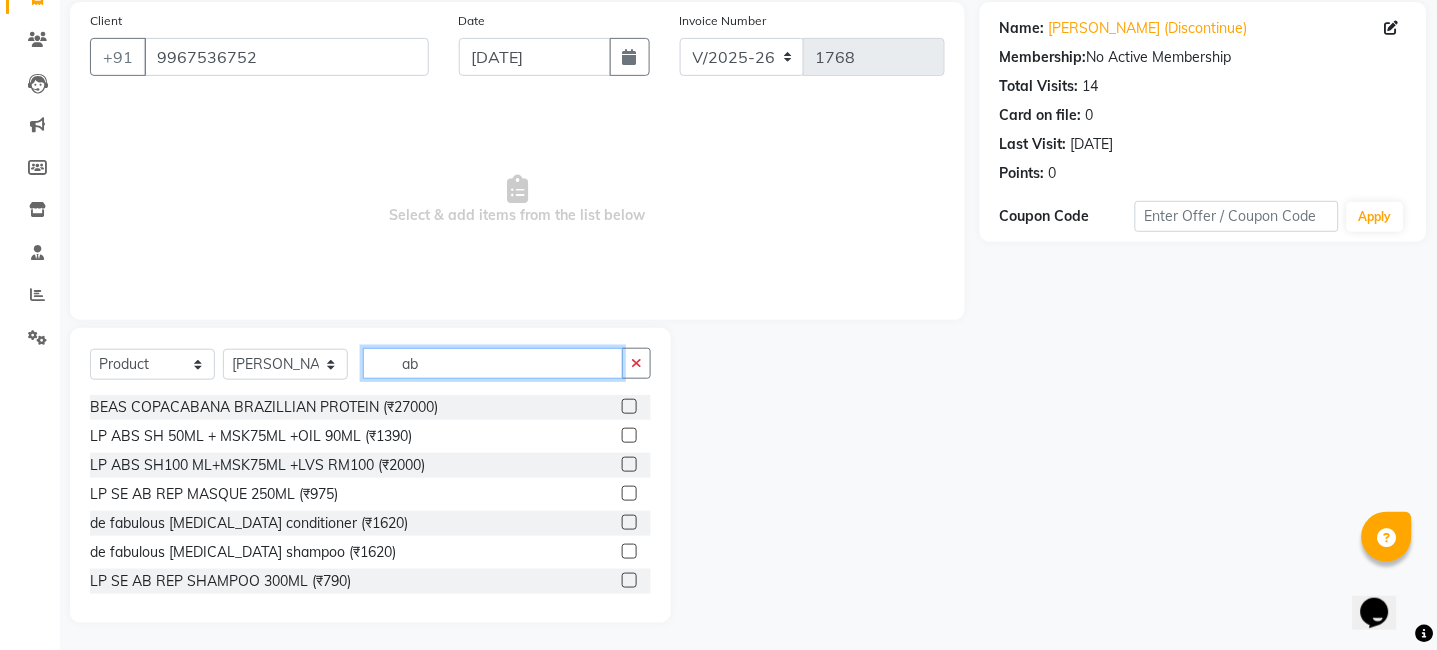 scroll, scrollTop: 150, scrollLeft: 0, axis: vertical 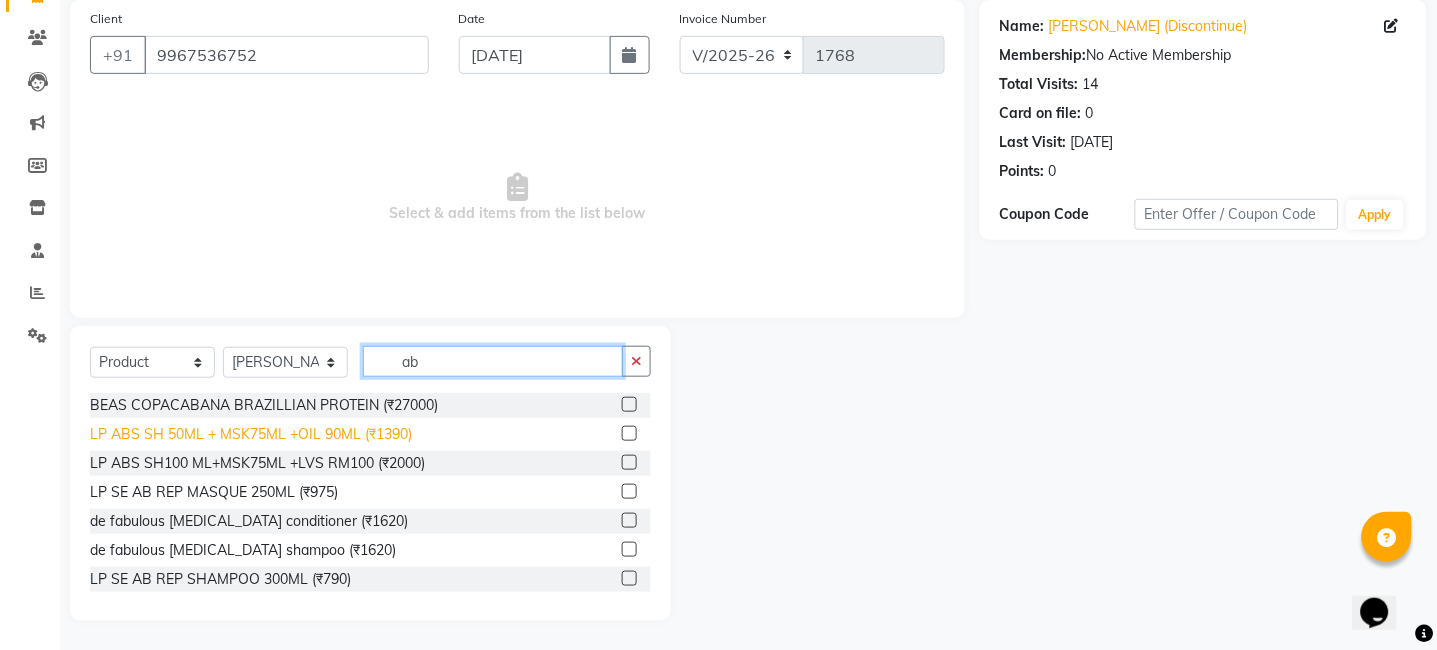 type on "ab" 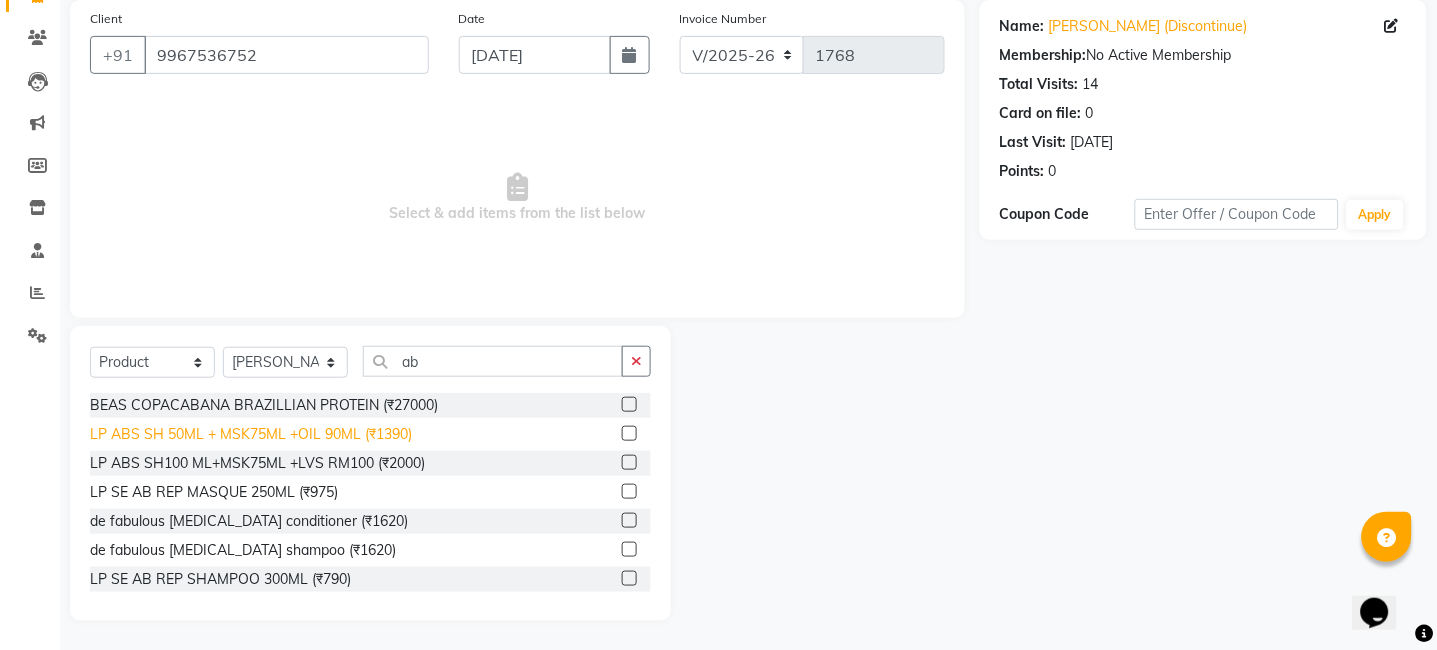 click on "LP ABS SH 50ML + MSK75ML +OIL 90ML (₹1390)" 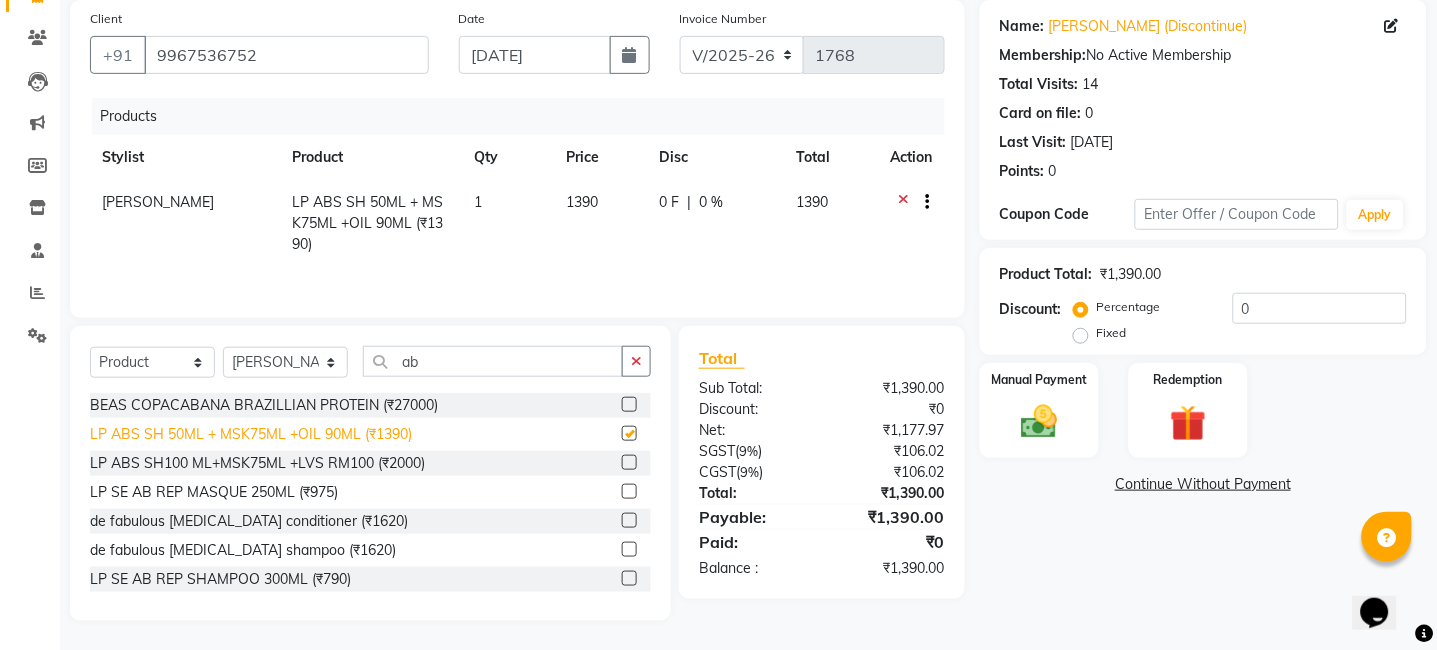 checkbox on "false" 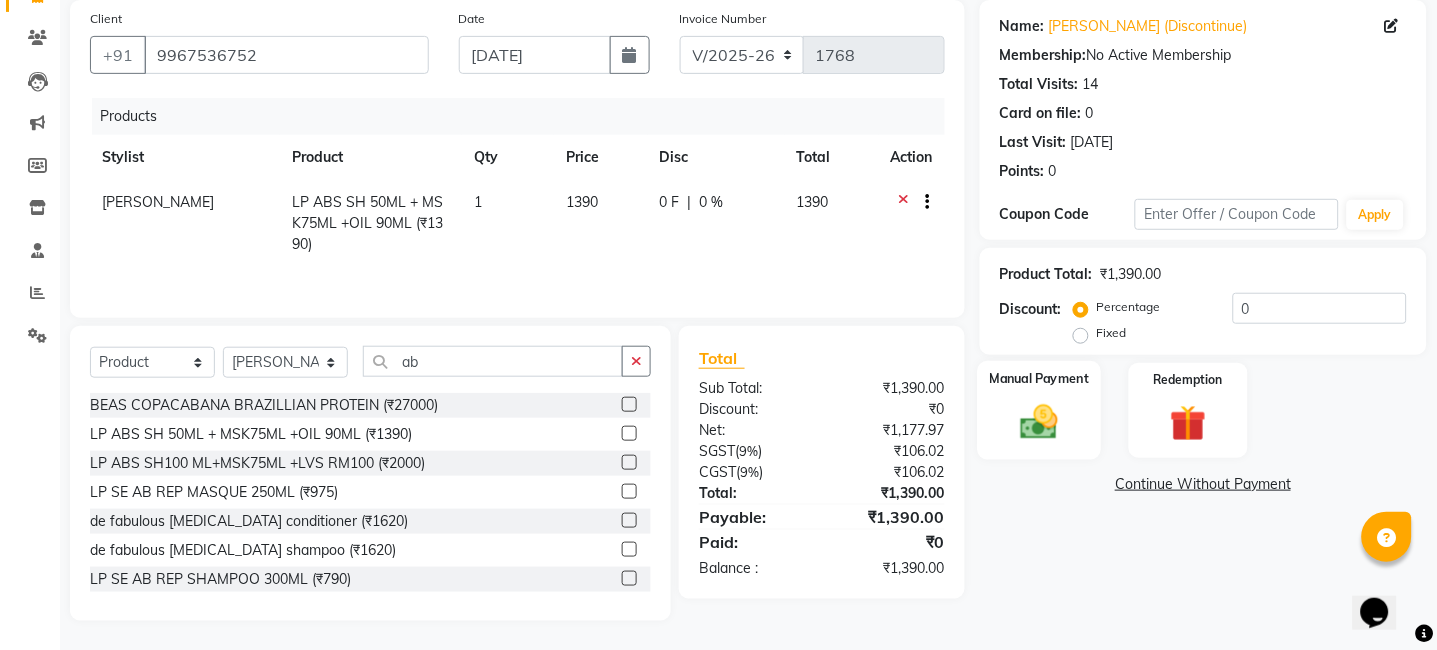 click on "Manual Payment" 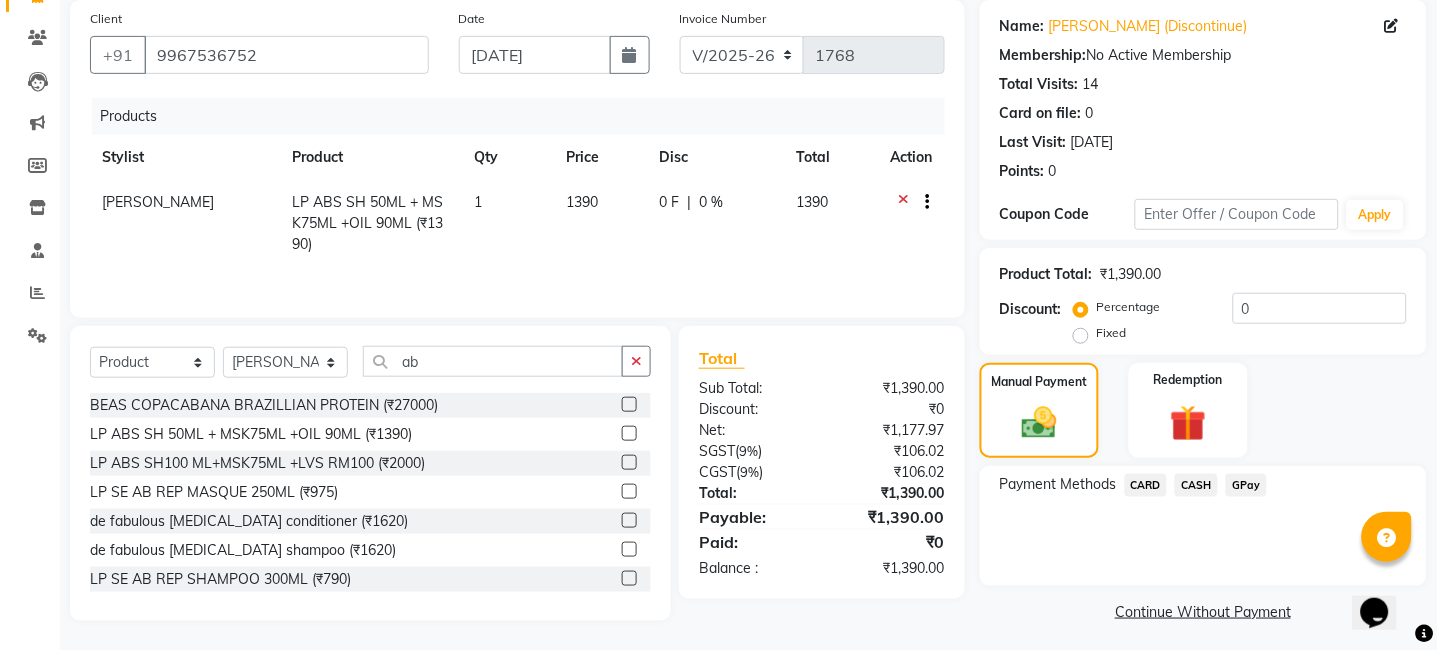 click on "GPay" 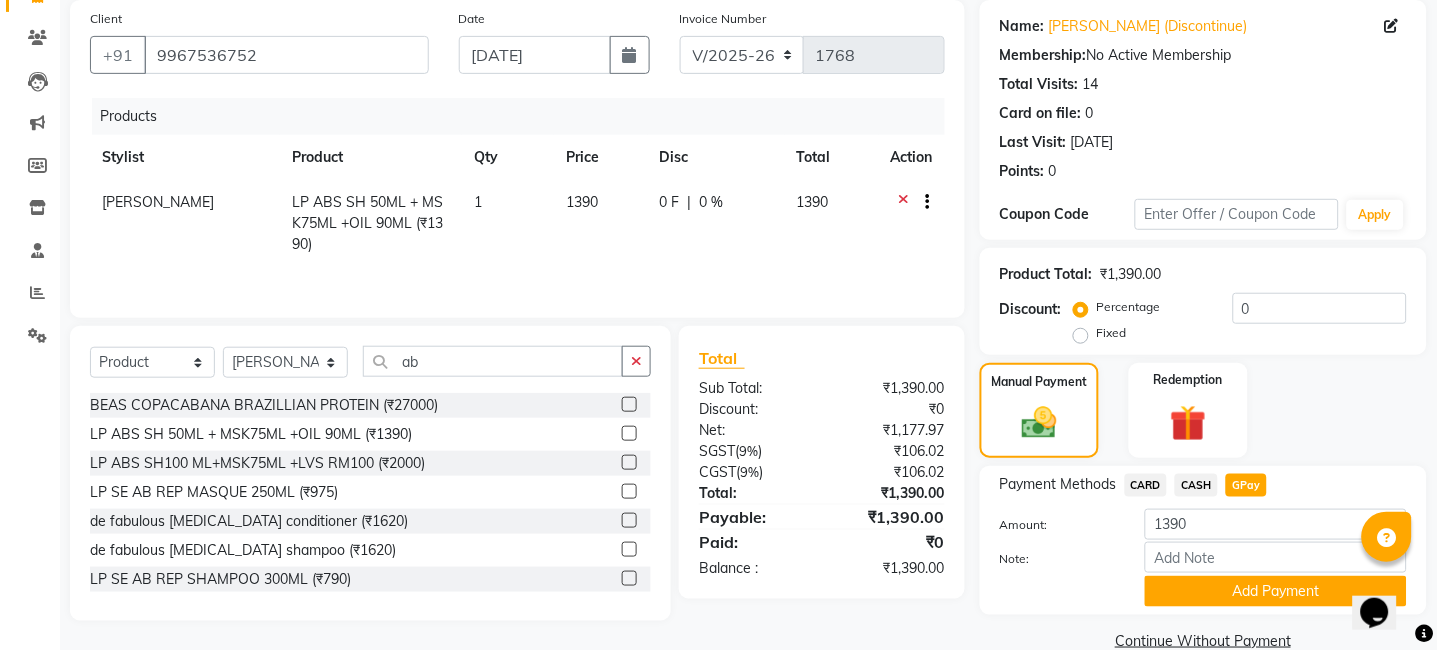 drag, startPoint x: 1225, startPoint y: 601, endPoint x: 1233, endPoint y: 583, distance: 19.697716 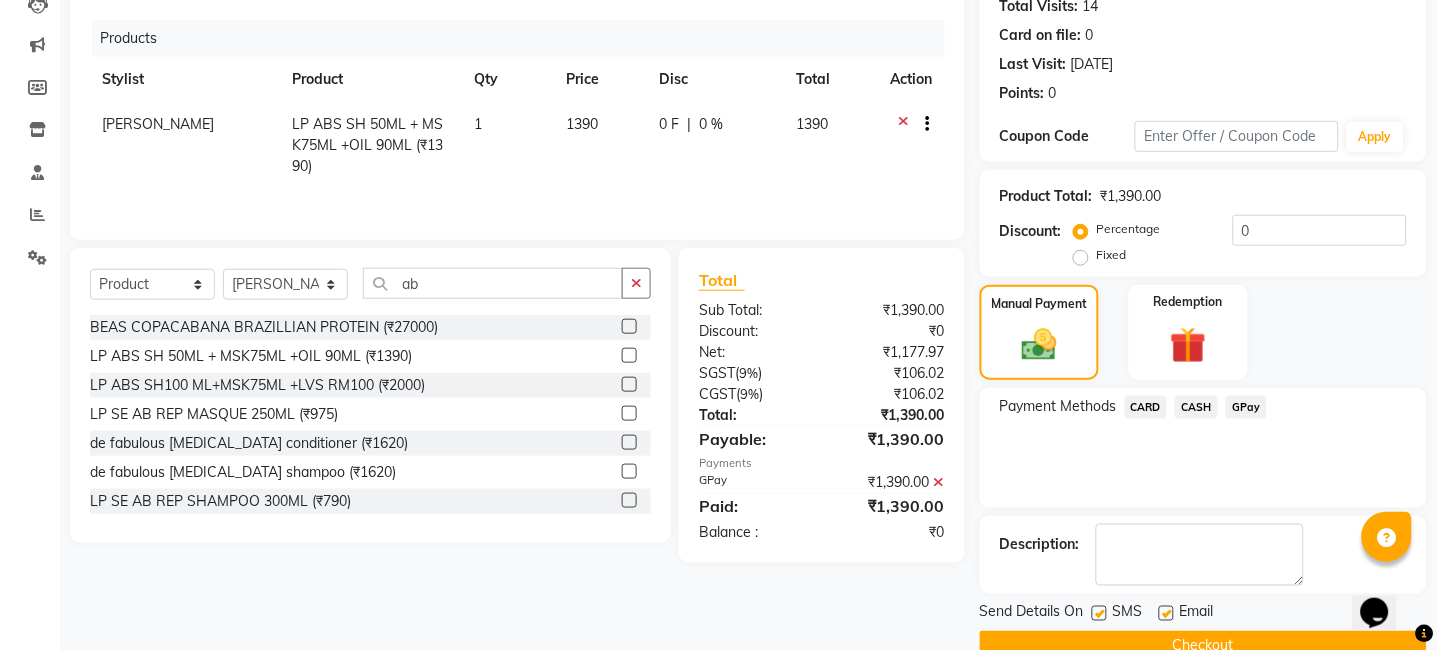 scroll, scrollTop: 269, scrollLeft: 0, axis: vertical 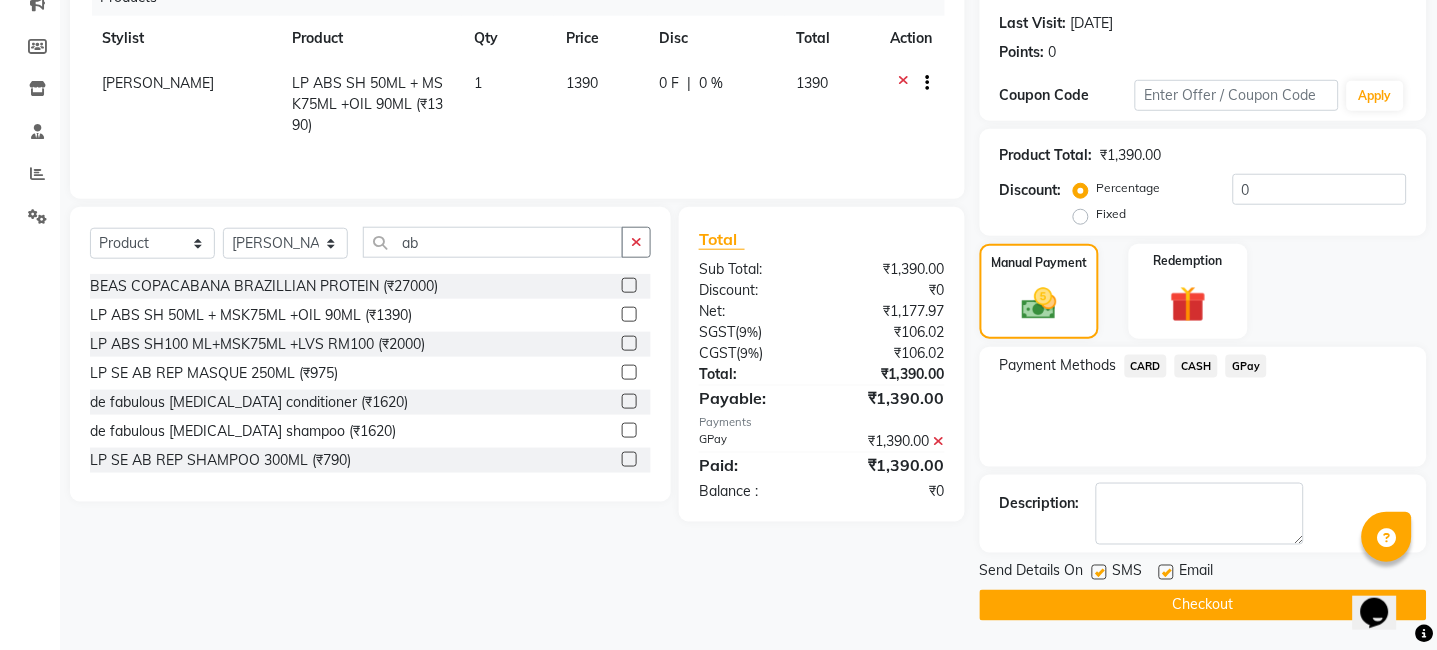 click on "Checkout" 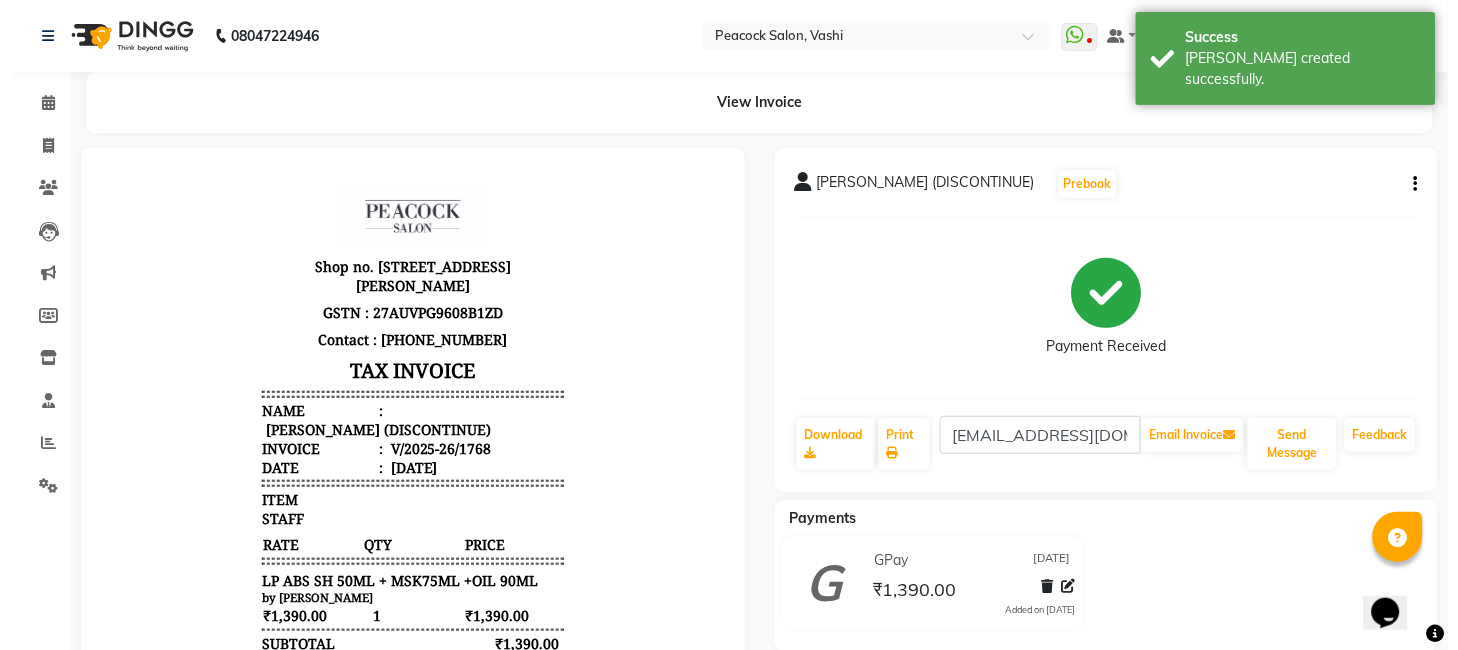 scroll, scrollTop: 0, scrollLeft: 0, axis: both 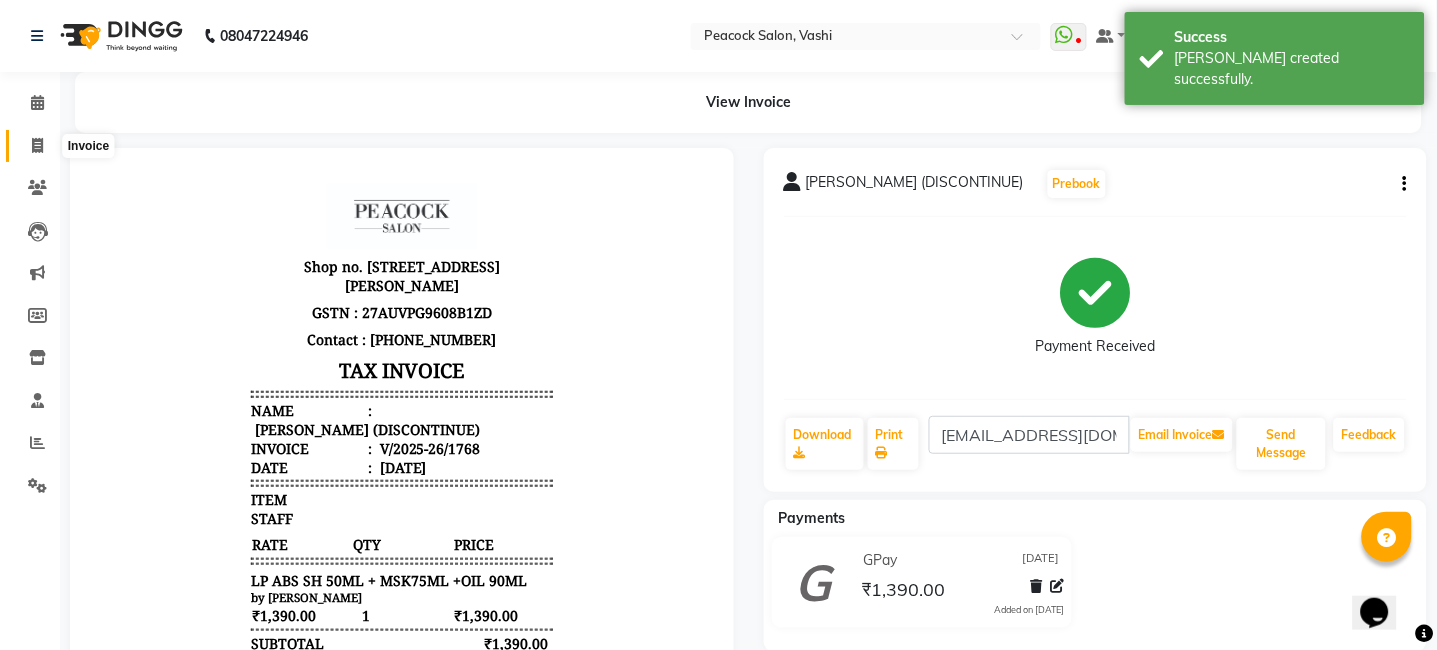 click 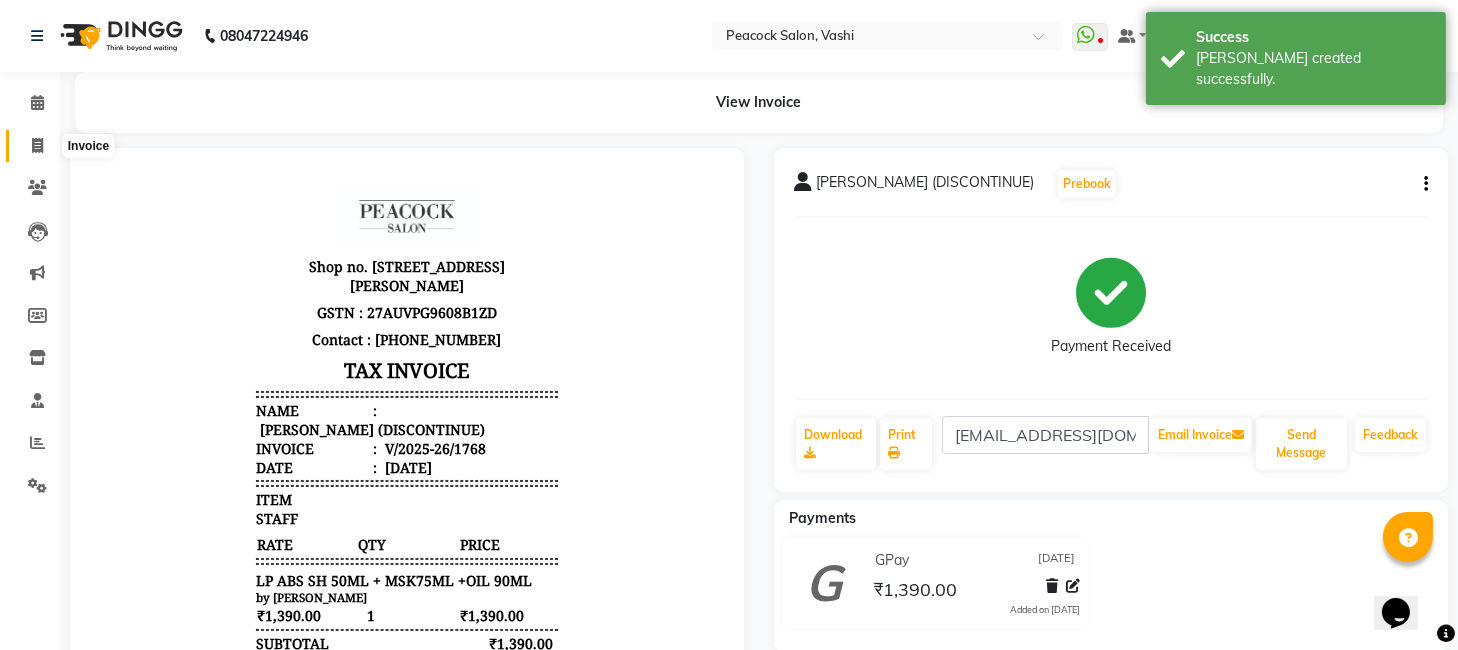 select on "619" 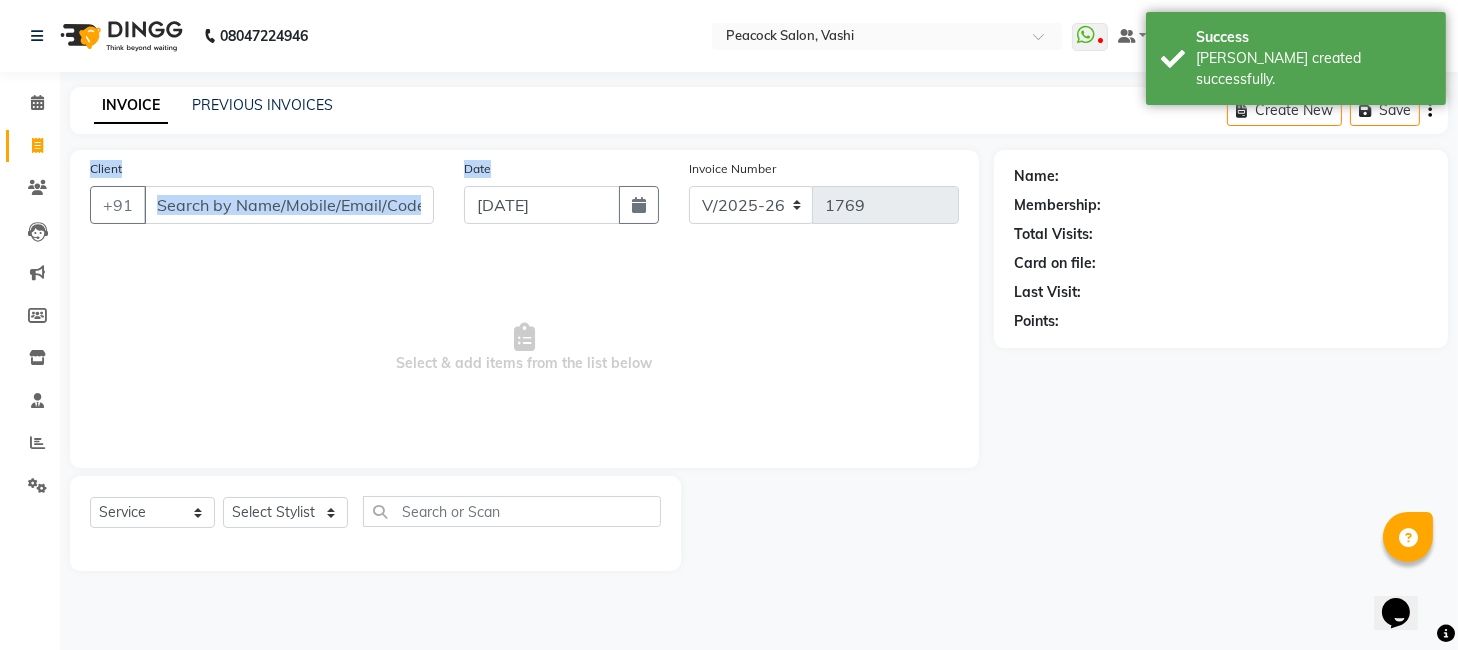 click on "INVOICE PREVIOUS INVOICES Create New   Save  Client +91 Date 11-07-2025 Invoice Number V/2025 V/2025-26 1769  Select & add items from the list below  Select  Service  Product  Membership  Package Voucher Prepaid Gift Card  Select Stylist anim shinglai ANKUSH ASHWINI  BHAGWATI DC Dingg Support HARSHADA  JOHNY NITU PAYAL  PRITI Name: Membership: Total Visits: Card on file: Last Visit:  Points:" 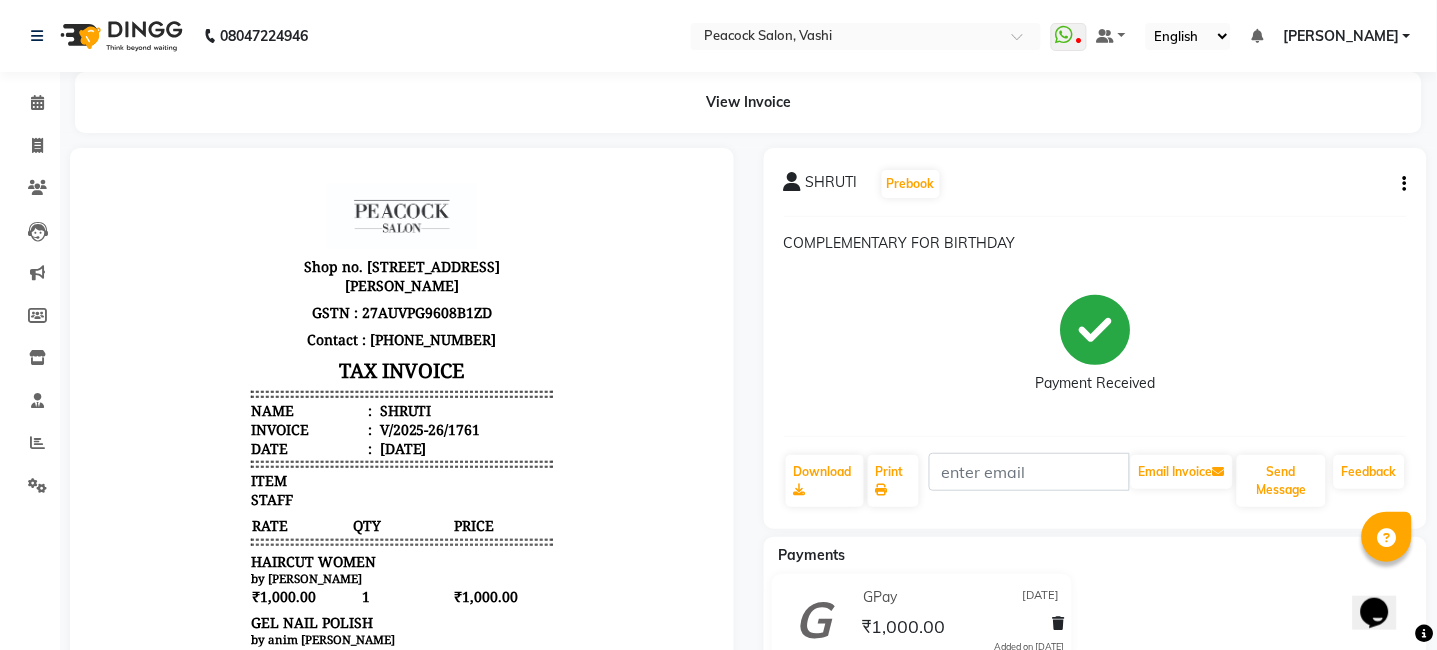 scroll, scrollTop: 0, scrollLeft: 0, axis: both 